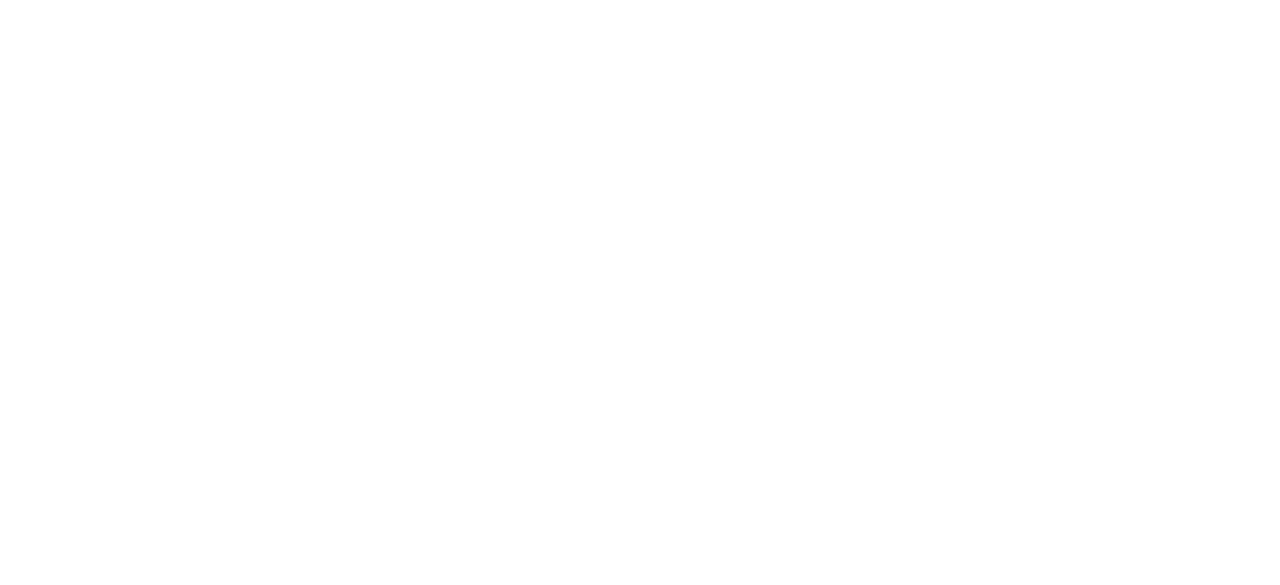 scroll, scrollTop: 0, scrollLeft: 0, axis: both 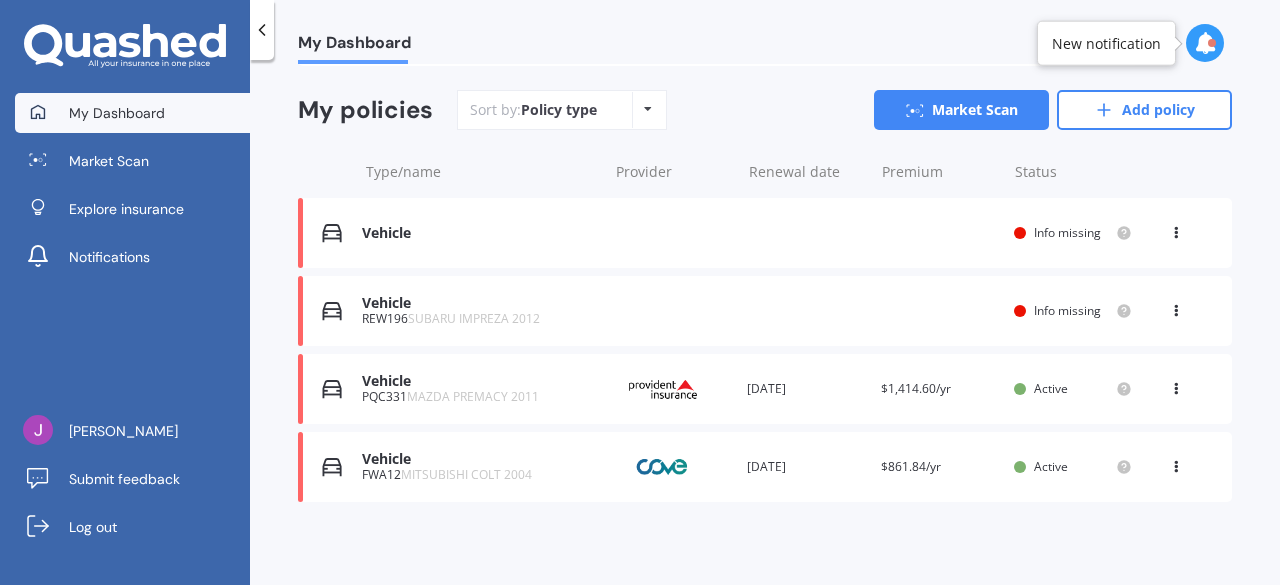 click at bounding box center (1176, 229) 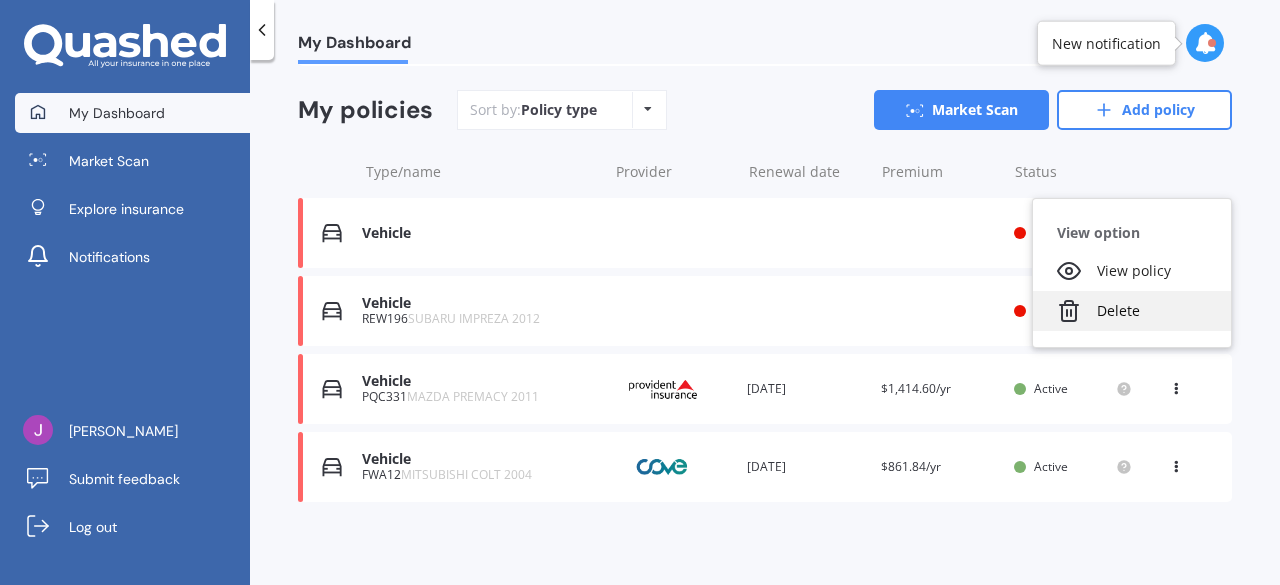 click on "Delete" at bounding box center [1132, 311] 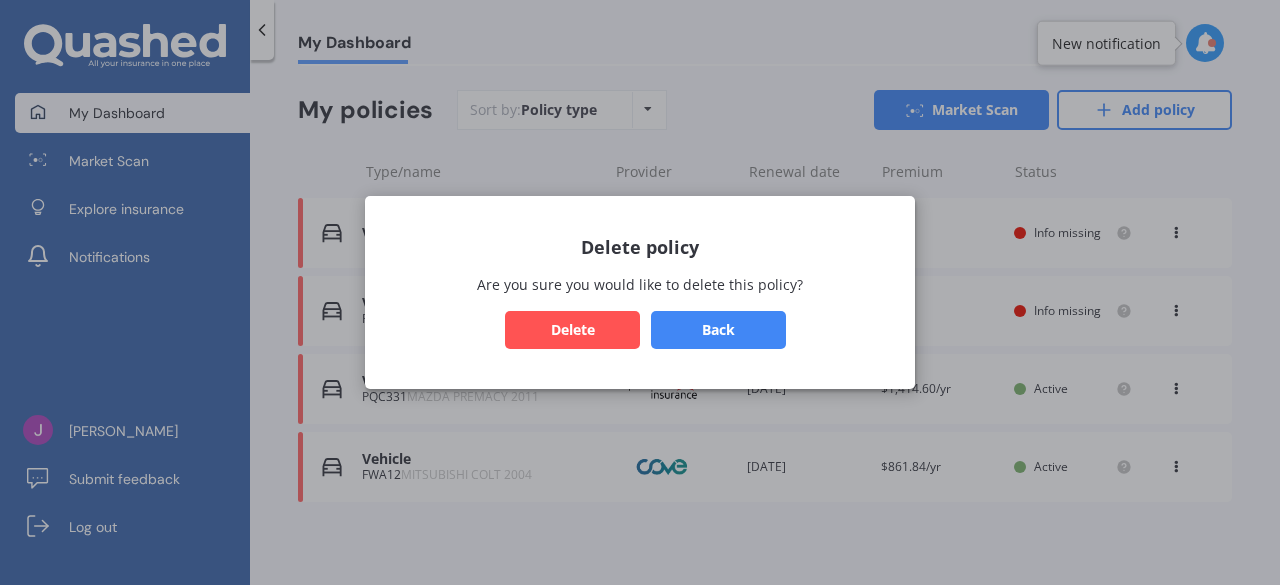 click on "Delete" at bounding box center (572, 330) 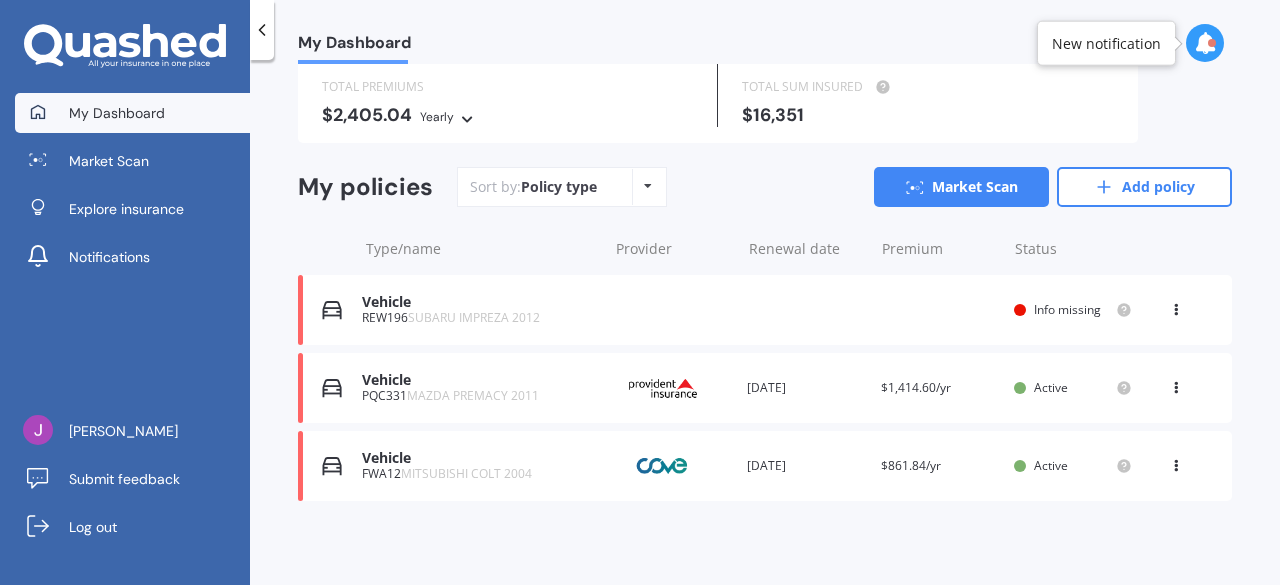 scroll, scrollTop: 128, scrollLeft: 0, axis: vertical 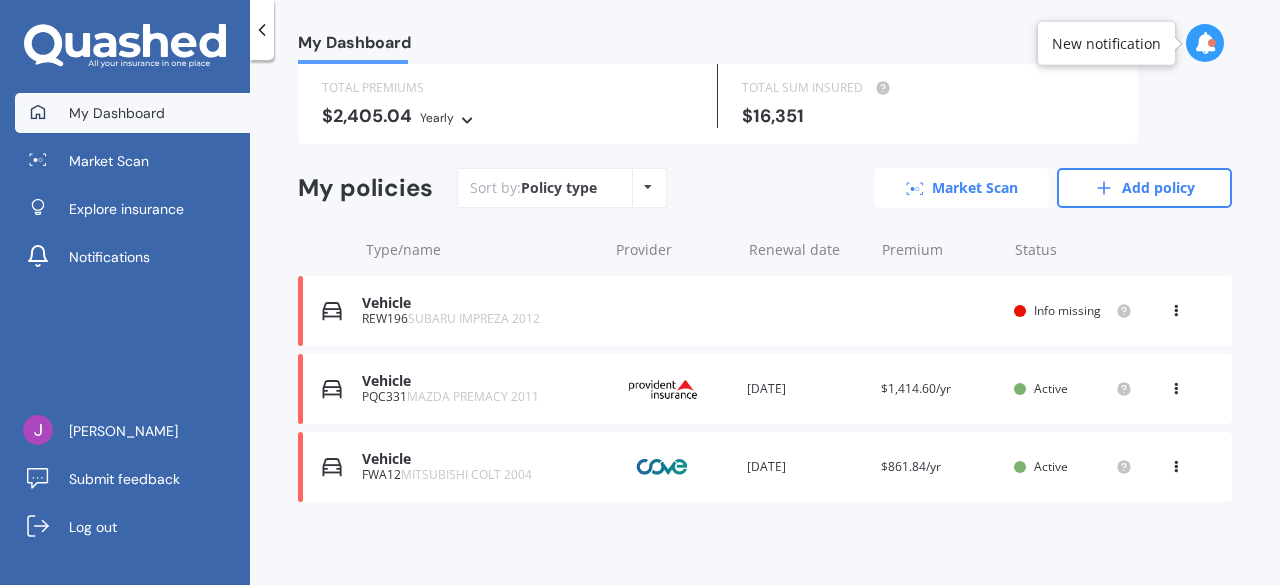 click on "Market Scan" at bounding box center [961, 188] 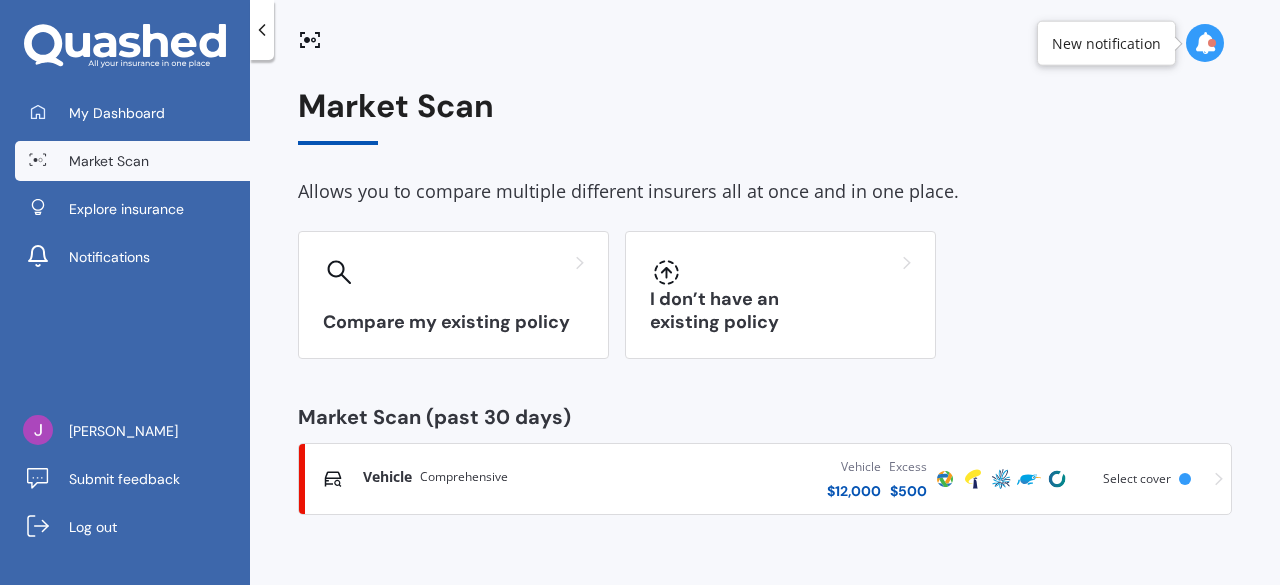 scroll, scrollTop: 0, scrollLeft: 0, axis: both 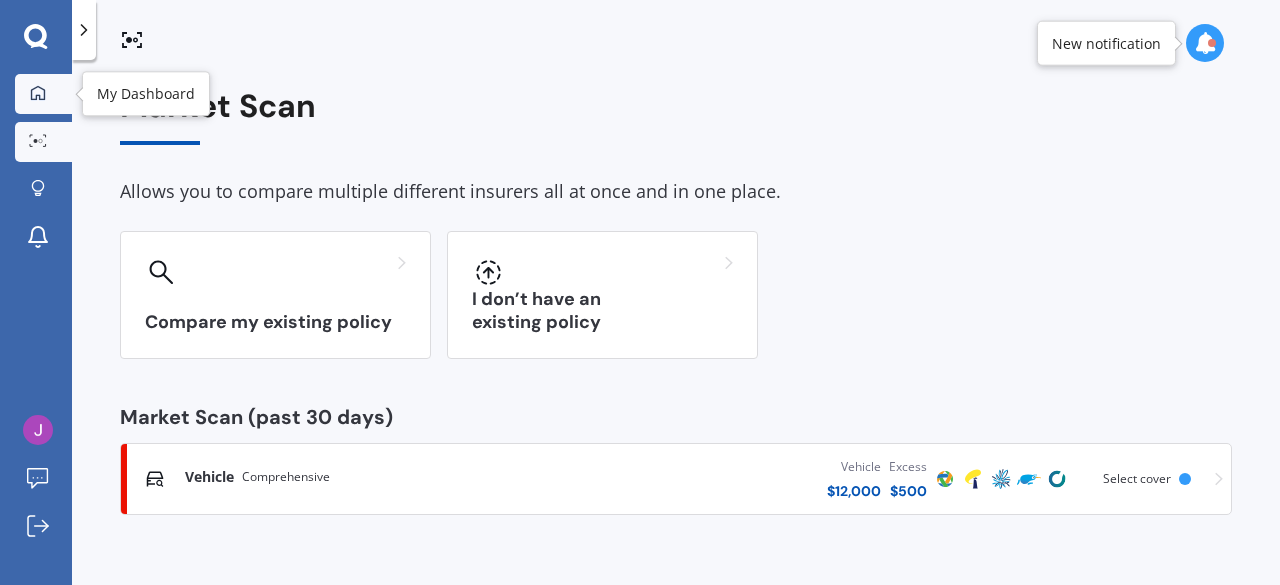 click 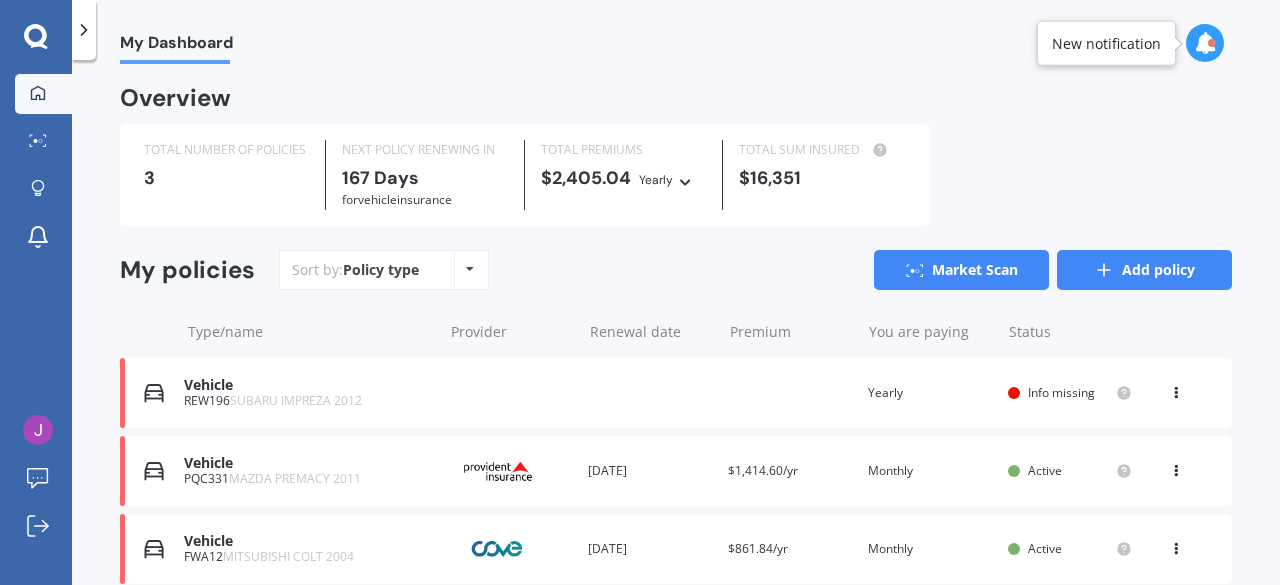 click on "Add policy" at bounding box center [1144, 270] 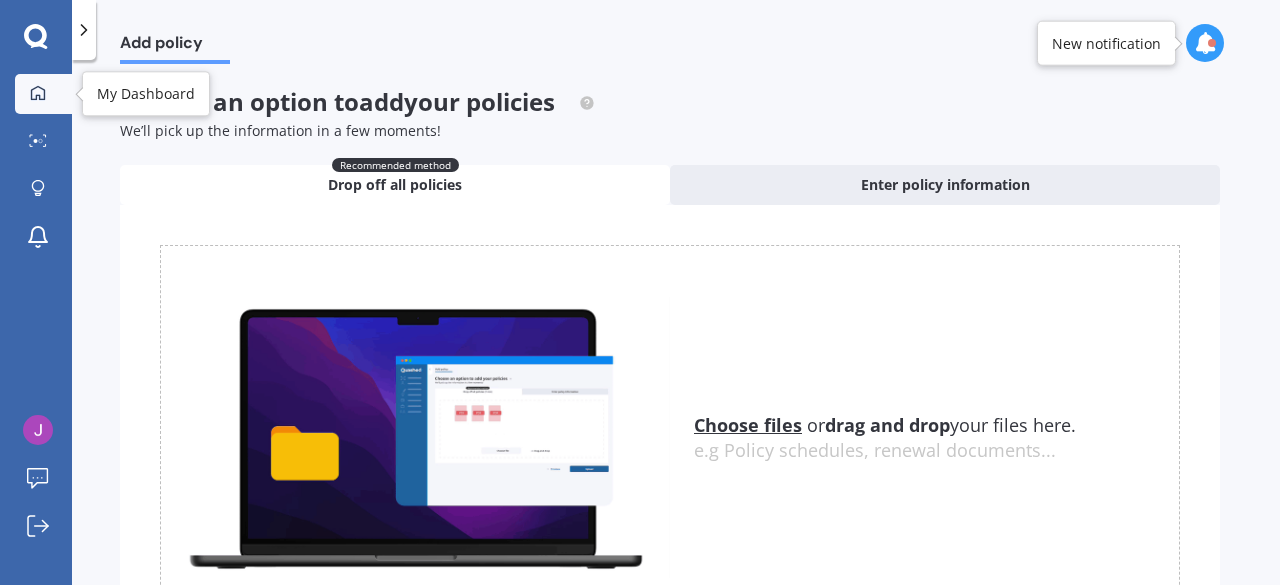 click at bounding box center (38, 94) 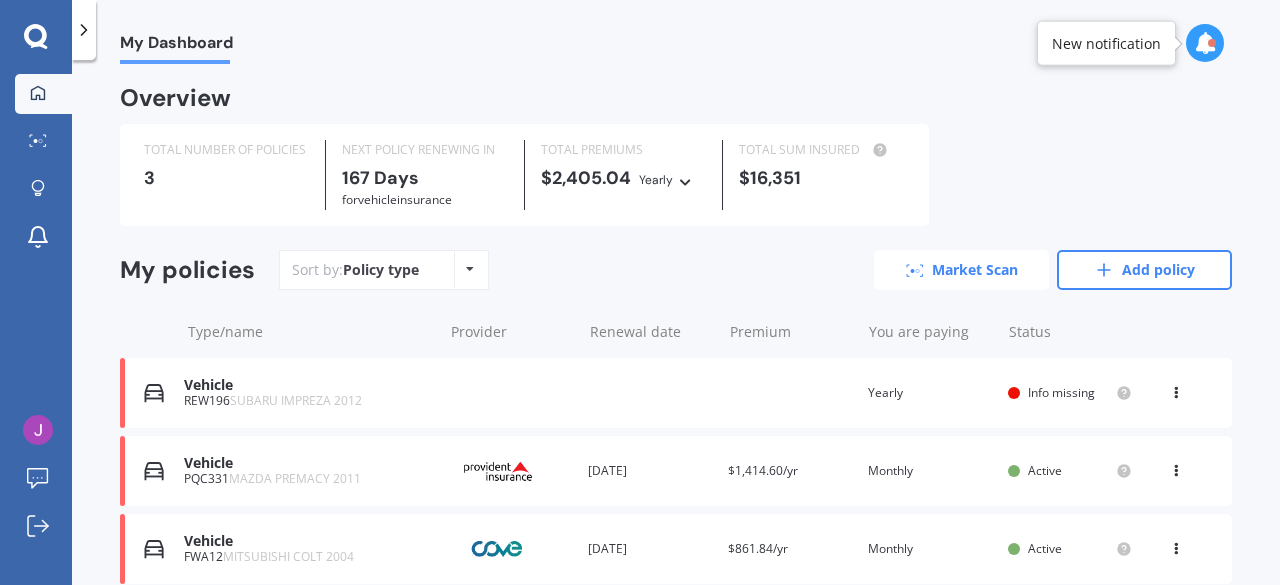 click on "Market Scan" at bounding box center (961, 270) 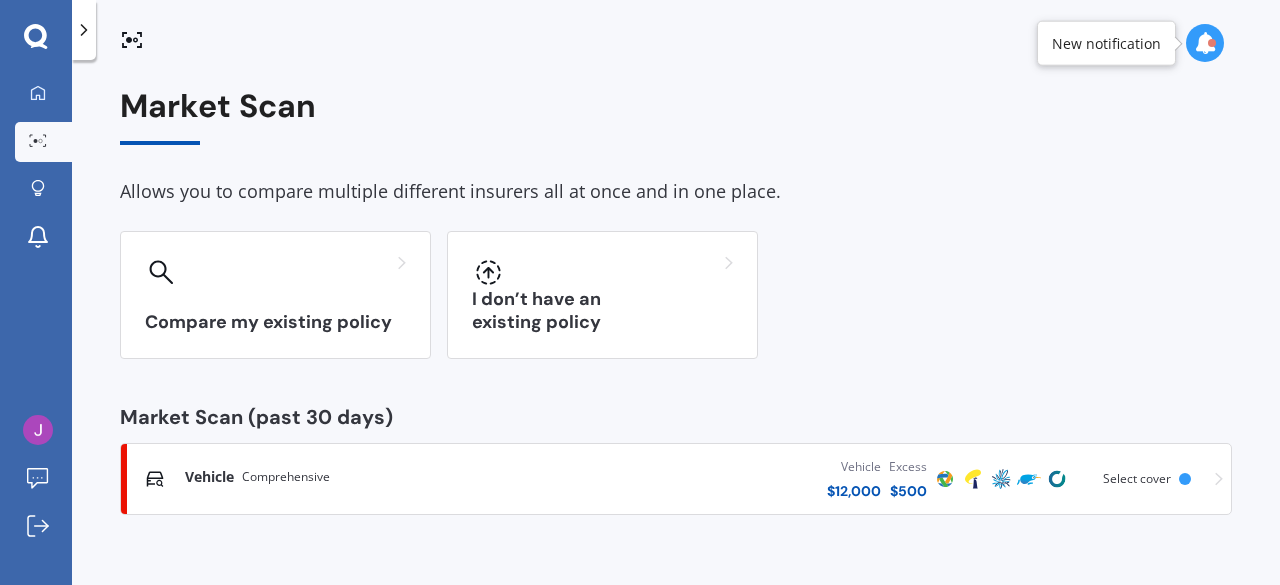click on "Comprehensive" at bounding box center [286, 477] 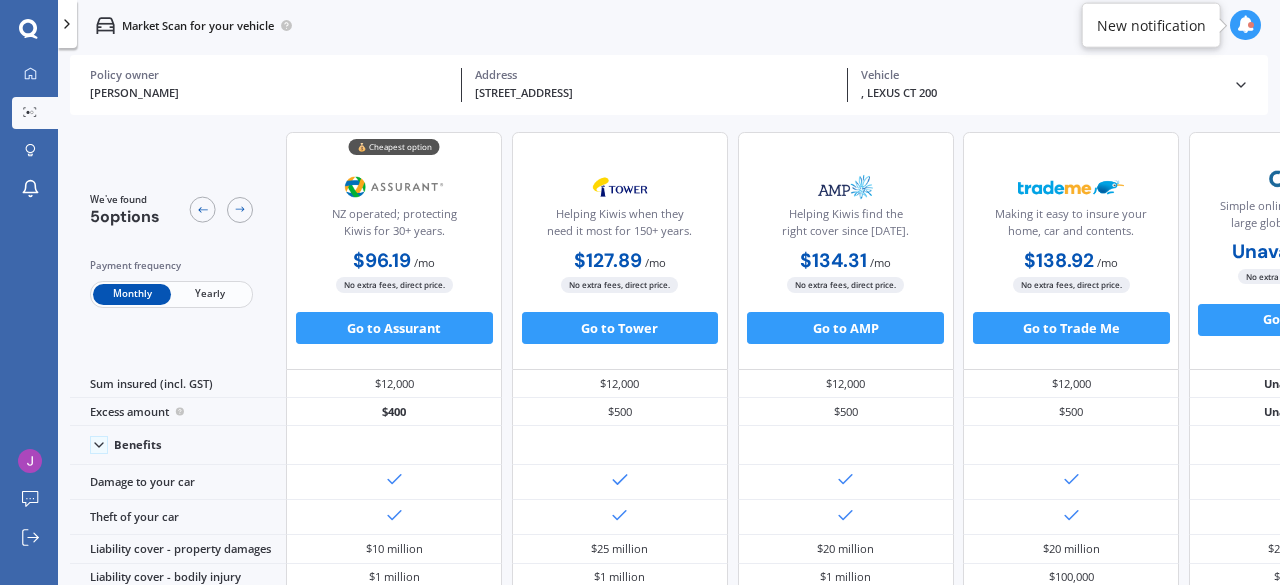 click 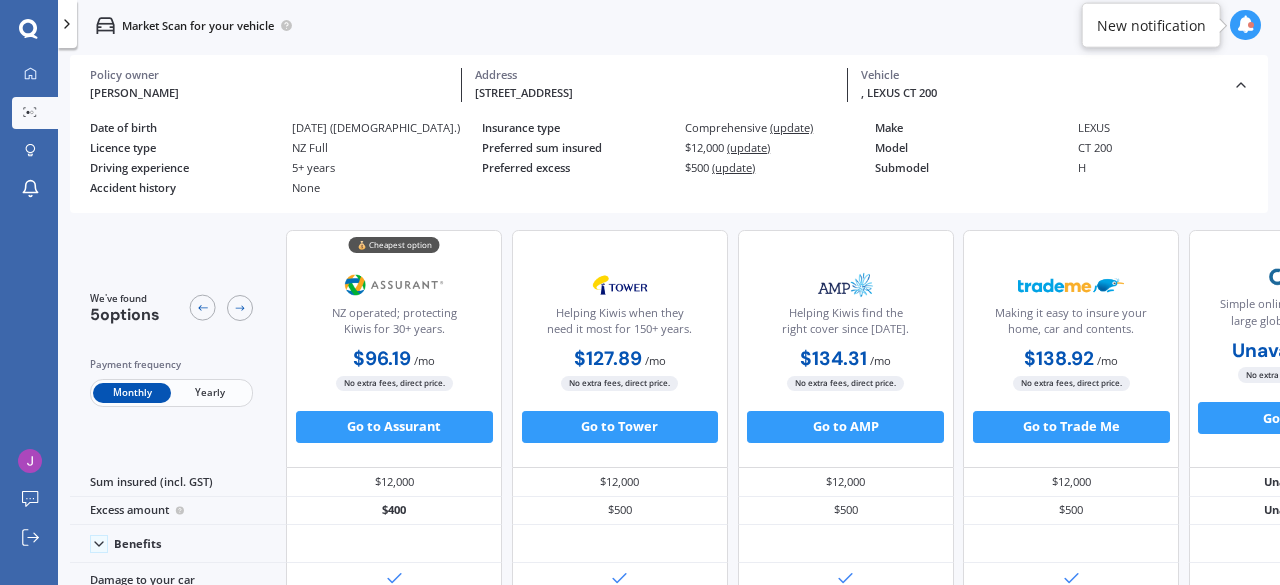 click on "[PERSON_NAME] Policy owner [STREET_ADDRESS] Address , LEXUS CT 200 Vehicle" at bounding box center (669, 85) 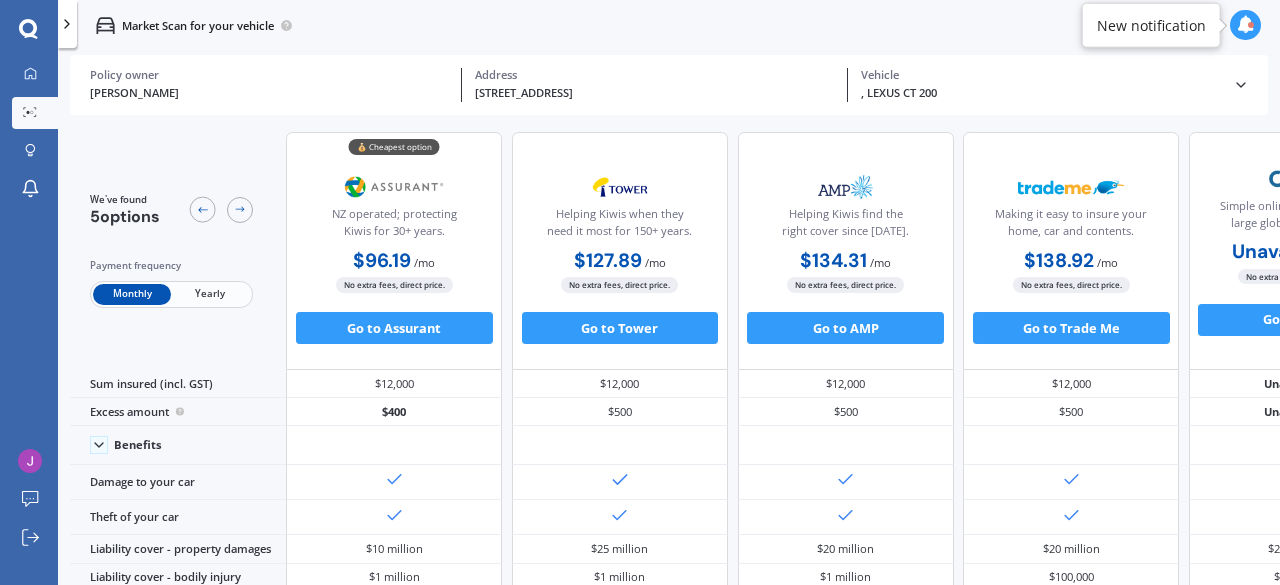 click 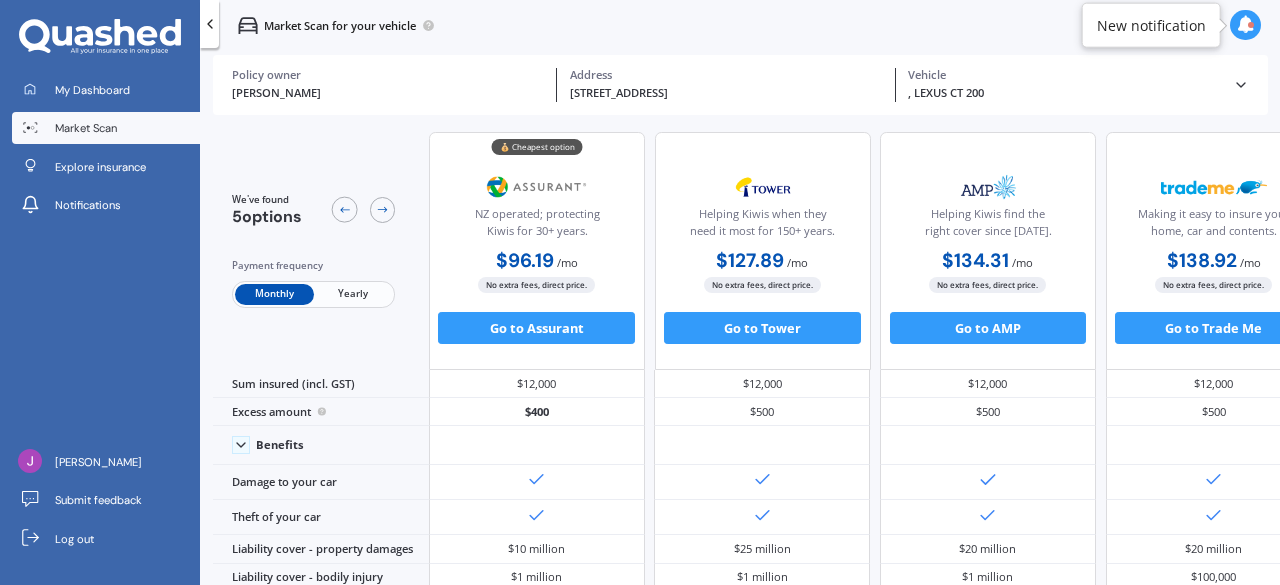click on "Market Scan" at bounding box center [86, 128] 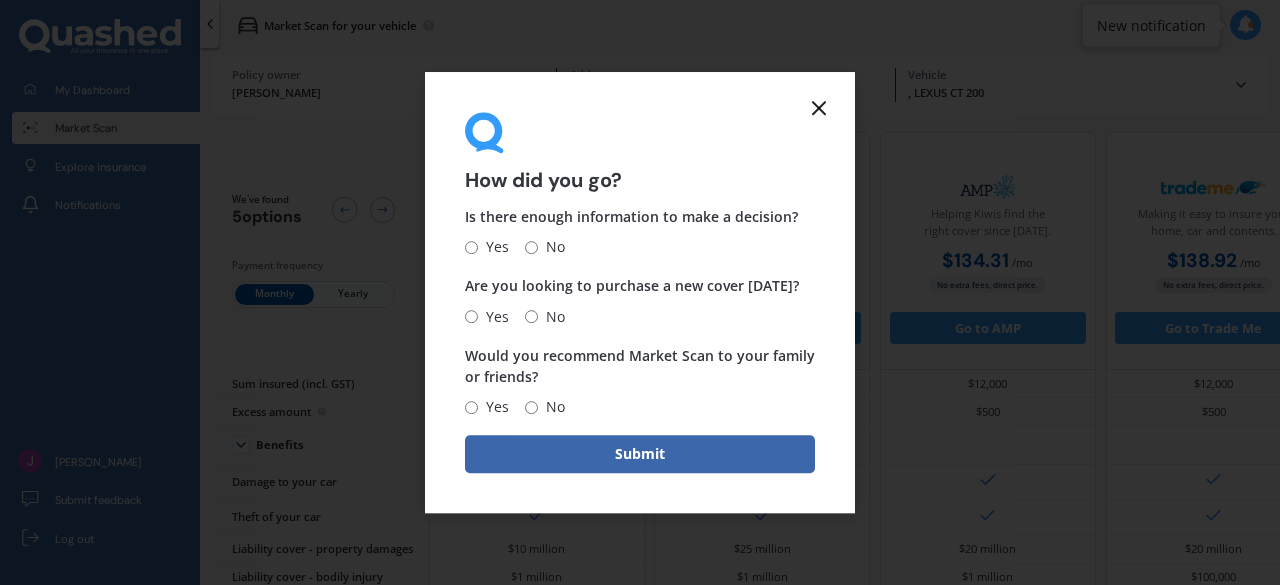 click 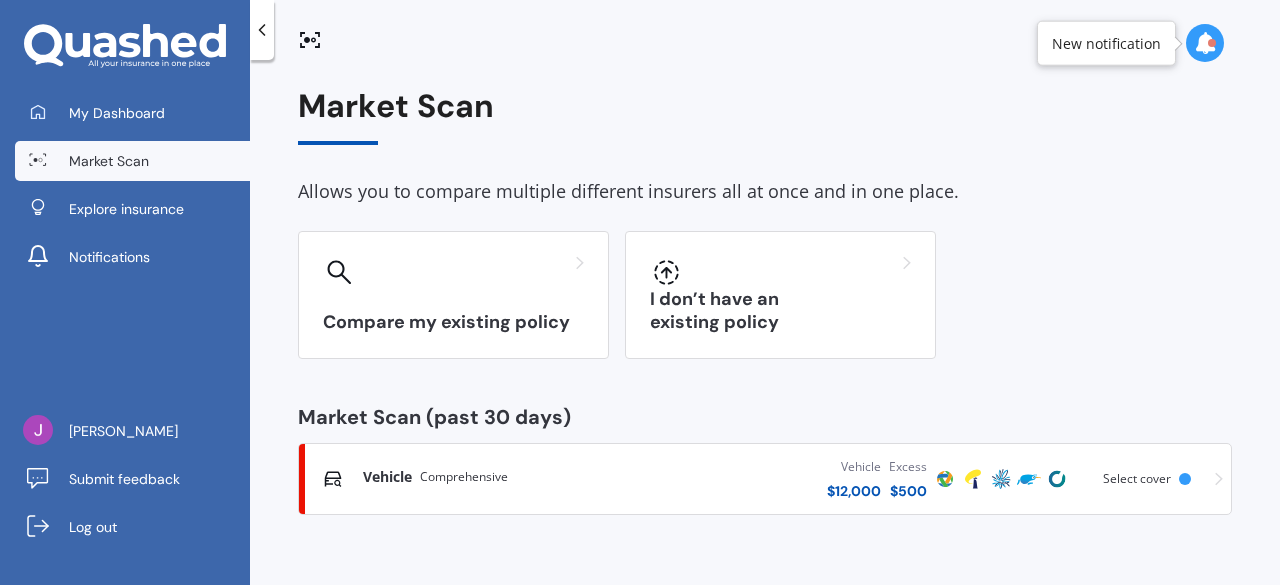 click on "Comprehensive" at bounding box center (464, 477) 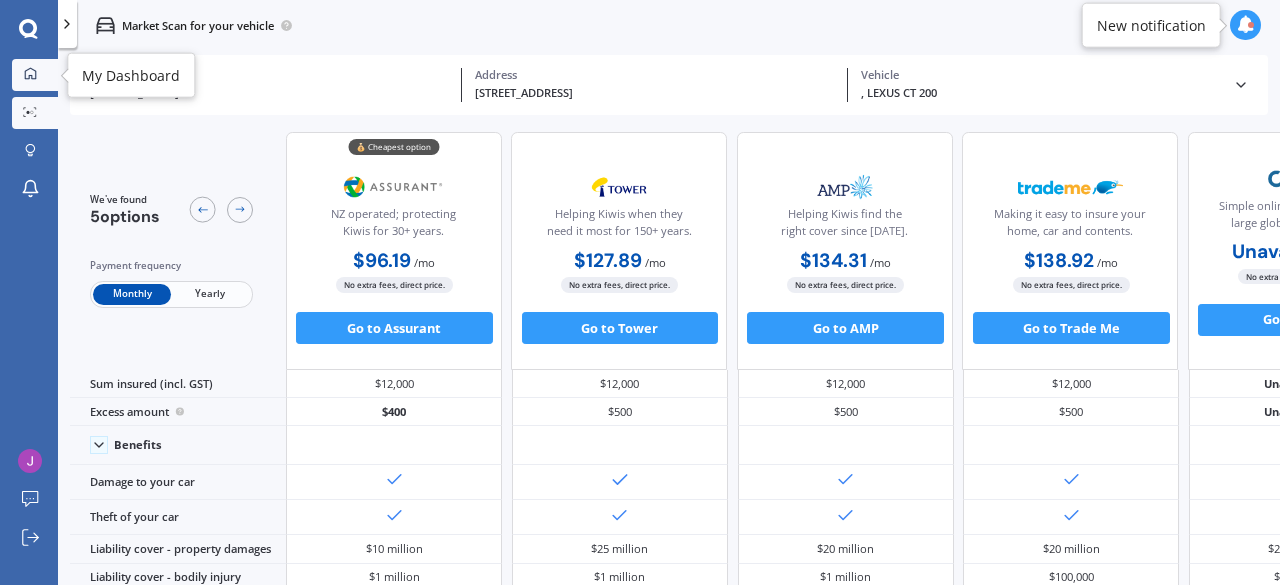 click on "My Dashboard" at bounding box center (35, 75) 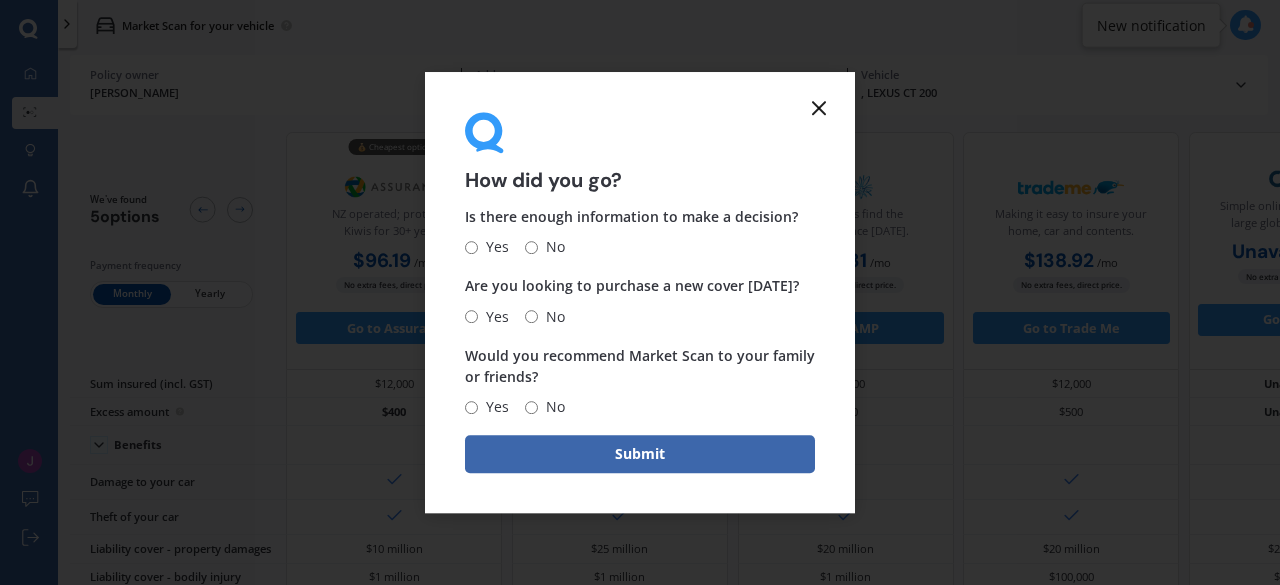 click 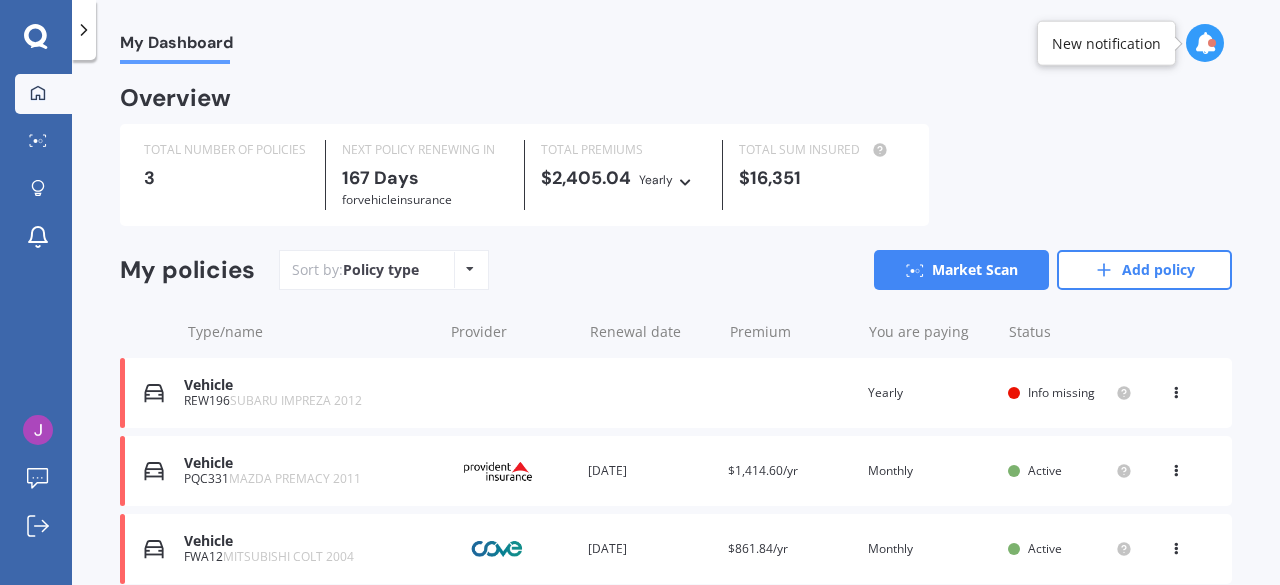 click at bounding box center (1176, 389) 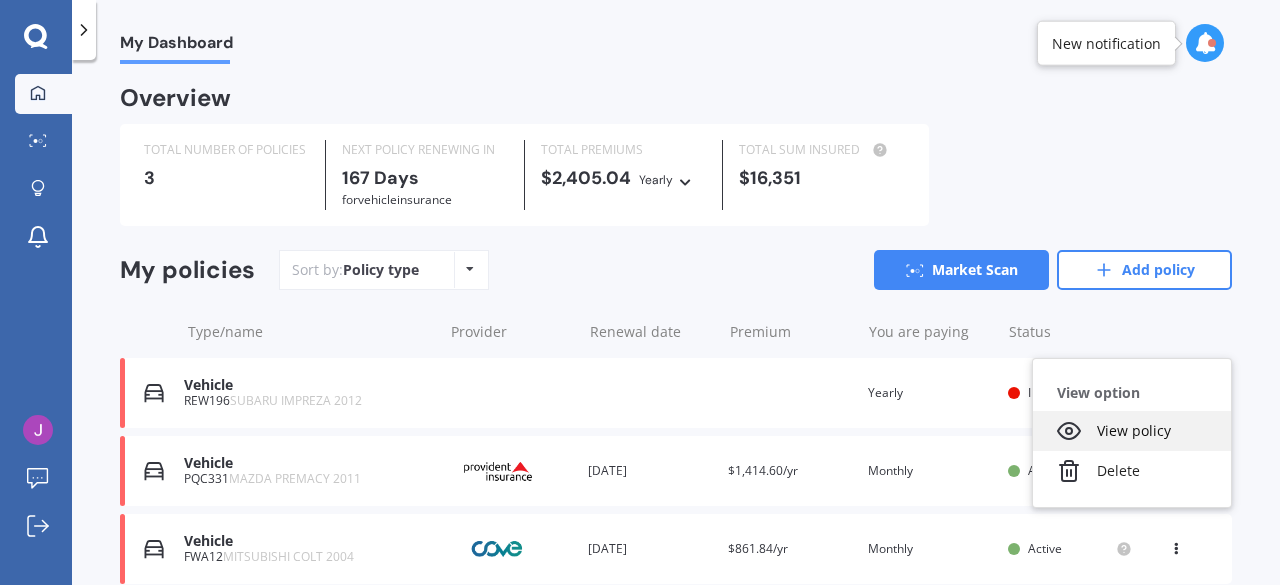 click on "View policy" at bounding box center [1132, 431] 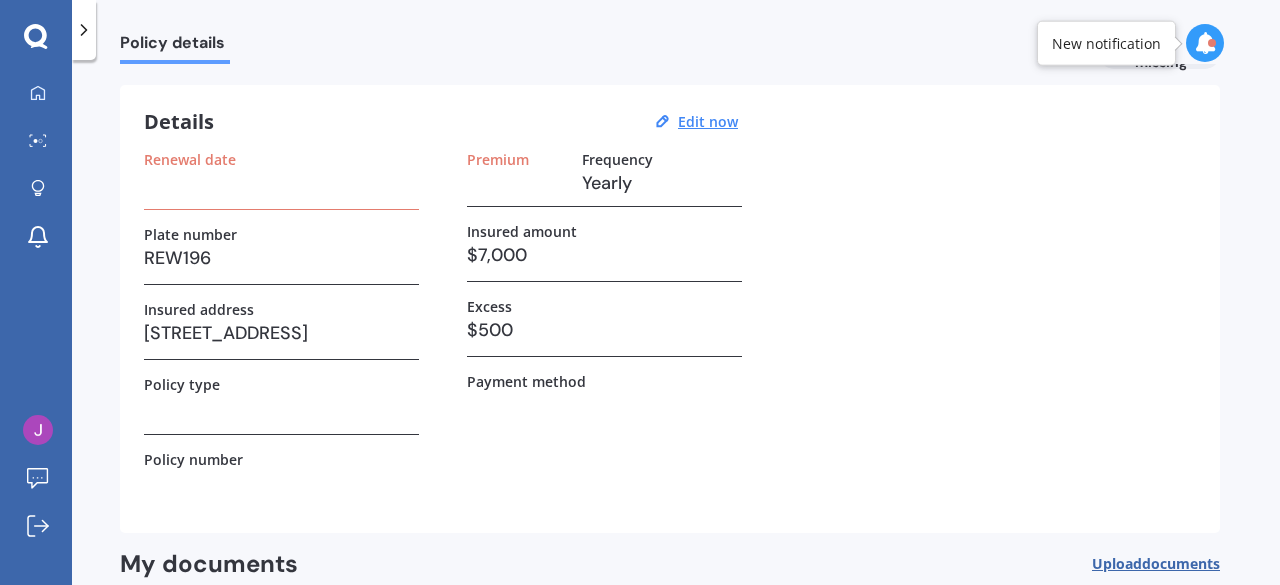 scroll, scrollTop: 0, scrollLeft: 0, axis: both 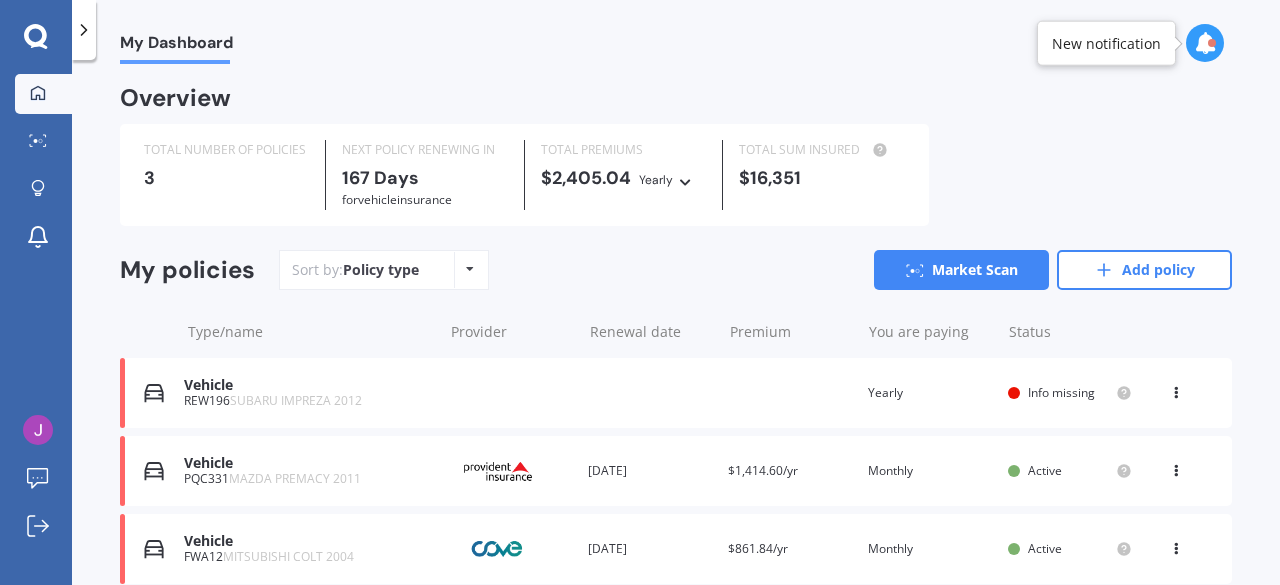 click at bounding box center (1176, 389) 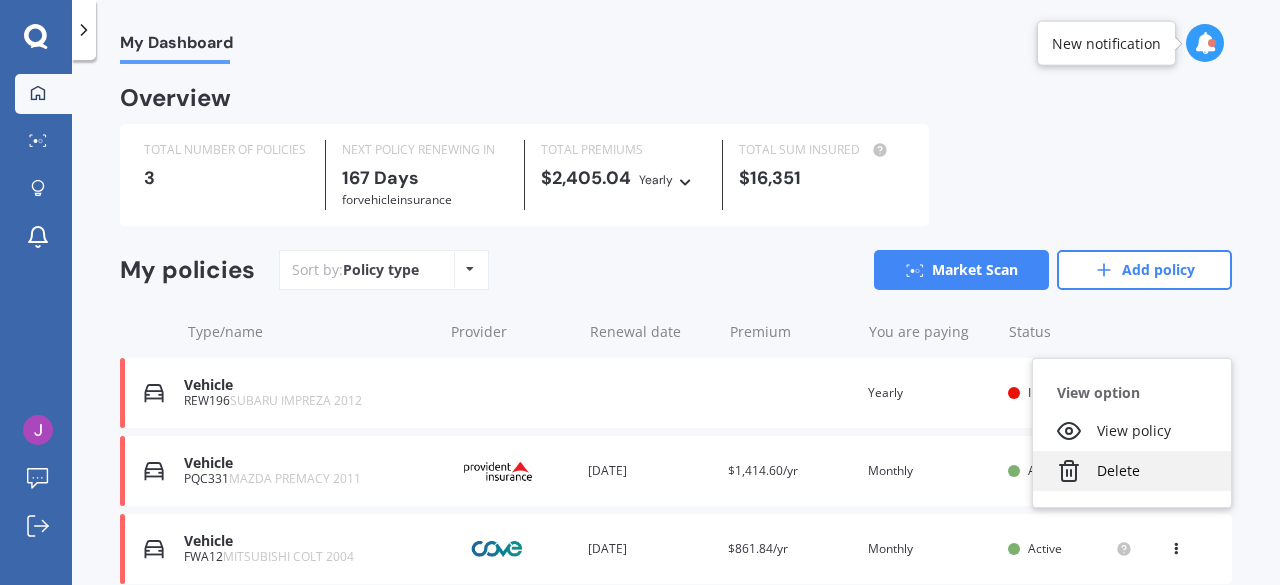 click on "Delete" at bounding box center (1132, 471) 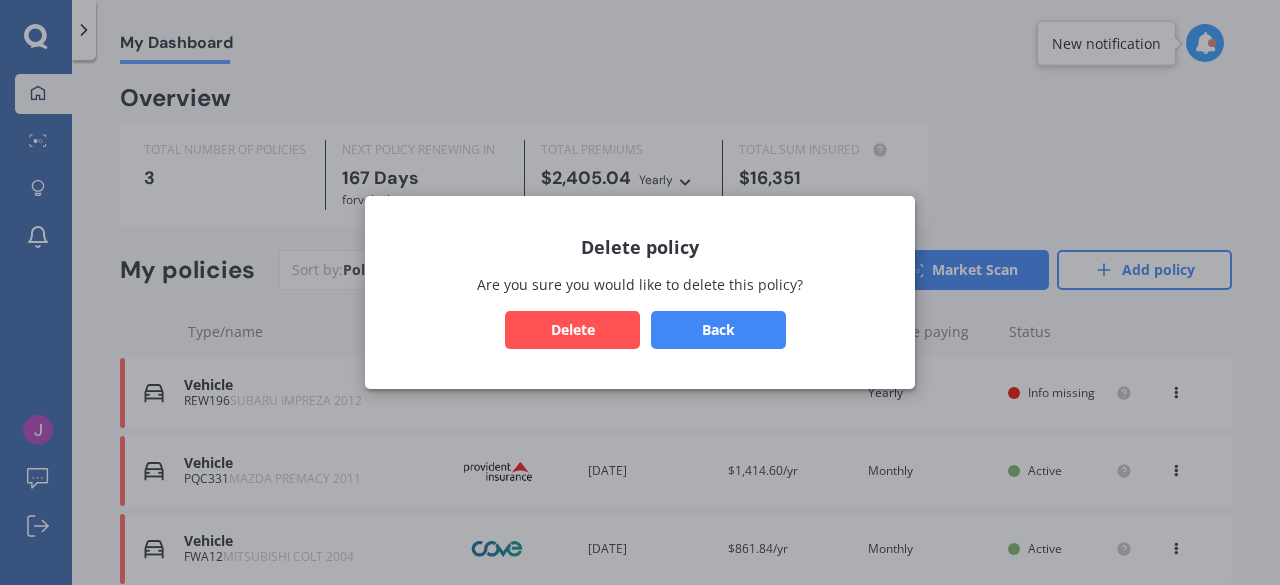 click on "Delete" at bounding box center [572, 330] 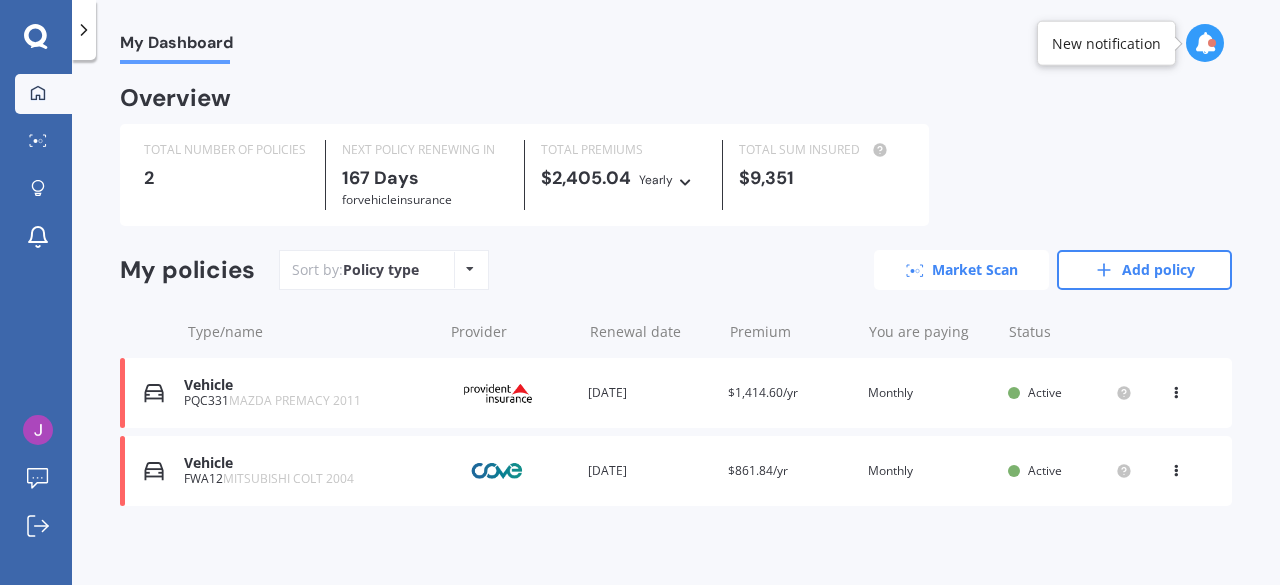 click on "Market Scan" at bounding box center (961, 270) 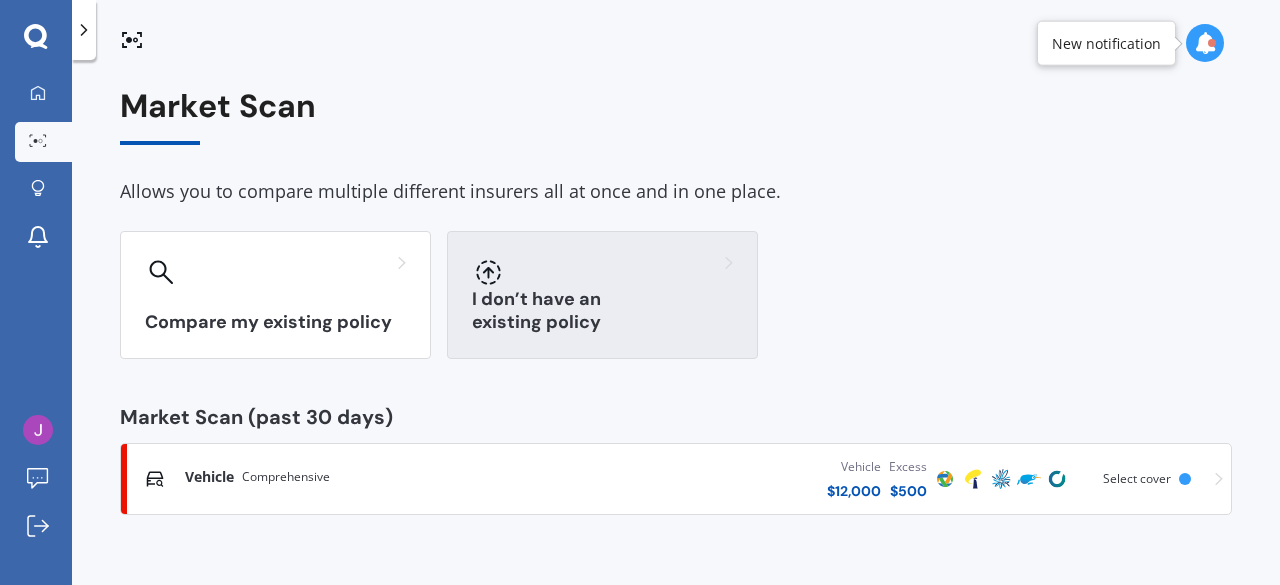 click on "I don’t have an existing policy" at bounding box center (602, 311) 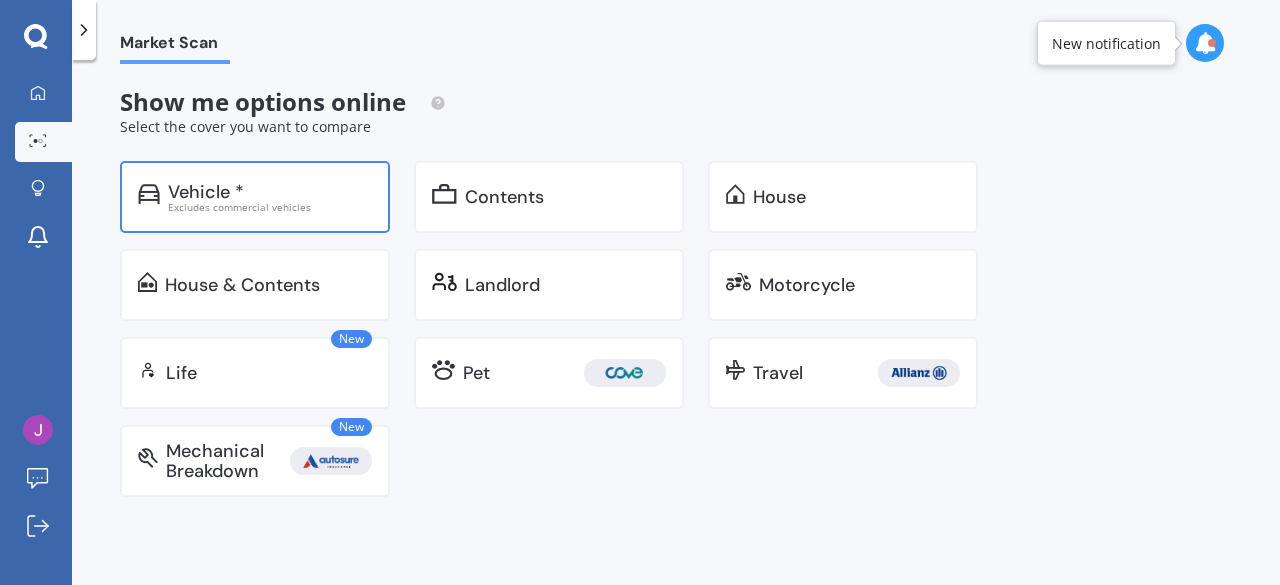 click on "Excludes commercial vehicles" at bounding box center [270, 207] 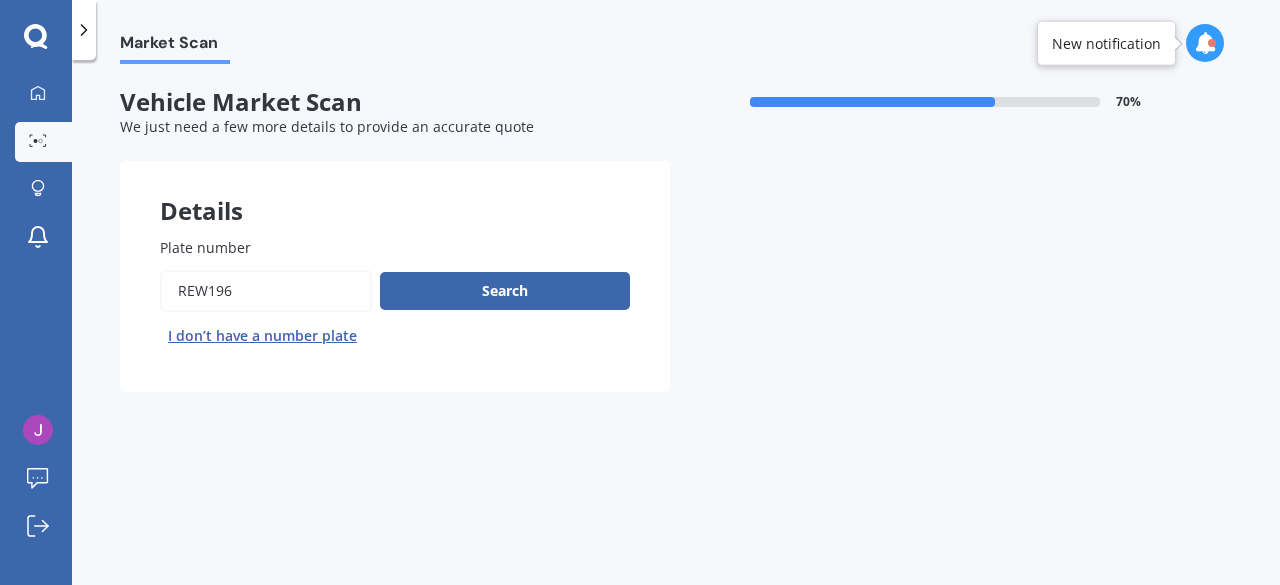 drag, startPoint x: 248, startPoint y: 295, endPoint x: 112, endPoint y: 301, distance: 136.1323 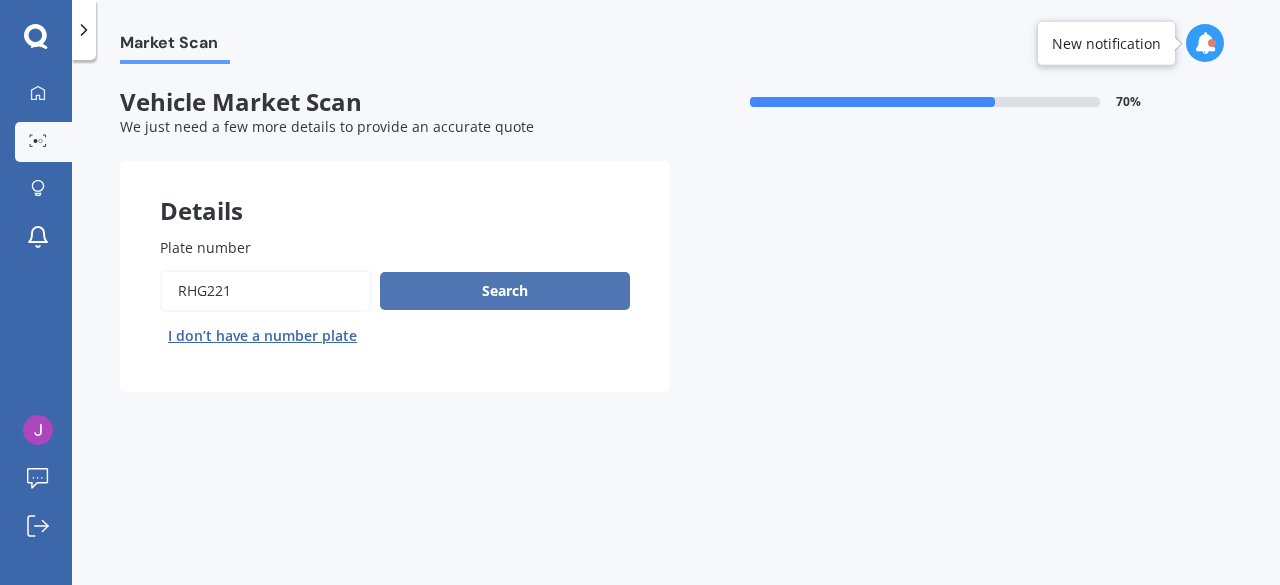 type on "RHG221" 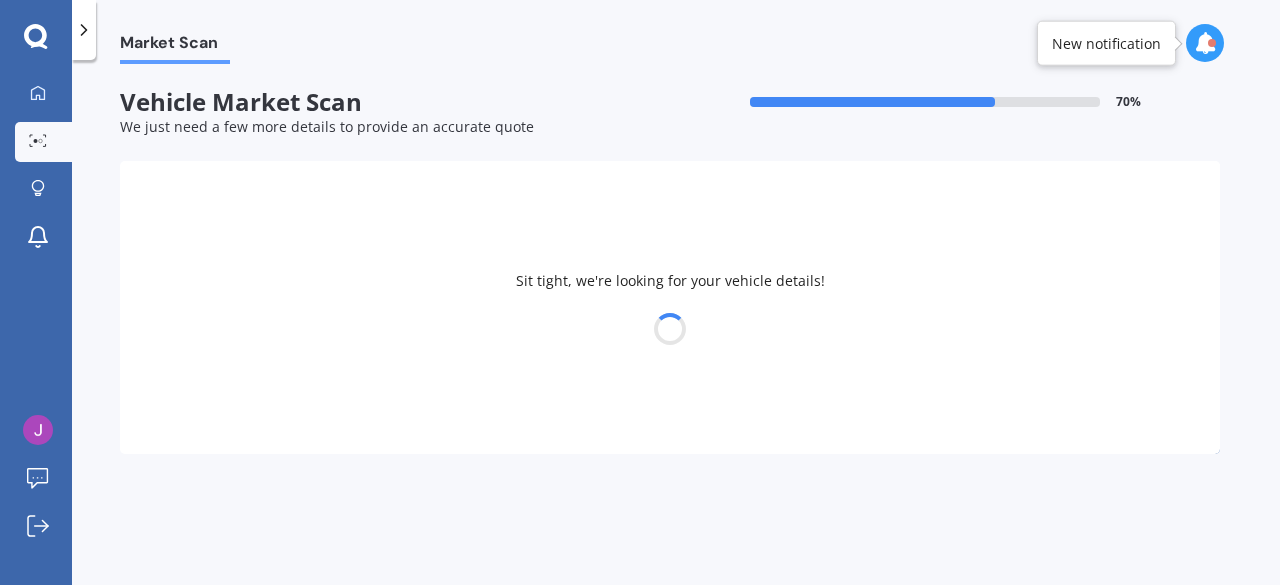 select on "08" 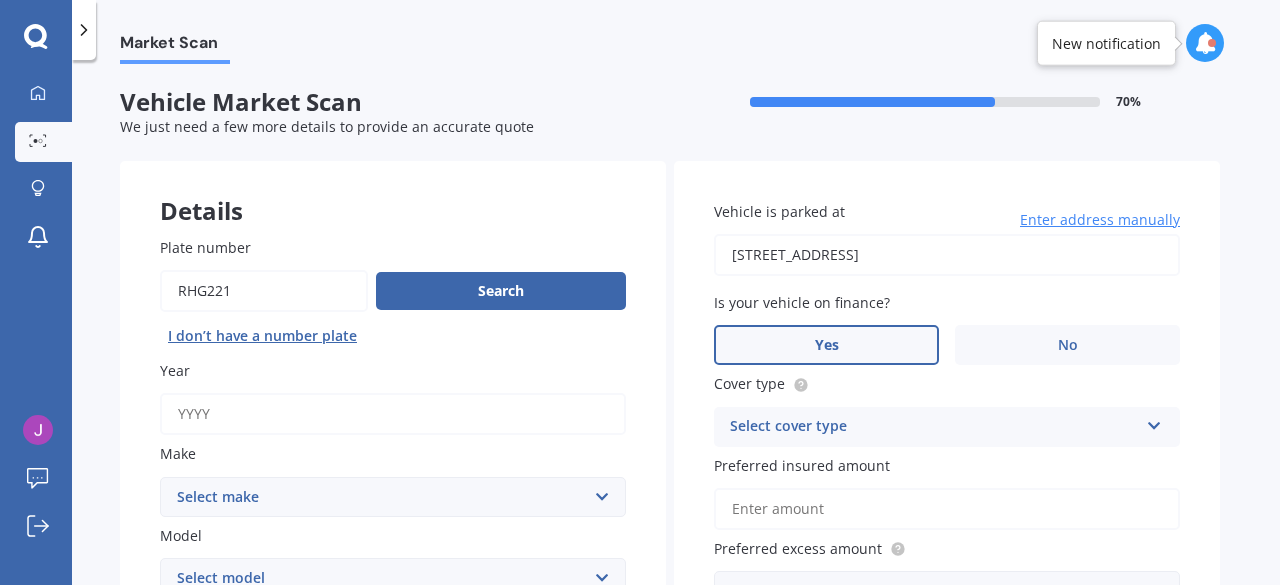 click on "Year" at bounding box center (393, 414) 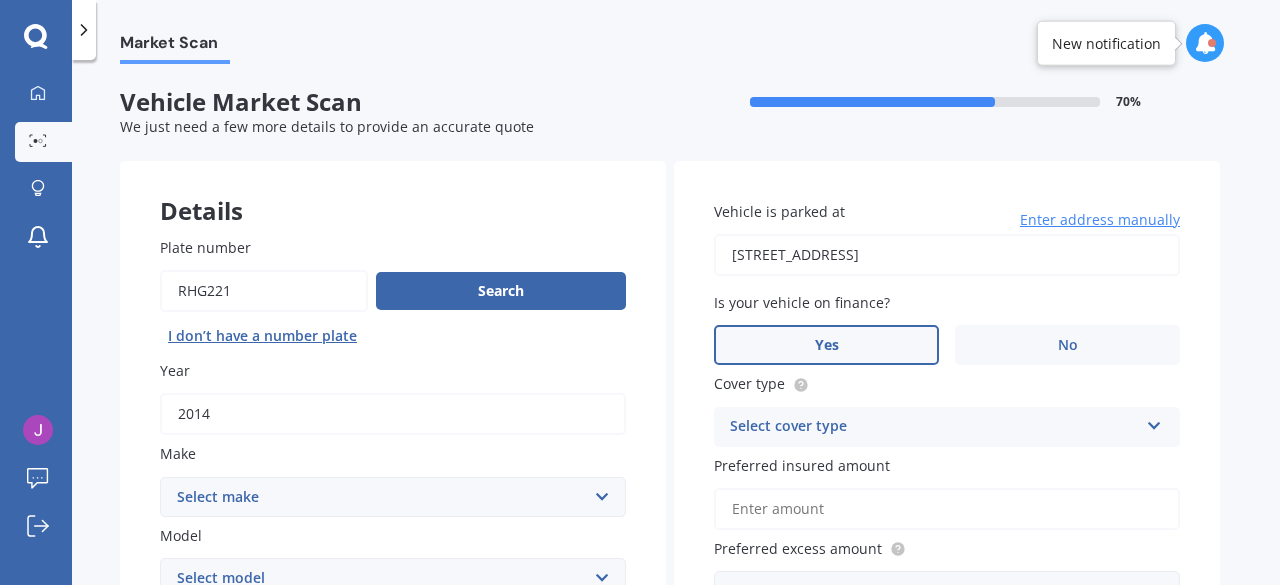 type on "2014" 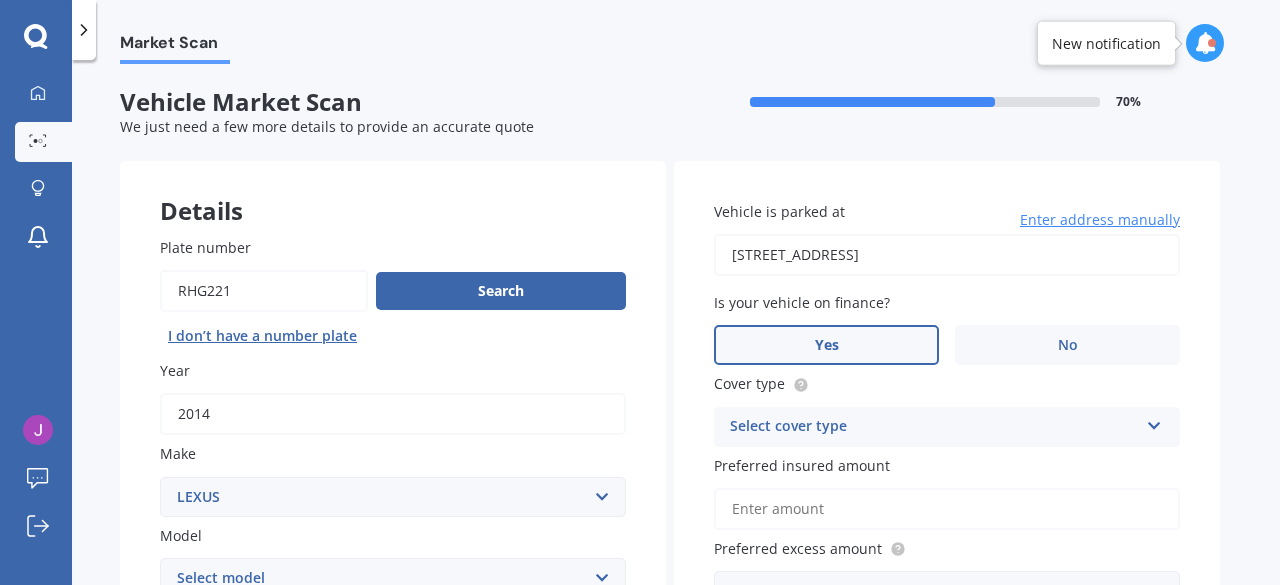 click on "Select make AC ALFA ROMEO ASTON [PERSON_NAME] AUDI AUSTIN BEDFORD Bentley BMW BYD CADILLAC CAN-AM CHERY CHEVROLET CHRYSLER Citroen CRUISEAIR CUPRA DAEWOO DAIHATSU DAIMLER DAMON DIAHATSU DODGE EXOCET FACTORY FIVE FERRARI FIAT Fiord FLEETWOOD FORD FOTON FRASER GEELY GENESIS GEORGIE BOY GMC GREAT WALL GWM [PERSON_NAME] HINO [PERSON_NAME] HOLIDAY RAMBLER HONDA HUMMER HYUNDAI INFINITI ISUZU IVECO JAC JAECOO JAGUAR JEEP KGM KIA LADA LAMBORGHINI LANCIA LANDROVER LDV LEXUS LINCOLN LOTUS LUNAR M.G M.G. MAHINDRA MASERATI MAZDA MCLAREN MERCEDES AMG Mercedes Benz MERCEDES-AMG MERCURY MINI MITSUBISHI [PERSON_NAME] NEWMAR Nissan OMODA OPEL OXFORD PEUGEOT Plymouth Polestar PONTIAC PORSCHE PROTON RAM Range Rover Rayne RENAULT ROLLS ROYCE ROVER SAAB SATURN SEAT SHELBY SKODA SMART SSANGYONG SUBARU SUZUKI TATA TESLA TIFFIN Toyota TRIUMPH TVR Vauxhall VOLKSWAGEN VOLVO WESTFIELD WINNEBAGO ZX" at bounding box center (393, 497) 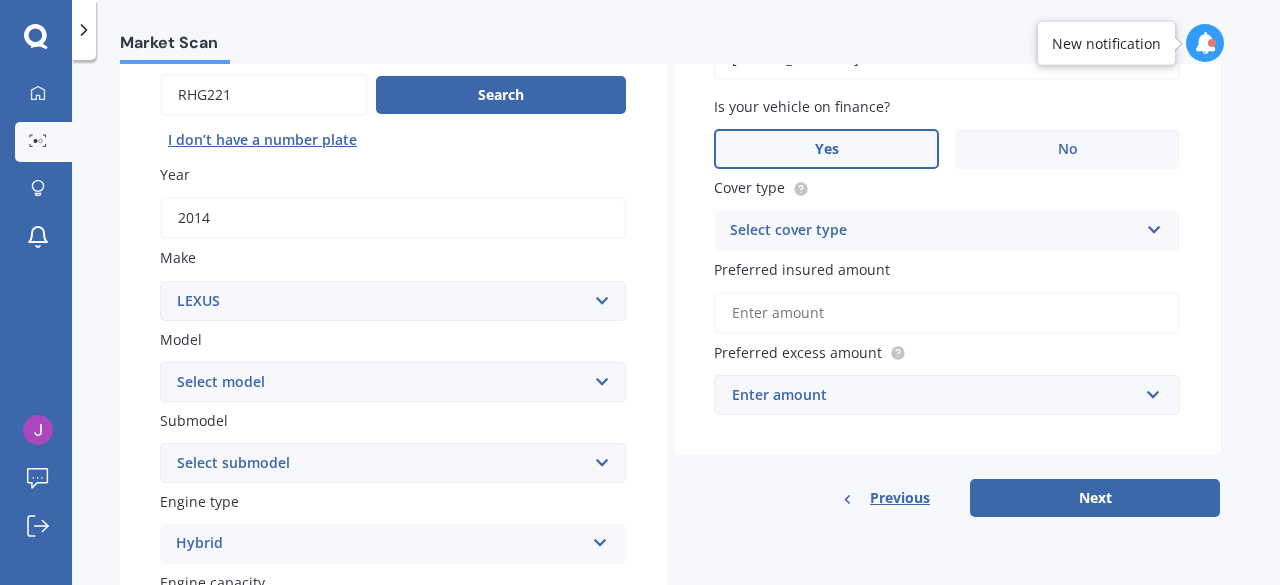 scroll, scrollTop: 200, scrollLeft: 0, axis: vertical 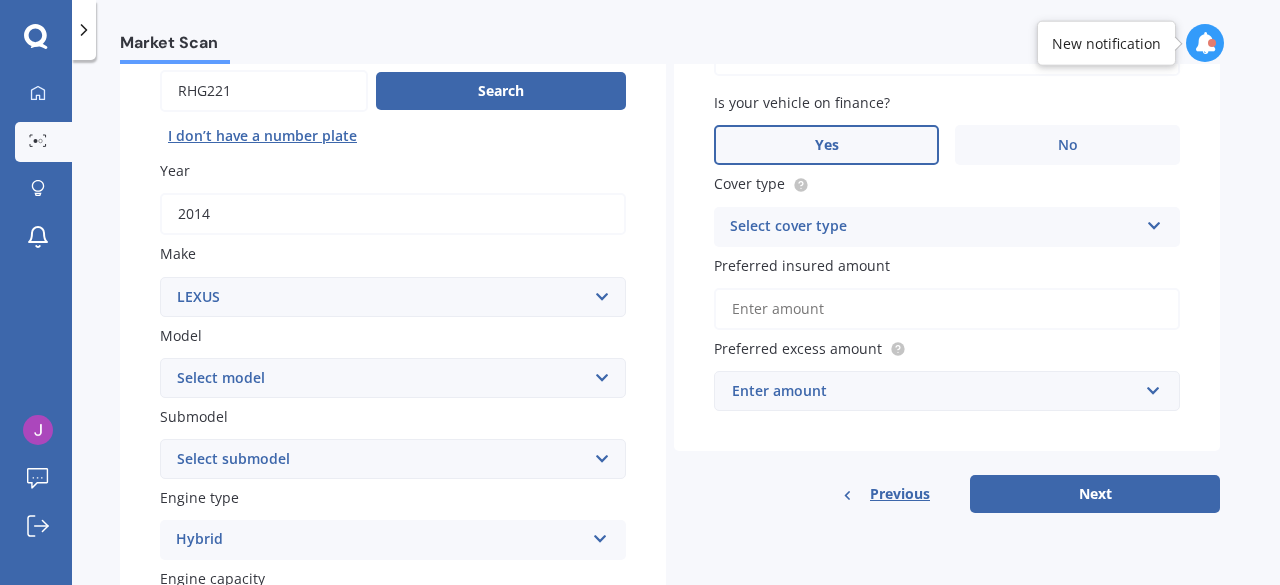 click on "Select model AS 460 CT 200 ES 300 ES 350 GS 250 GS 300 GS 350 GS 430 GS 450 GS F GS460 HS 250h HS250h Hybrid Limited 4WD IS 200 IS 250 IS 300 IS 350 IS 400 IS F IS300 LC 500 LS 400 LS 430 LS 460 LS 600 LS500H LX 470 LX450D LX570 NX 200 NX 300 NX300 NX300H NX450+ RC 300 RC 350 RC-F RC200T RC300 RC350 RX 300 RX 330 RX 350 RX 400h RX 450 SC 250 SC 400 SC 430 UX 200 UX 250h UX200 UX250h UX300e" at bounding box center [393, 378] 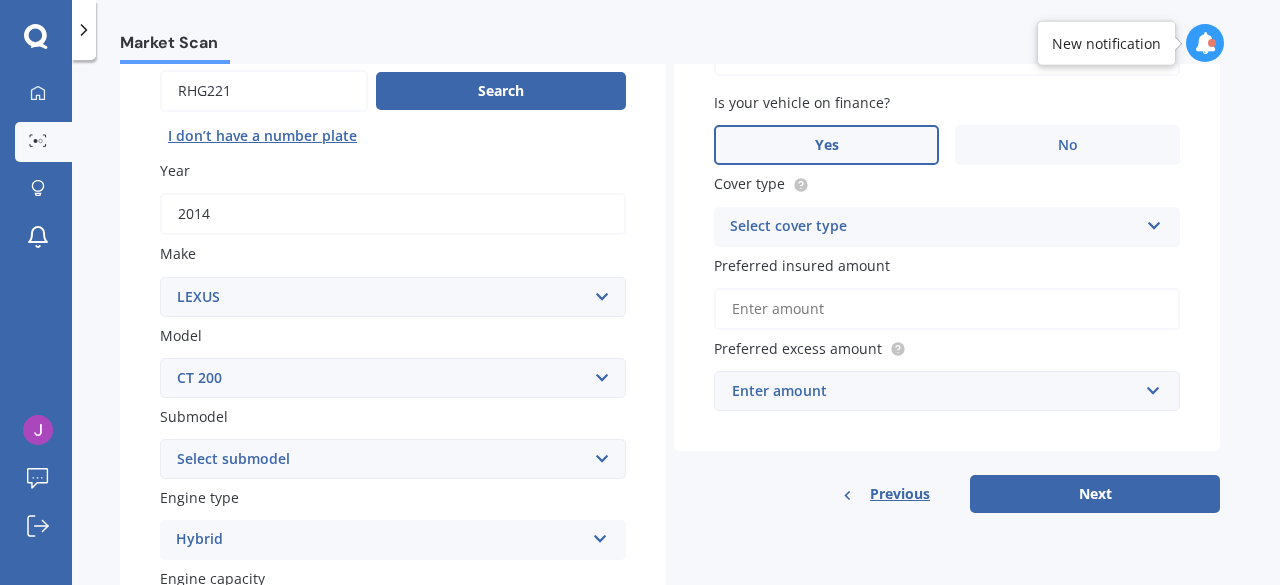 click on "Select model AS 460 CT 200 ES 300 ES 350 GS 250 GS 300 GS 350 GS 430 GS 450 GS F GS460 HS 250h HS250h Hybrid Limited 4WD IS 200 IS 250 IS 300 IS 350 IS 400 IS F IS300 LC 500 LS 400 LS 430 LS 460 LS 600 LS500H LX 470 LX450D LX570 NX 200 NX 300 NX300 NX300H NX450+ RC 300 RC 350 RC-F RC200T RC300 RC350 RX 300 RX 330 RX 350 RX 400h RX 450 SC 250 SC 400 SC 430 UX 200 UX 250h UX200 UX250h UX300e" at bounding box center [393, 378] 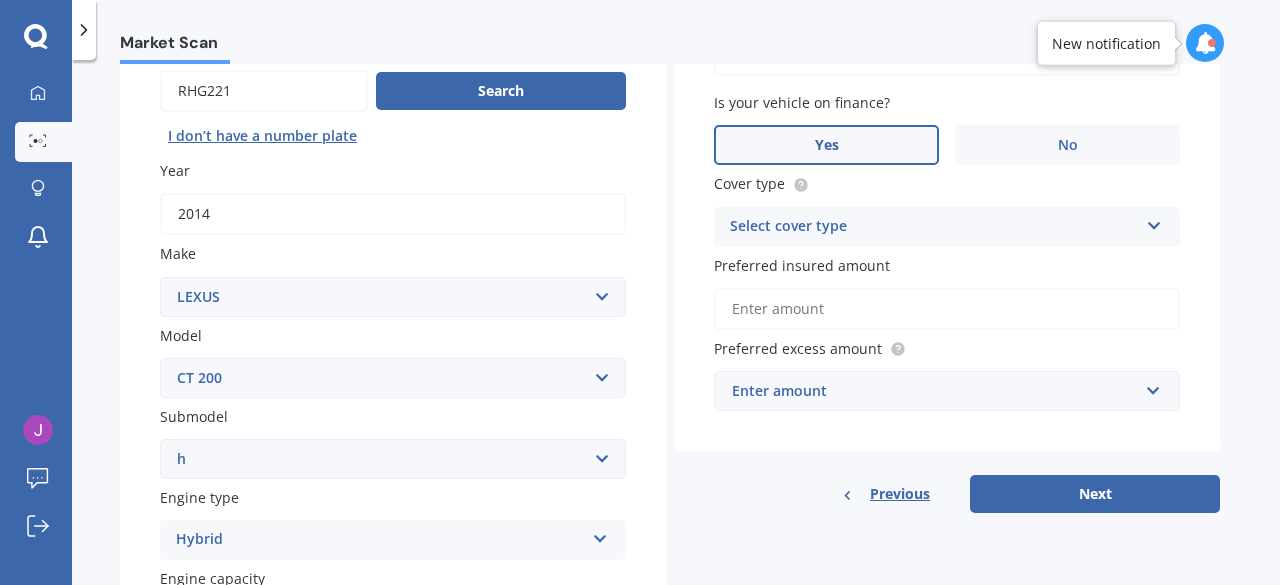 click on "Select submodel h h F Sport" at bounding box center (393, 459) 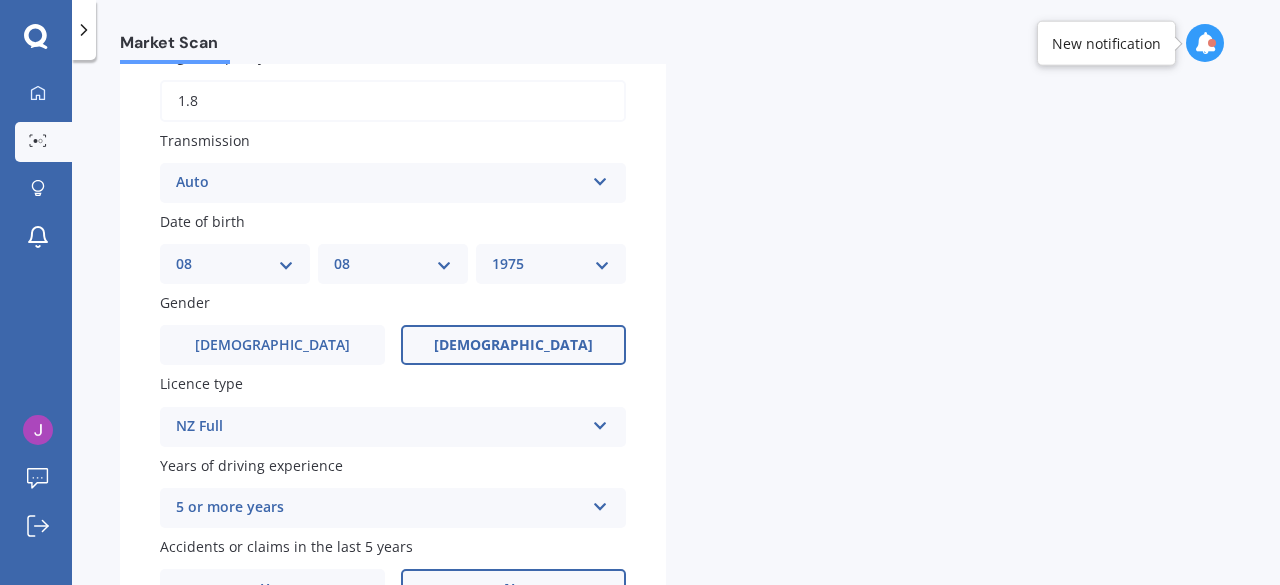 scroll, scrollTop: 737, scrollLeft: 0, axis: vertical 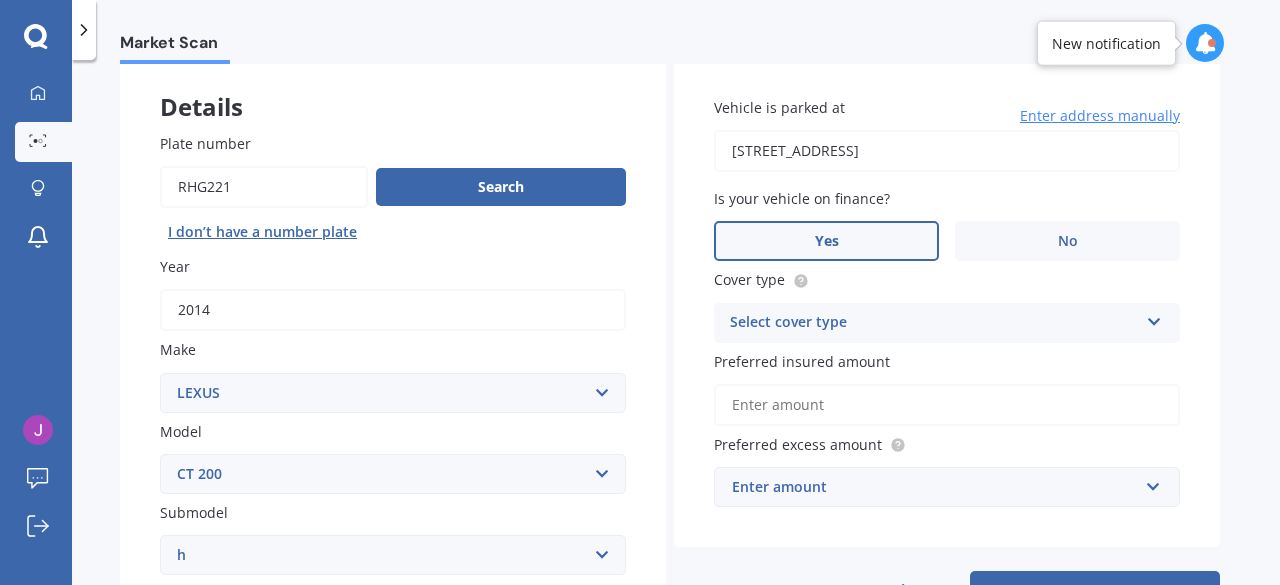 click at bounding box center (1154, 318) 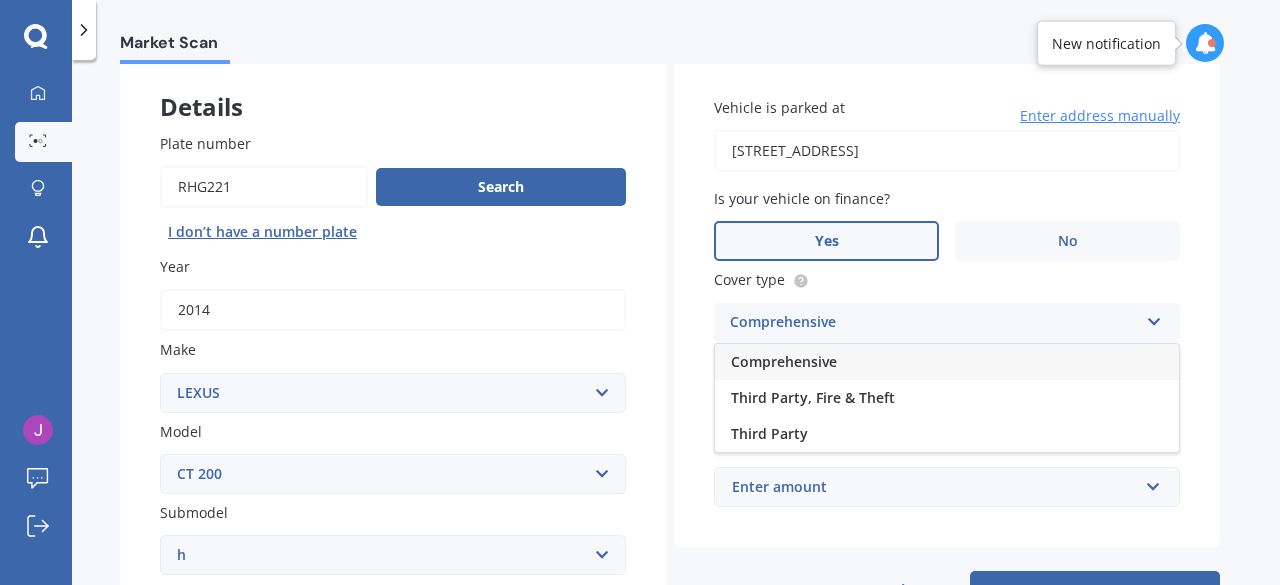 click on "Comprehensive" at bounding box center [784, 361] 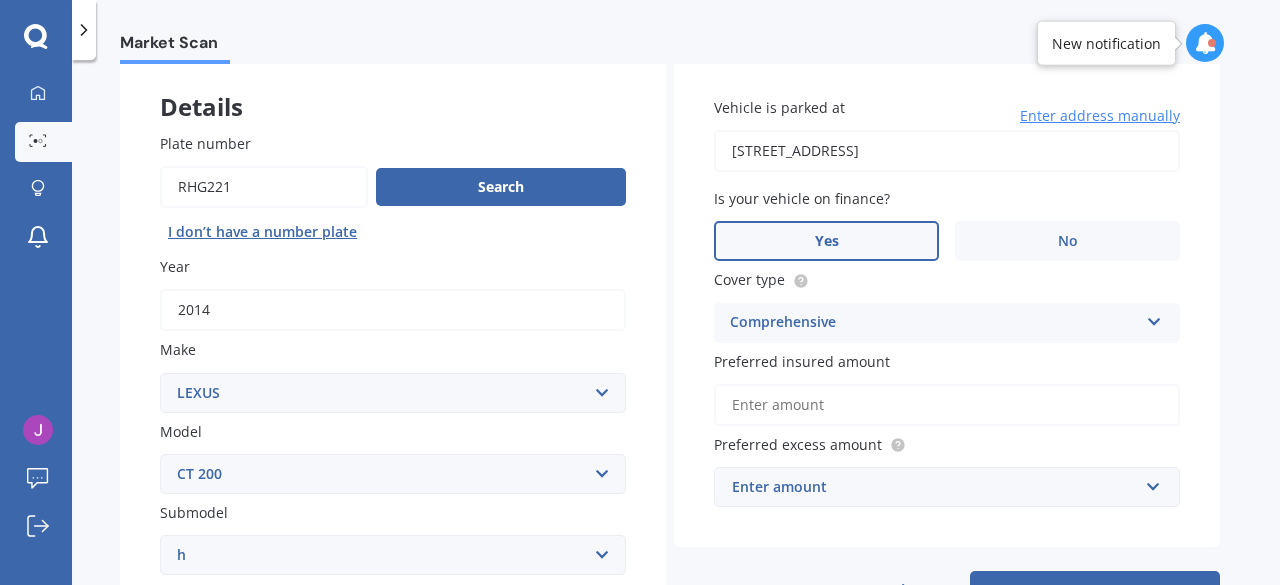 click on "Preferred insured amount" at bounding box center [947, 405] 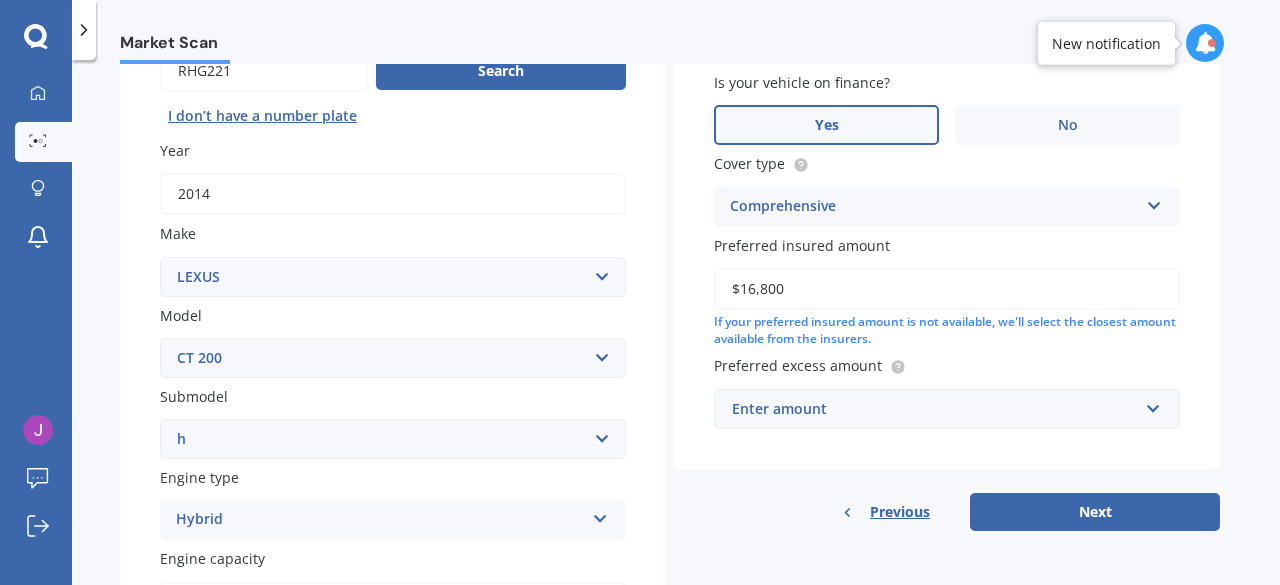 scroll, scrollTop: 257, scrollLeft: 0, axis: vertical 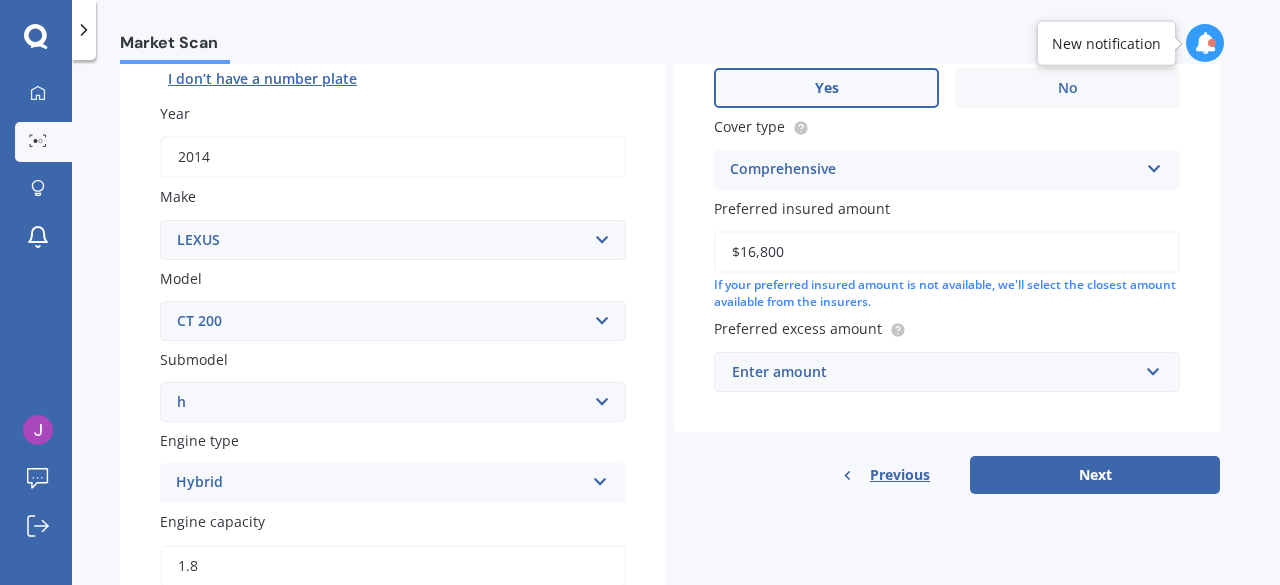 type on "$16,800" 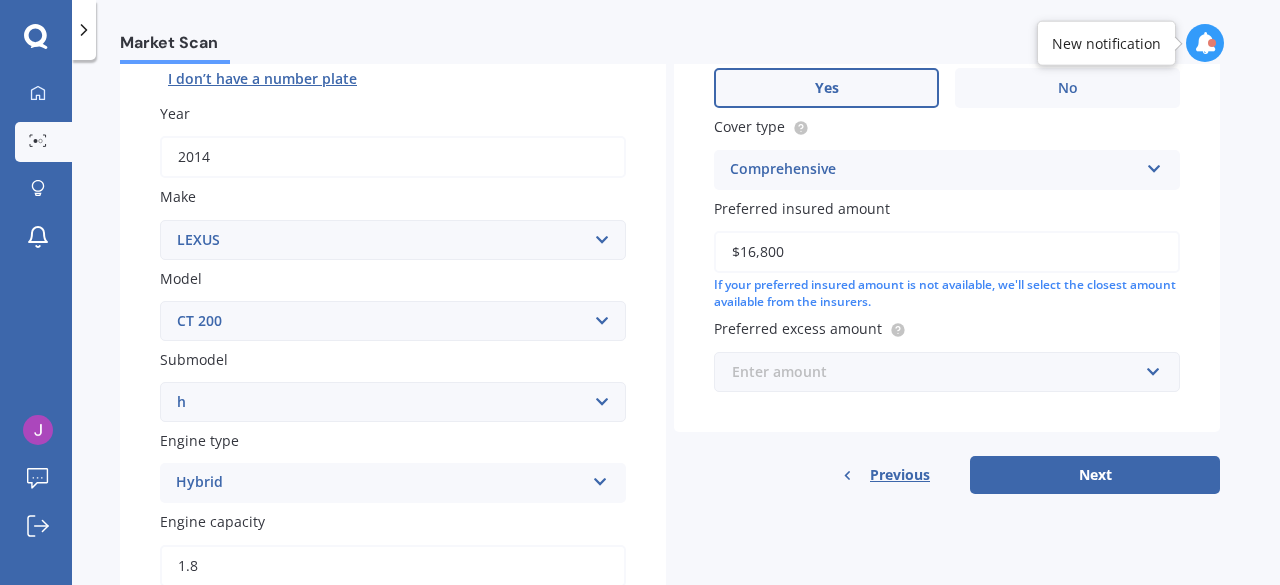 click at bounding box center (940, 372) 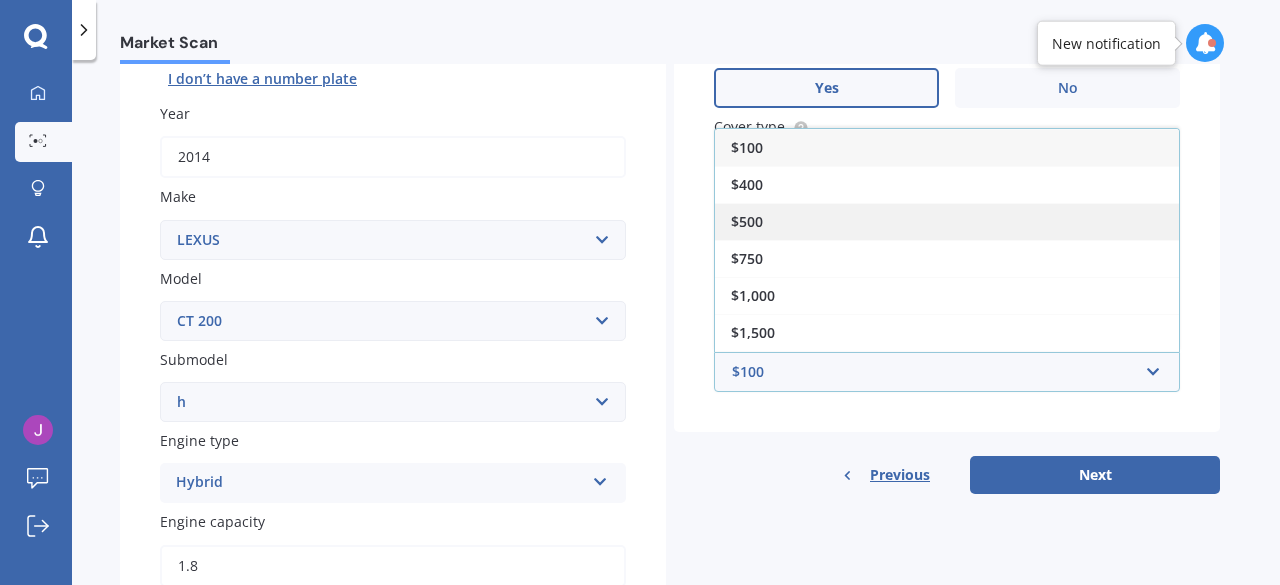 click on "$500" at bounding box center (947, 221) 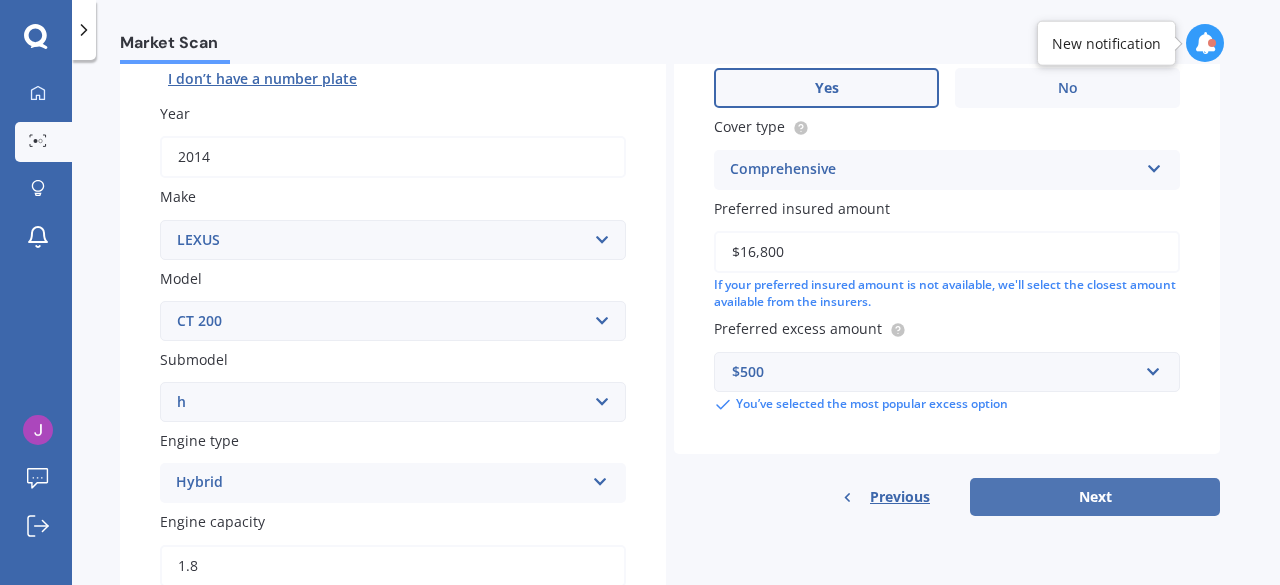 click on "Next" at bounding box center [1095, 497] 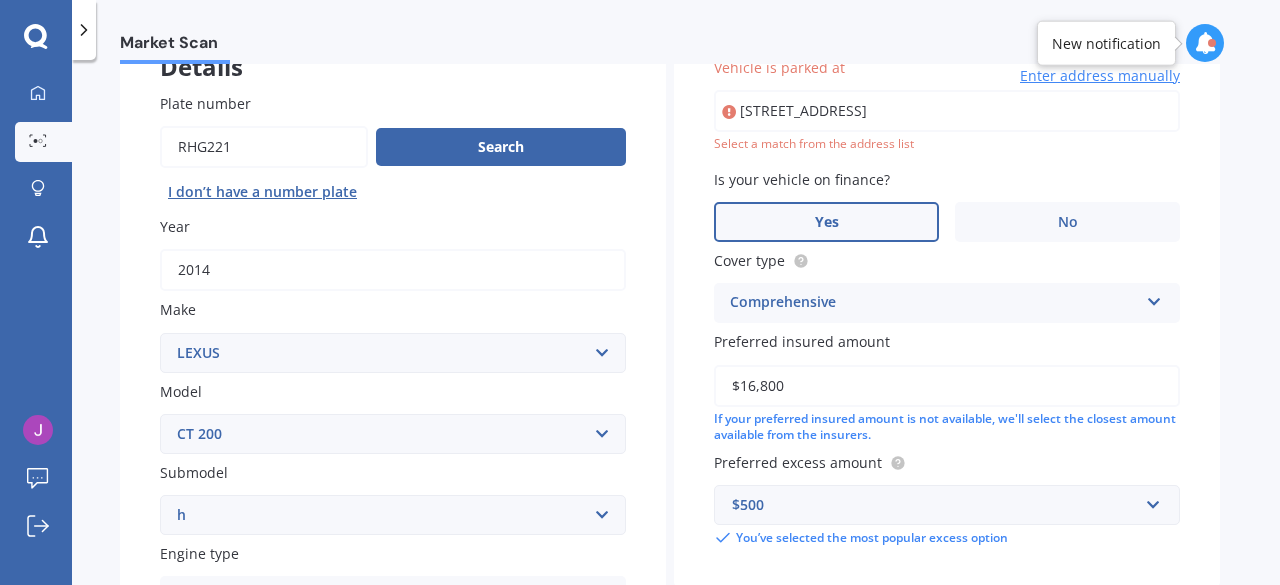 scroll, scrollTop: 136, scrollLeft: 0, axis: vertical 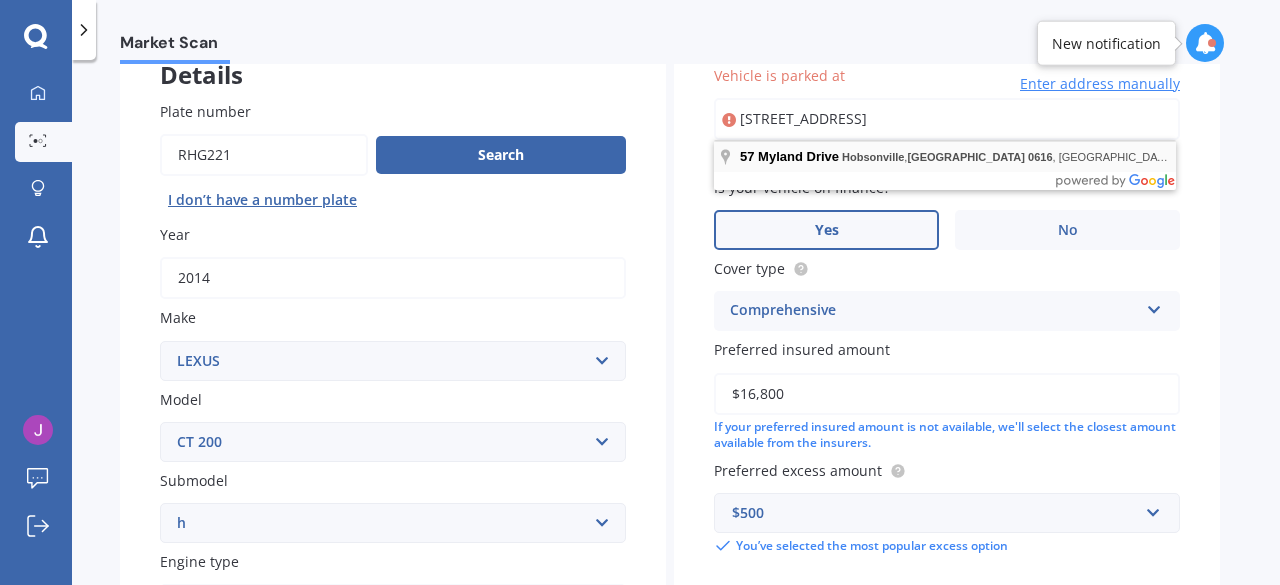 type on "[STREET_ADDRESS]" 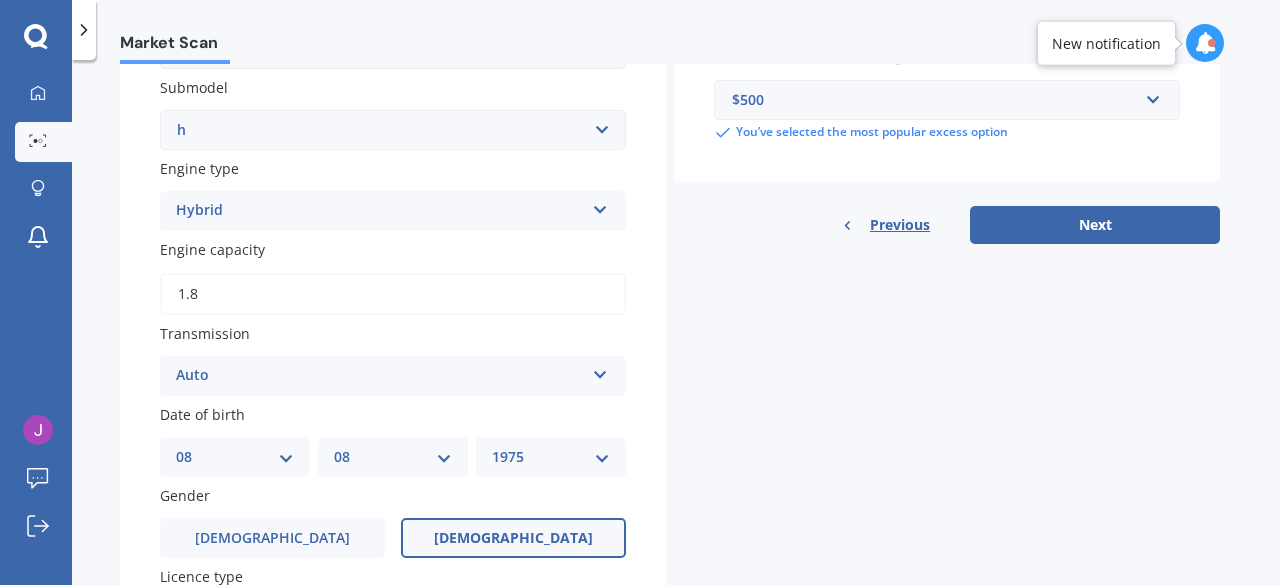 scroll, scrollTop: 531, scrollLeft: 0, axis: vertical 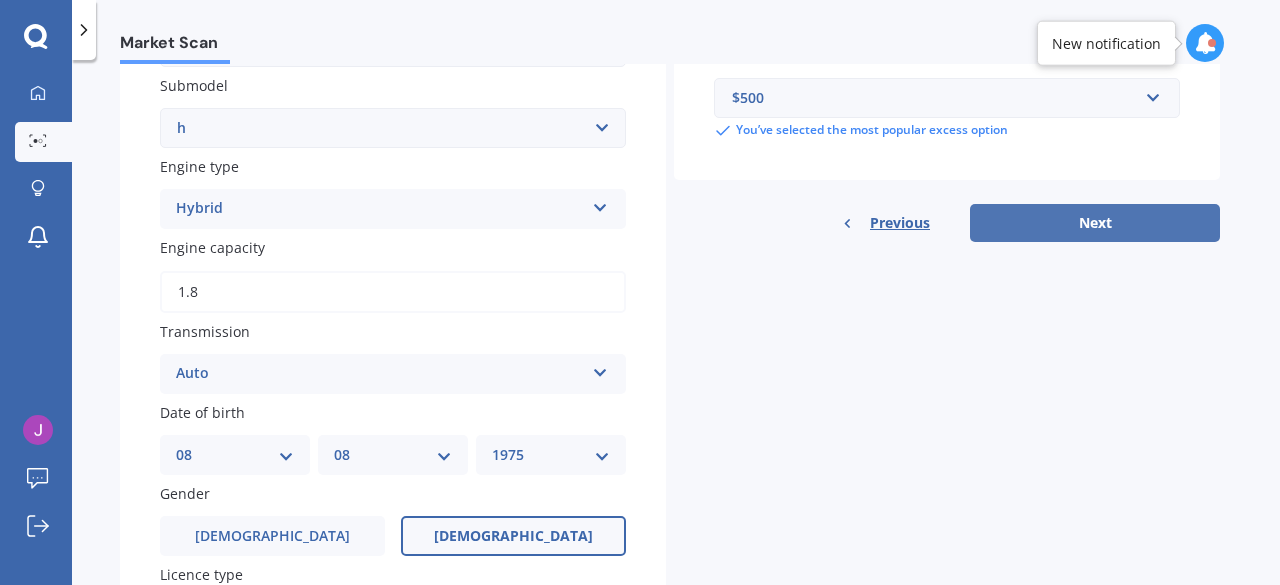 click on "Next" at bounding box center [1095, 223] 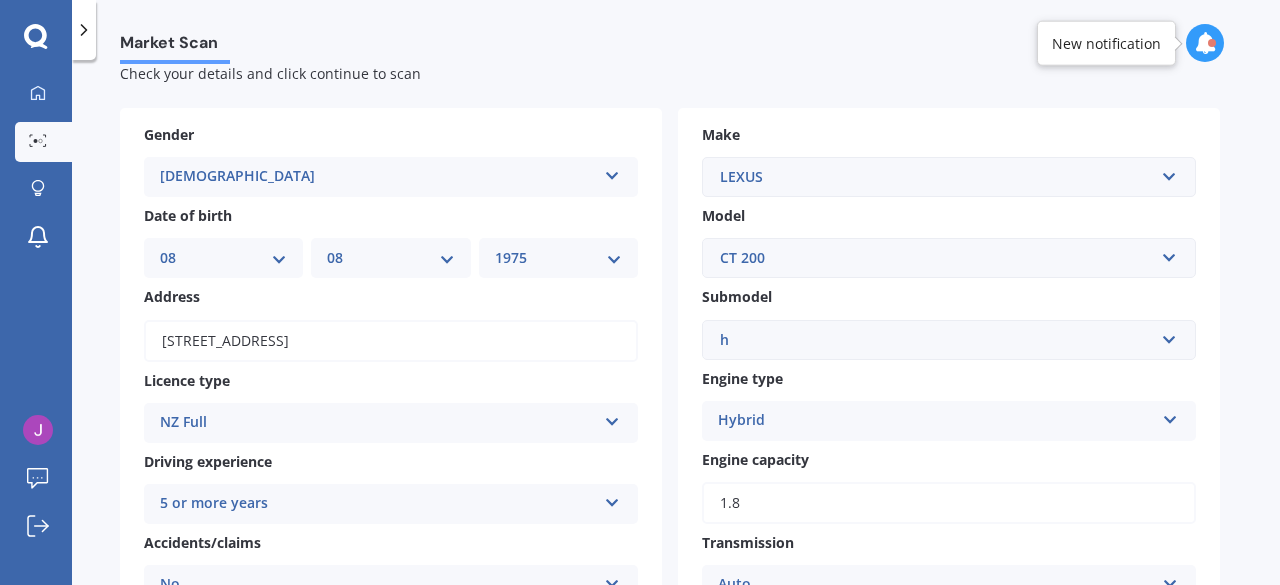 scroll, scrollTop: 0, scrollLeft: 0, axis: both 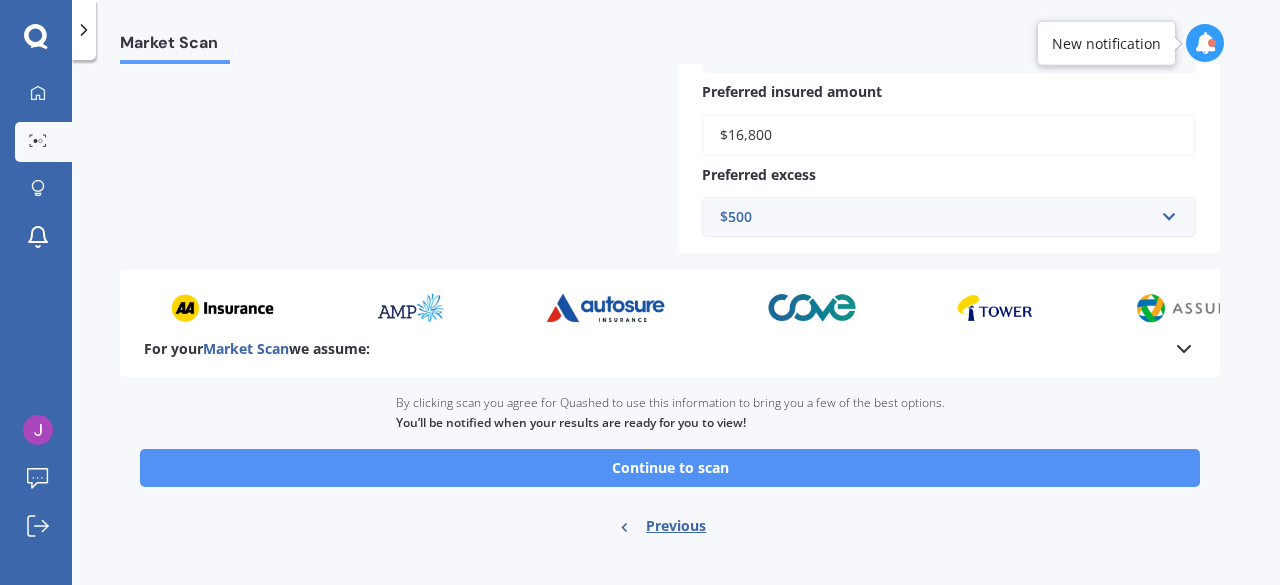 click on "Continue to scan" at bounding box center [670, 468] 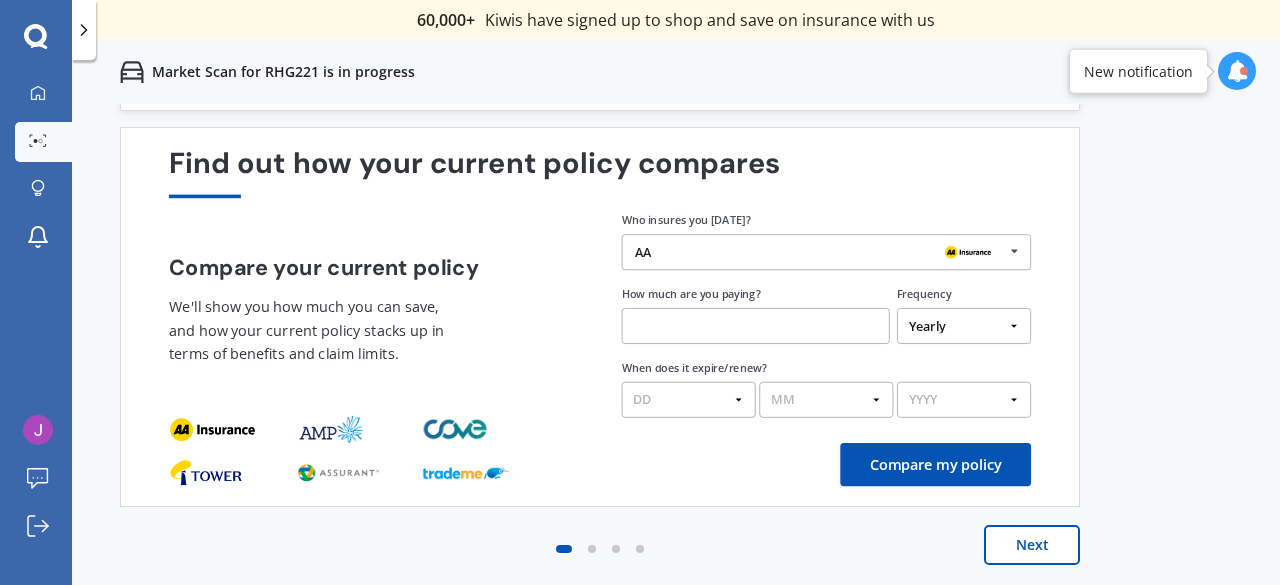 scroll, scrollTop: 0, scrollLeft: 0, axis: both 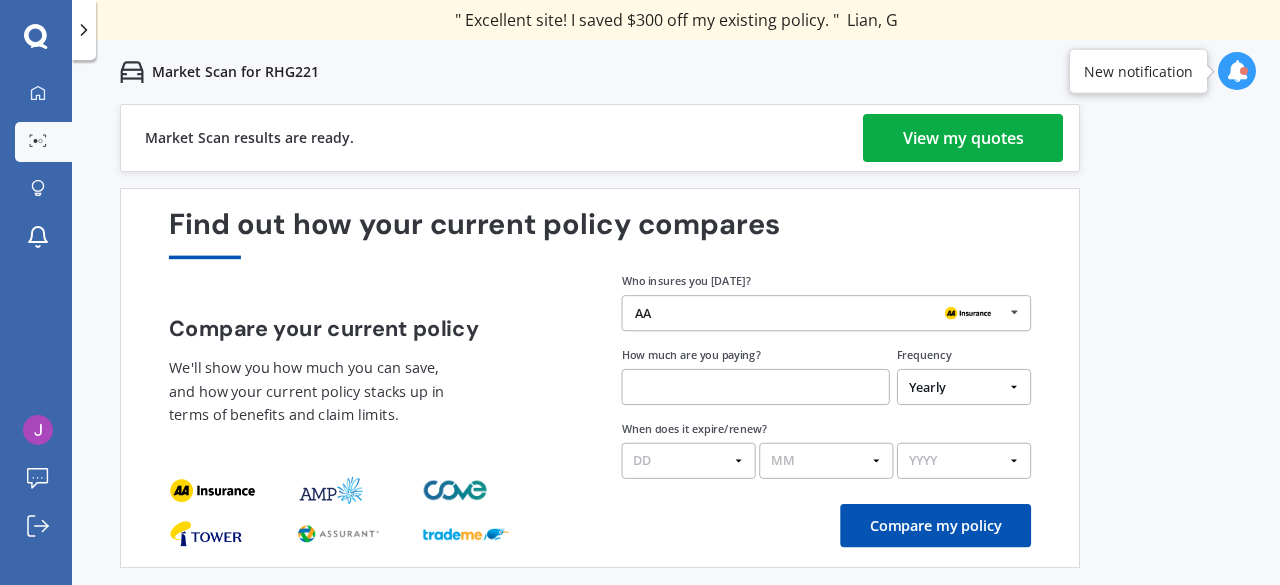 click on "View my quotes" at bounding box center (963, 138) 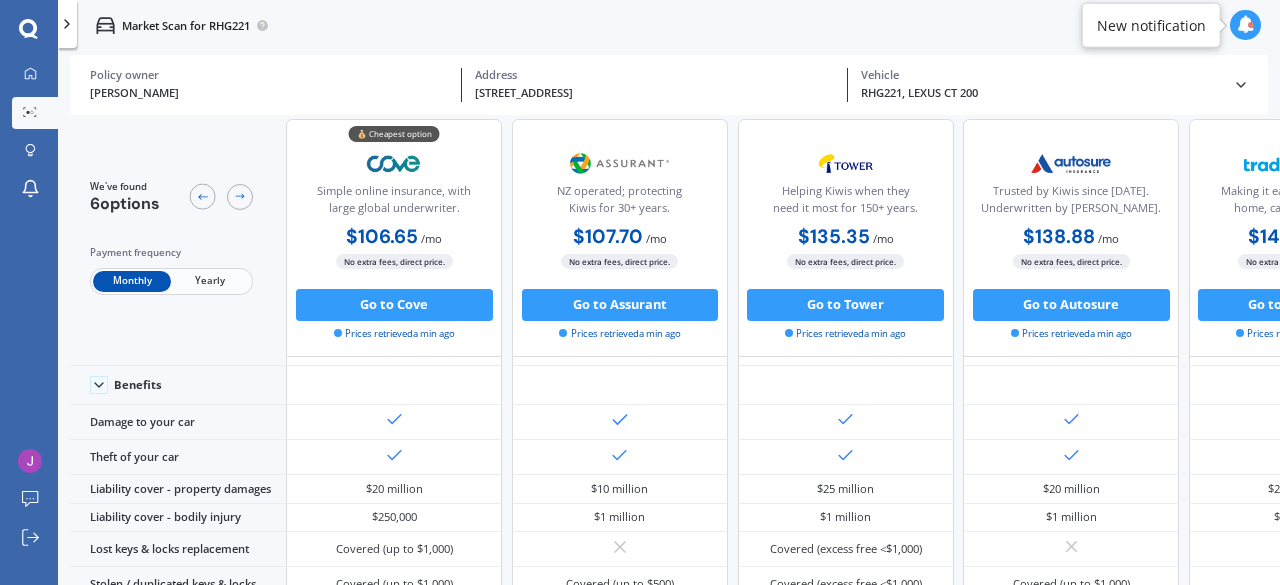 scroll, scrollTop: 80, scrollLeft: 0, axis: vertical 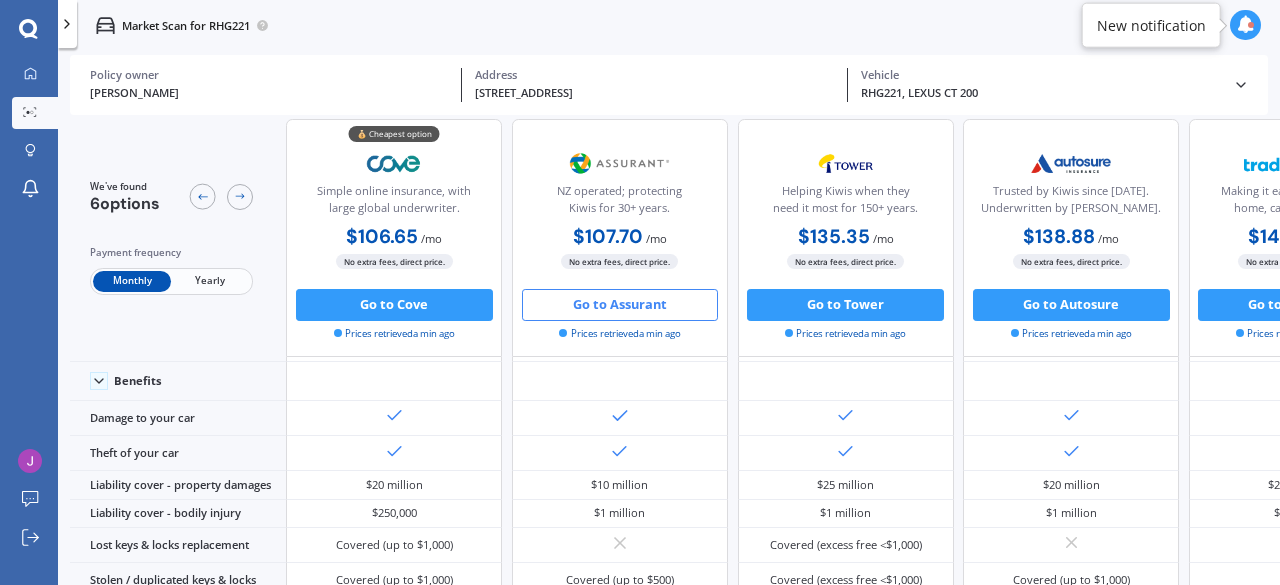 click on "Go to Assurant" at bounding box center (620, 305) 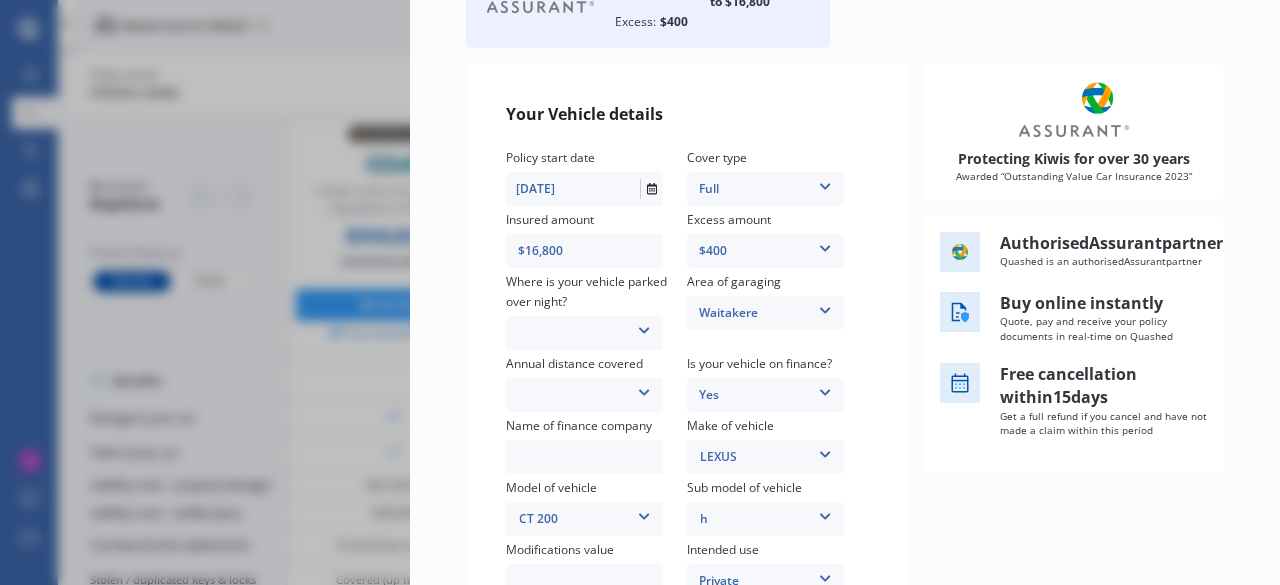 scroll, scrollTop: 166, scrollLeft: 0, axis: vertical 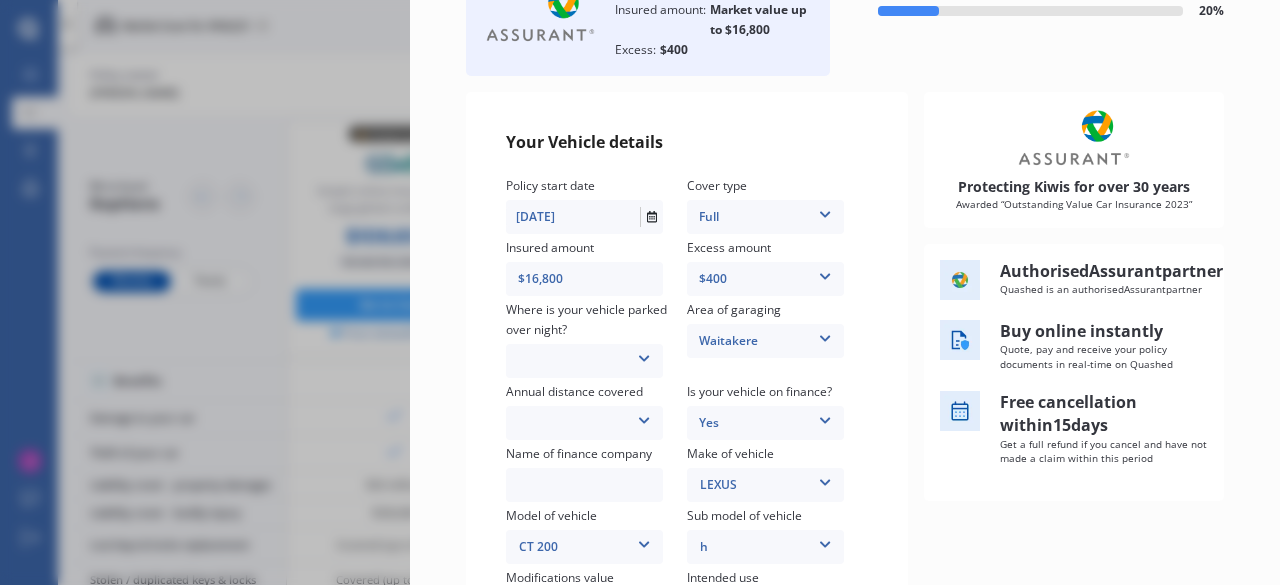 click at bounding box center (644, 355) 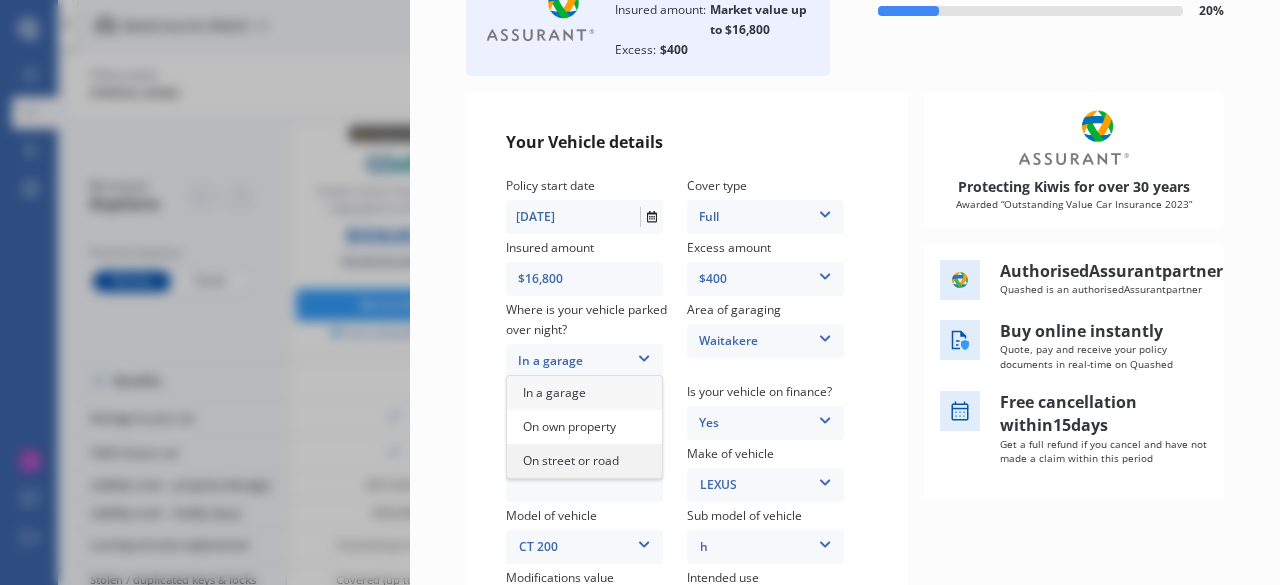 click on "On street or road" at bounding box center [571, 460] 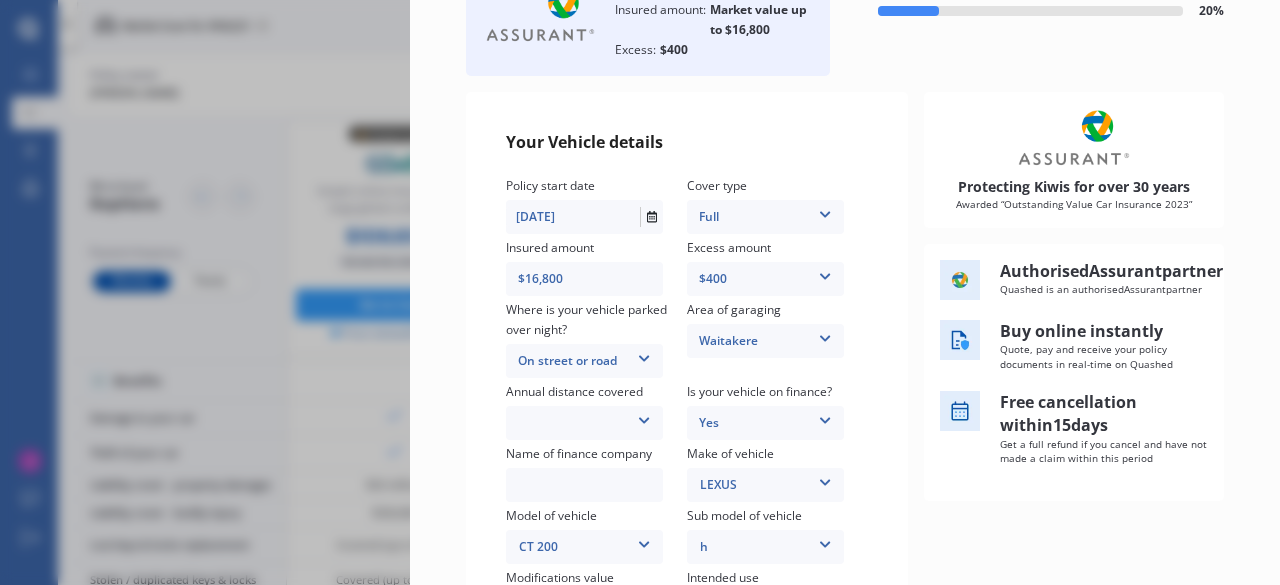 click on "Low (less than 15,000km per year) Average (15,000-30,000km per year) High (30,000+km per year)" at bounding box center [584, 423] 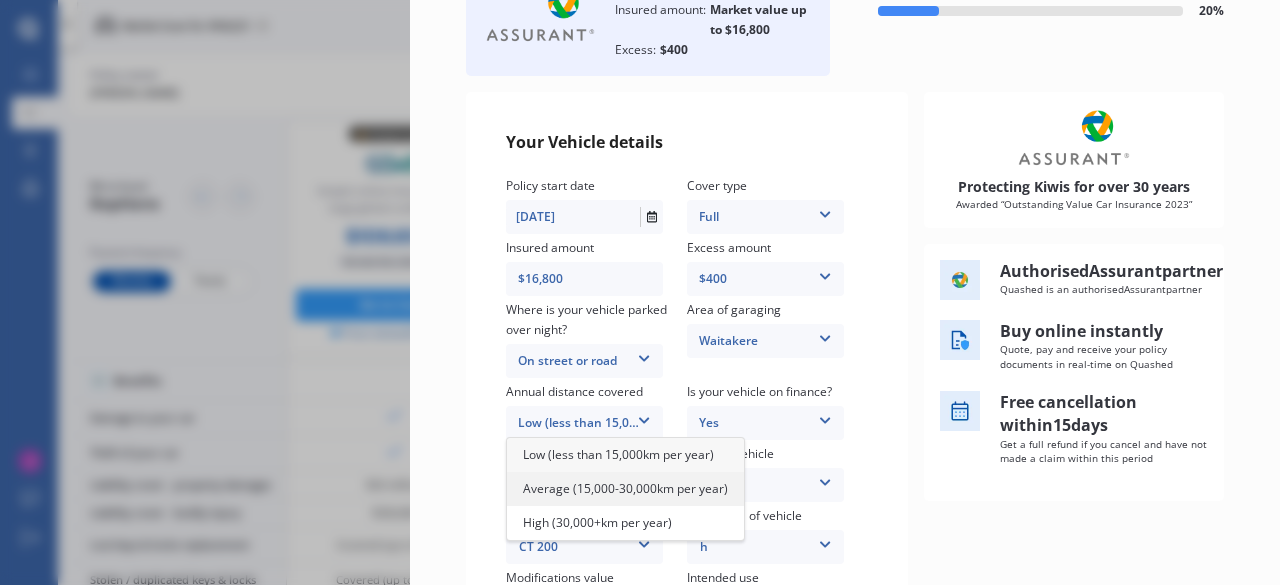 click on "Average (15,000-30,000km per year)" at bounding box center (625, 488) 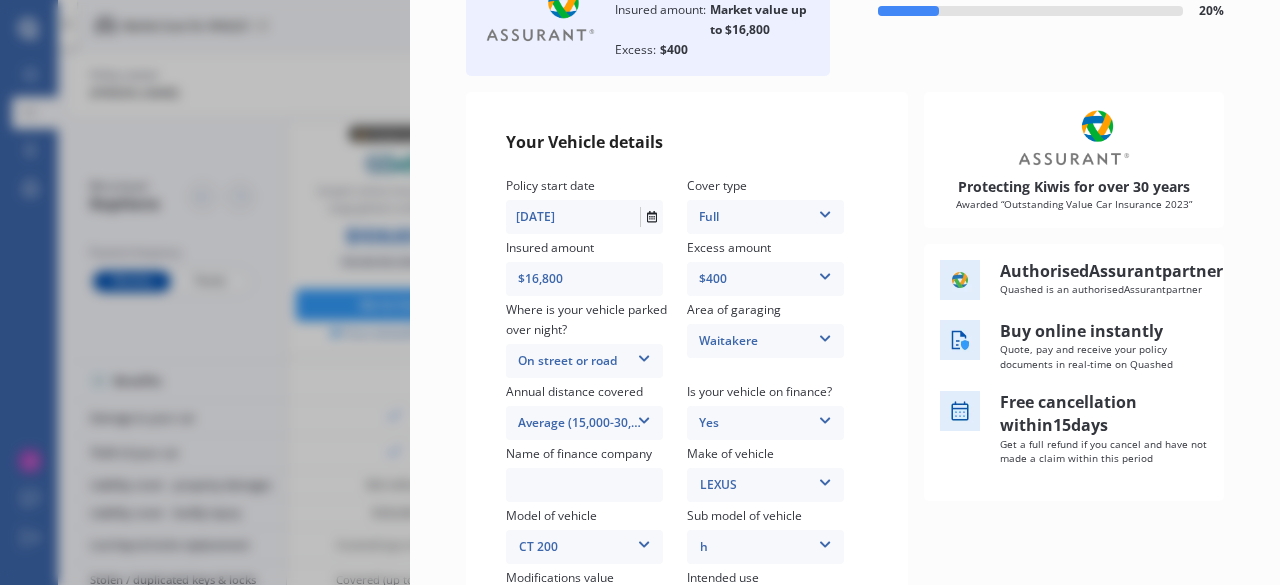 click at bounding box center [584, 485] 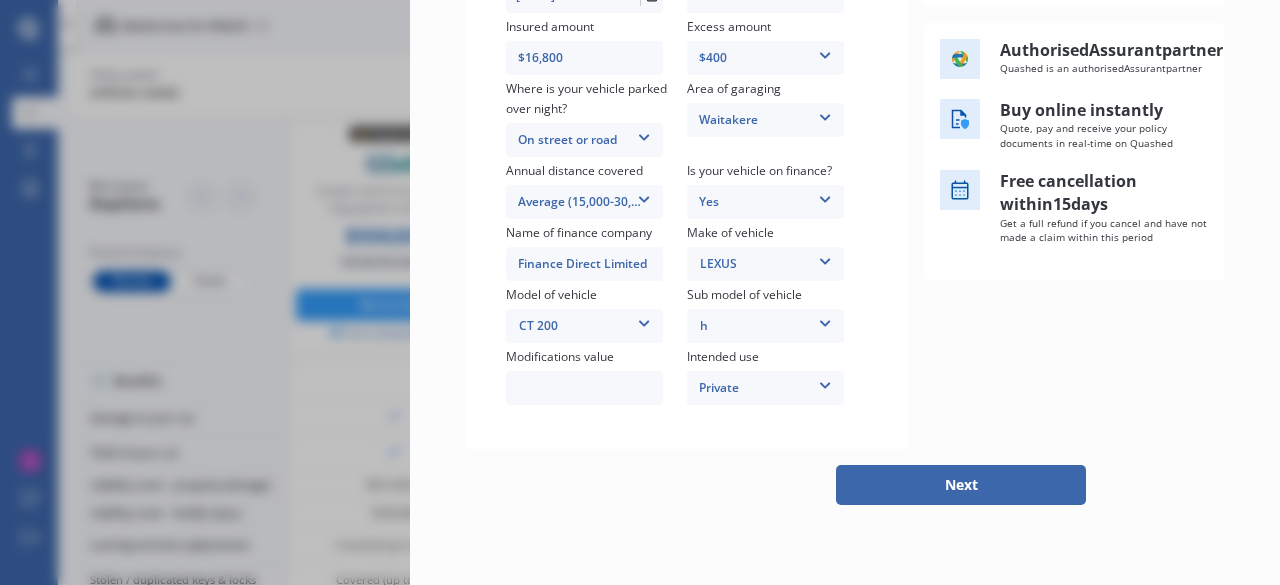 scroll, scrollTop: 449, scrollLeft: 0, axis: vertical 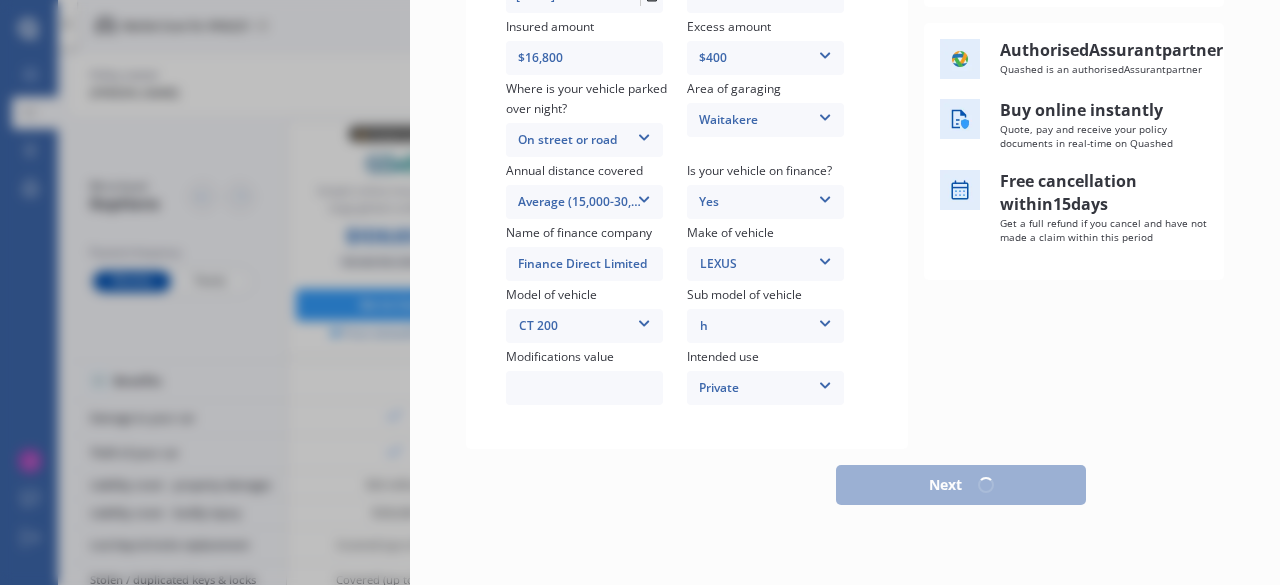 select on "08" 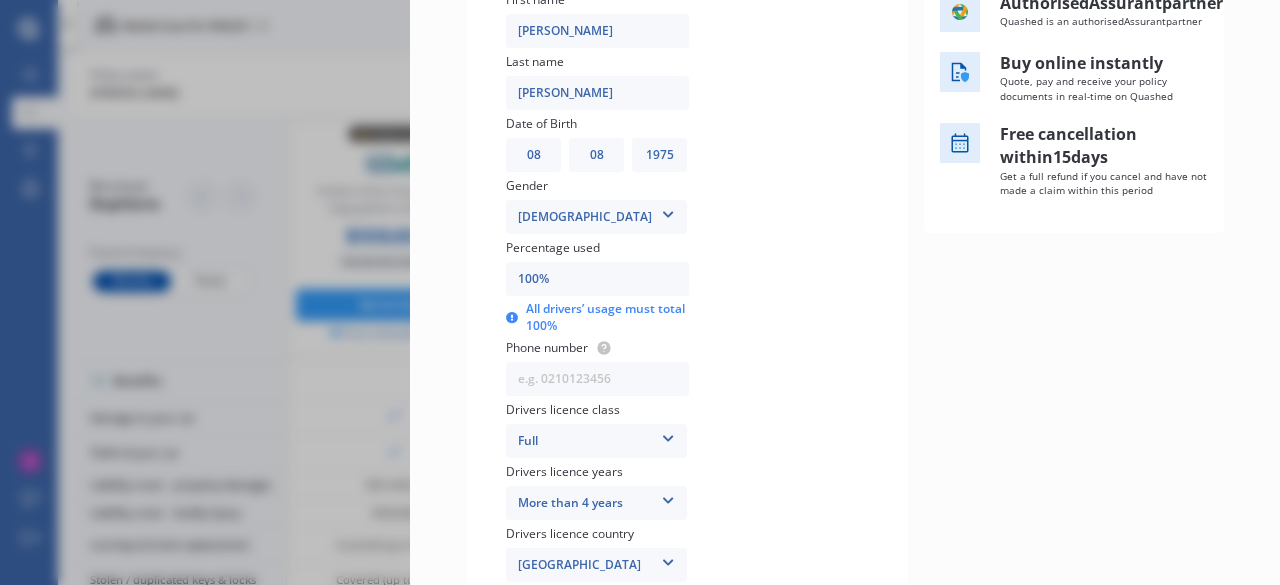 scroll, scrollTop: 0, scrollLeft: 0, axis: both 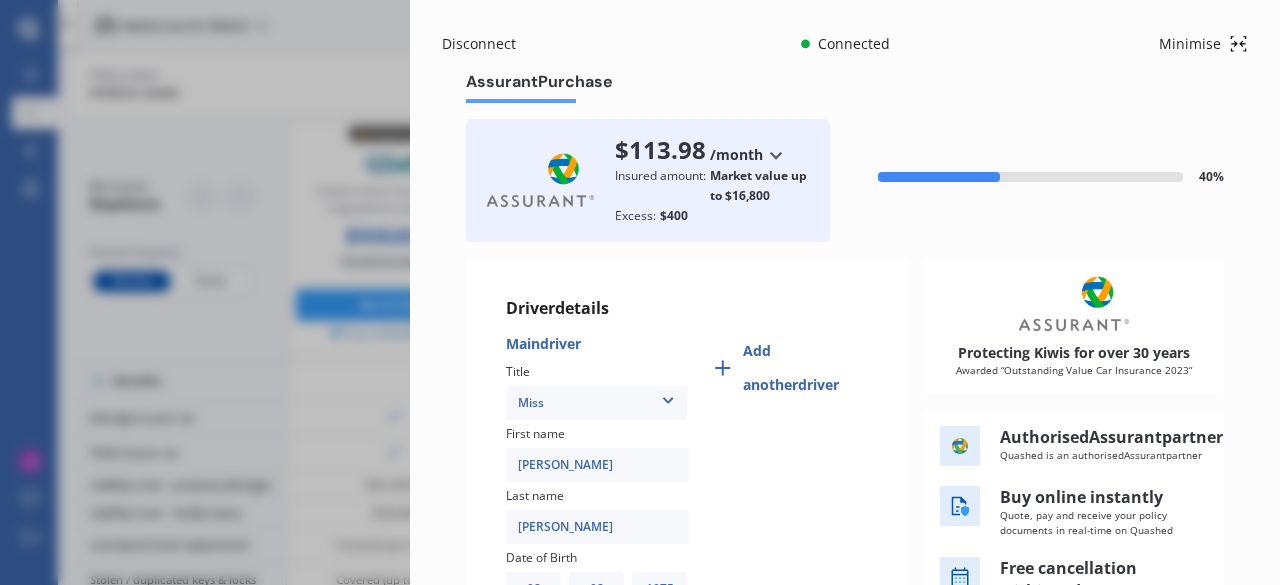 click at bounding box center [668, 397] 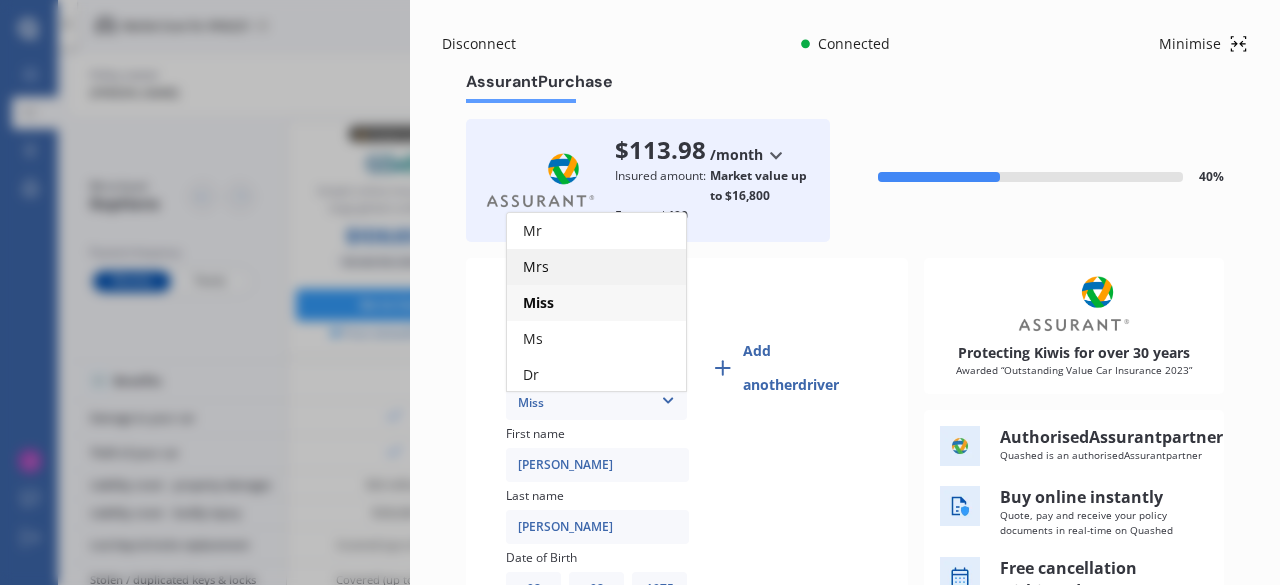 click on "Mrs" at bounding box center [596, 267] 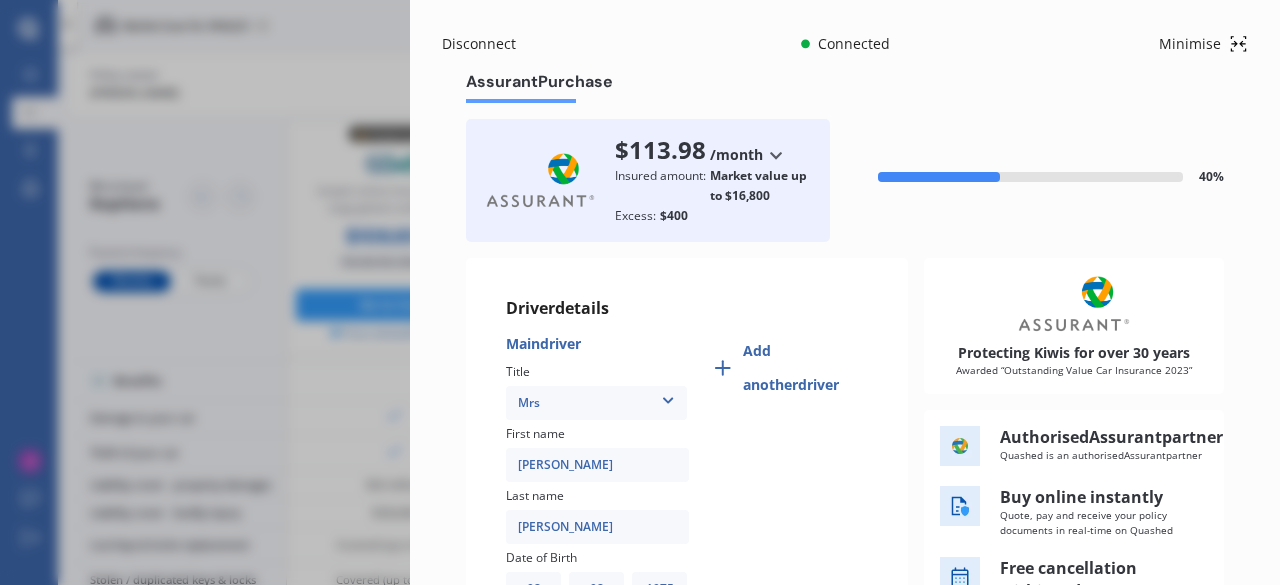 drag, startPoint x: 593, startPoint y: 468, endPoint x: 451, endPoint y: 474, distance: 142.12671 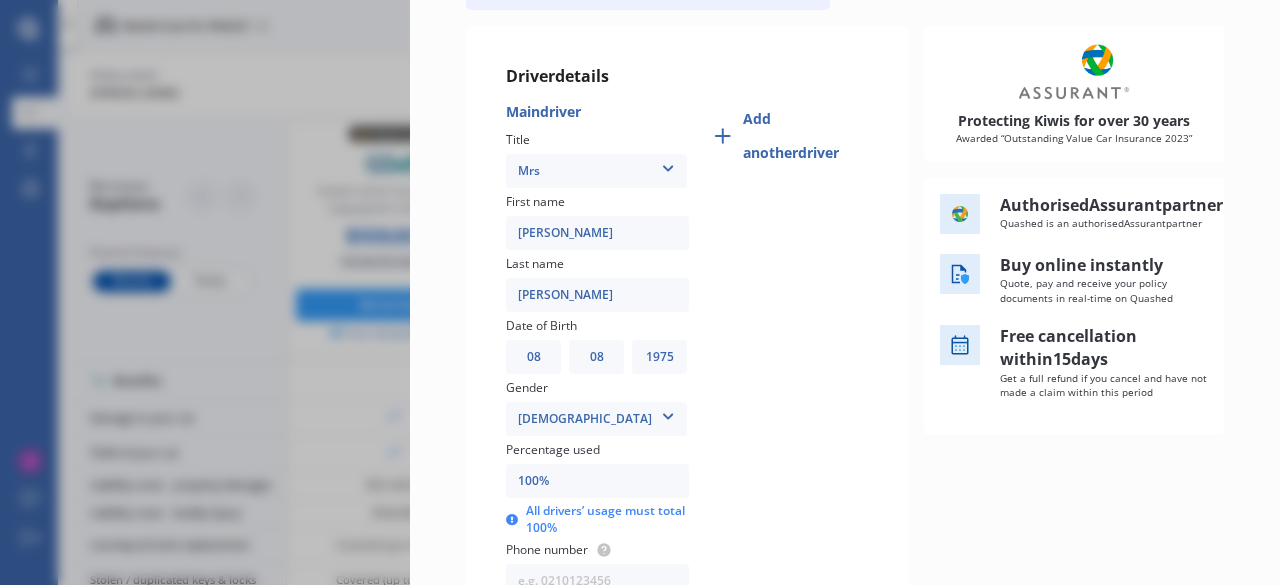 scroll, scrollTop: 233, scrollLeft: 0, axis: vertical 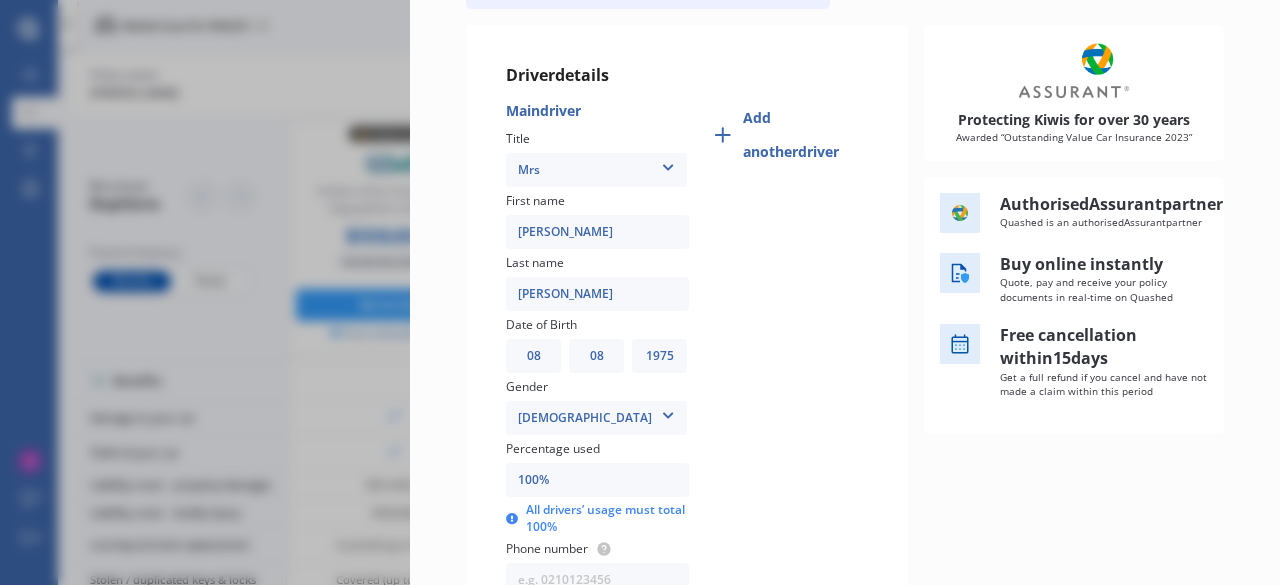 click on "100%" at bounding box center [597, 480] 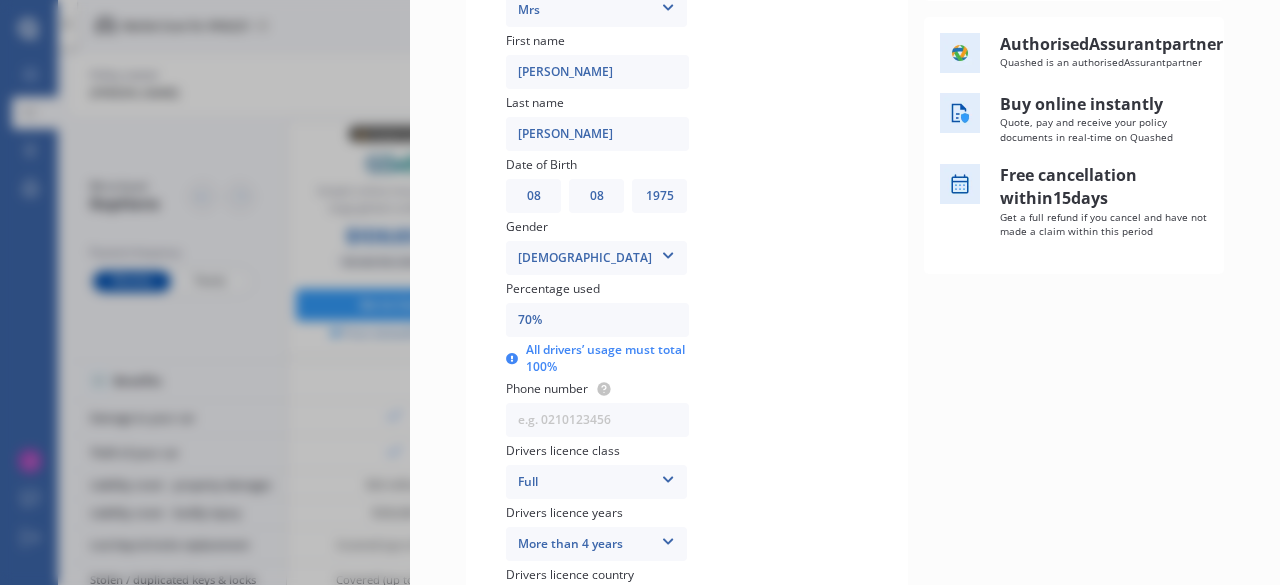 scroll, scrollTop: 458, scrollLeft: 0, axis: vertical 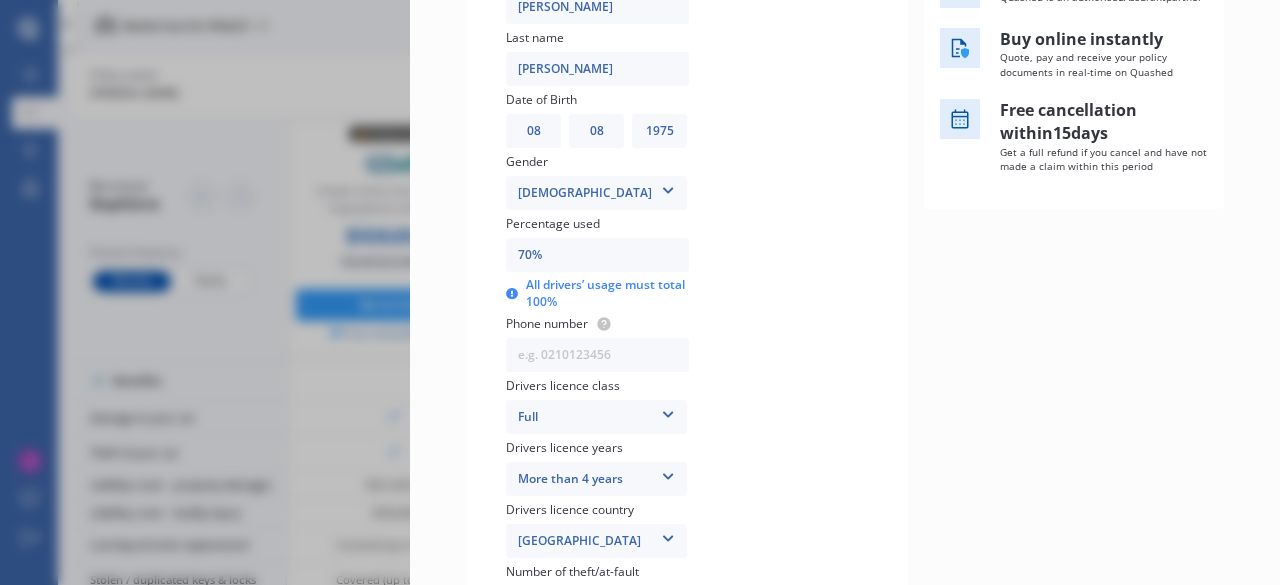 type on "70%" 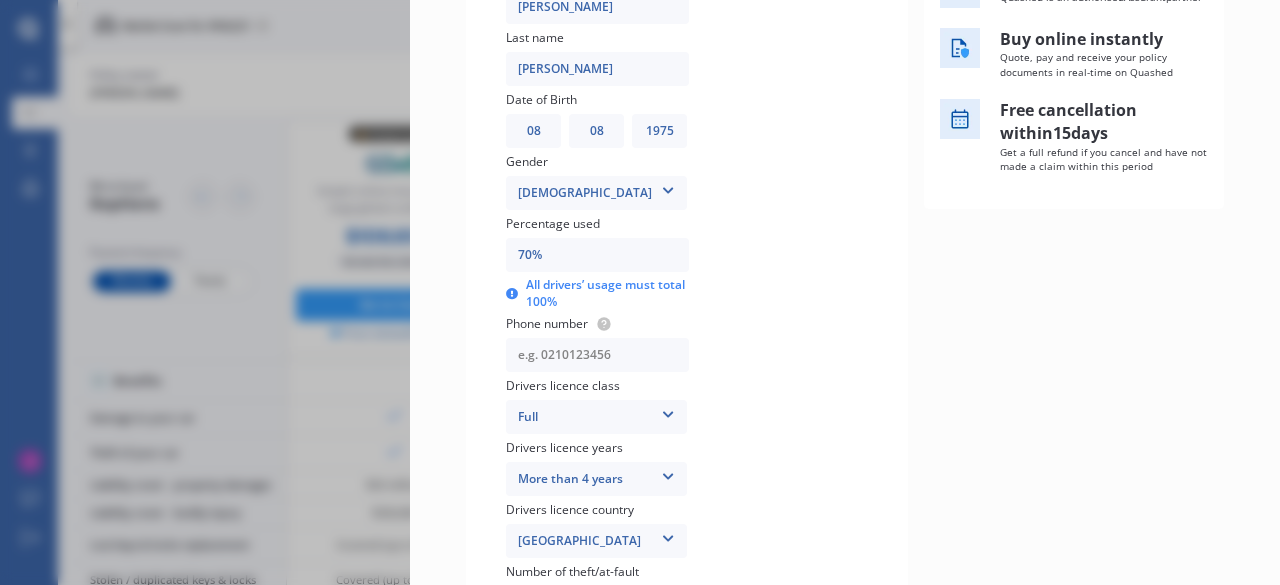 click at bounding box center (597, 355) 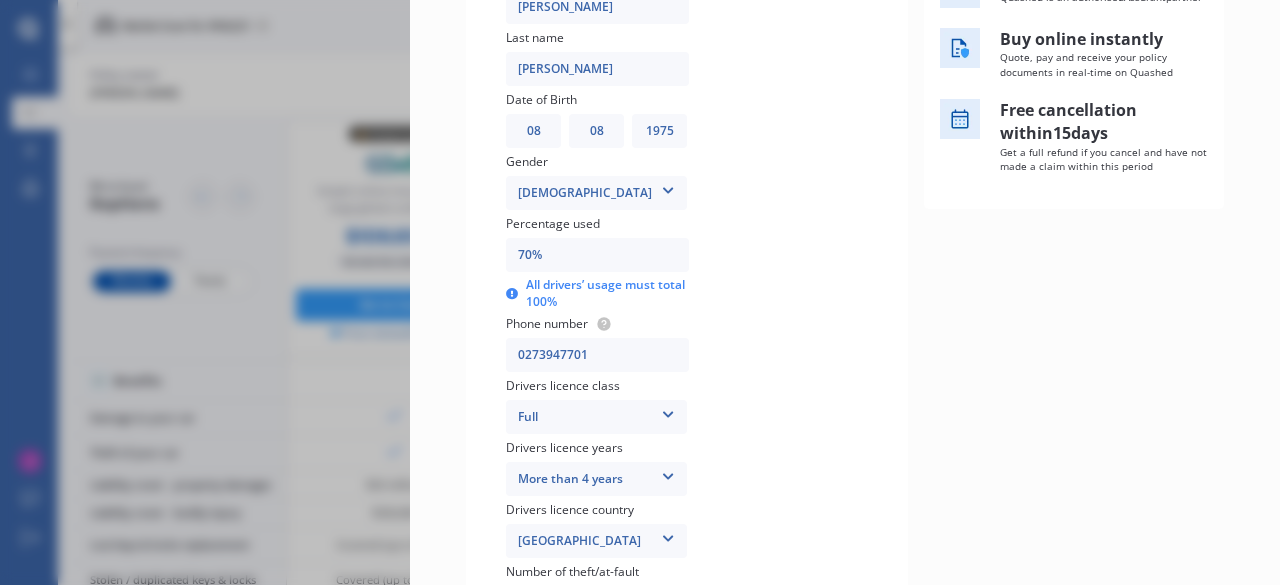 click at bounding box center (668, 473) 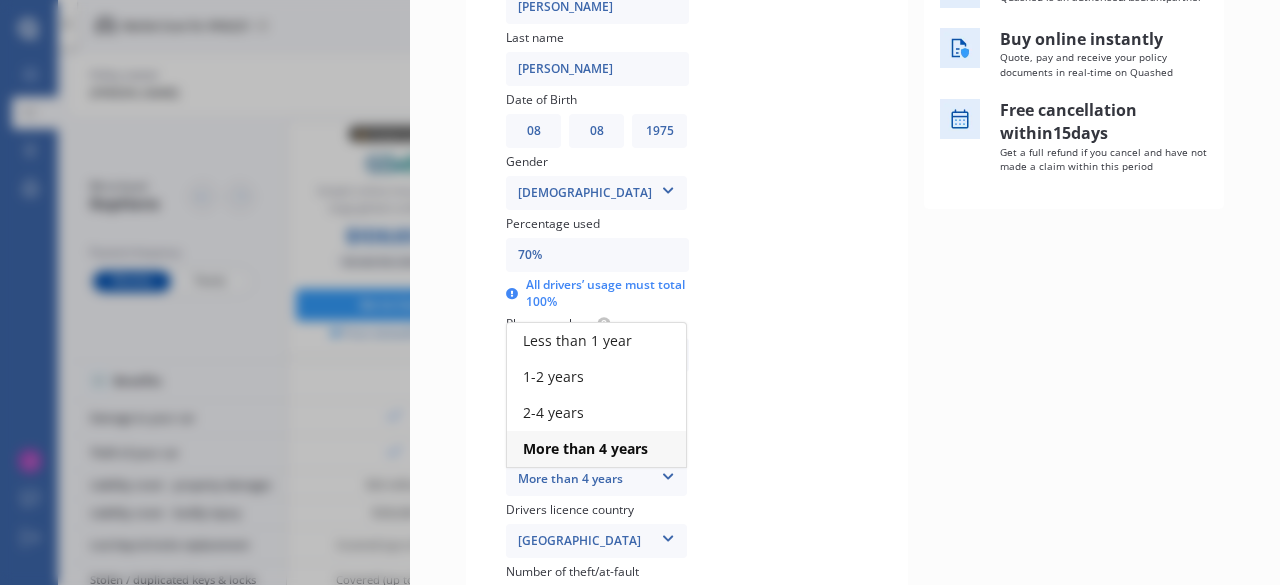 click at bounding box center (668, 473) 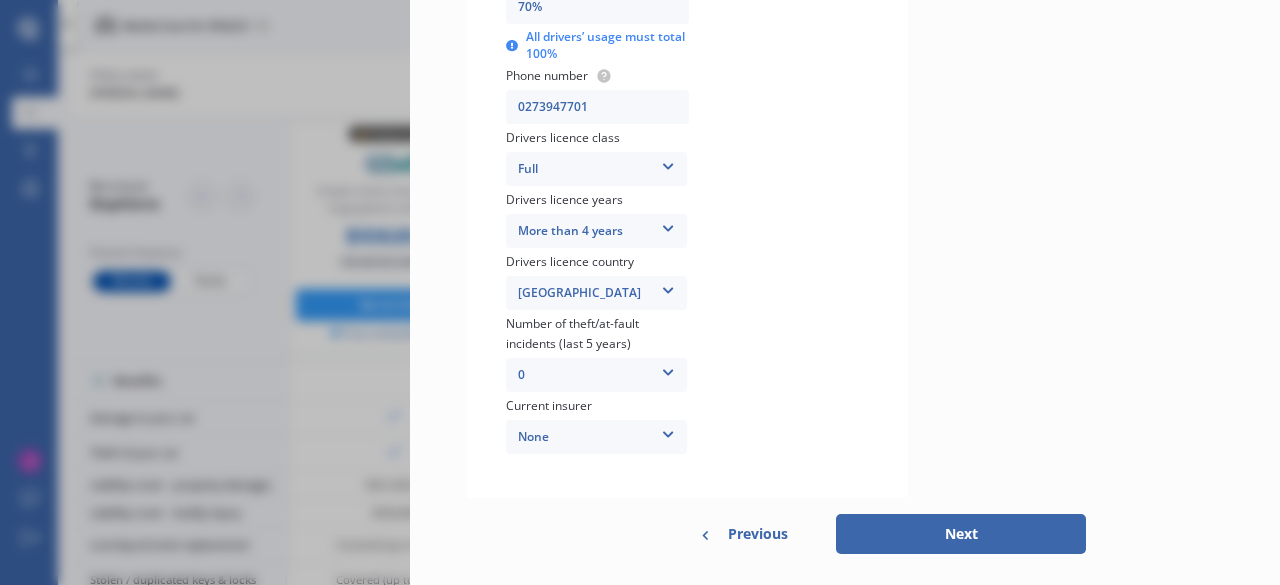 scroll, scrollTop: 738, scrollLeft: 0, axis: vertical 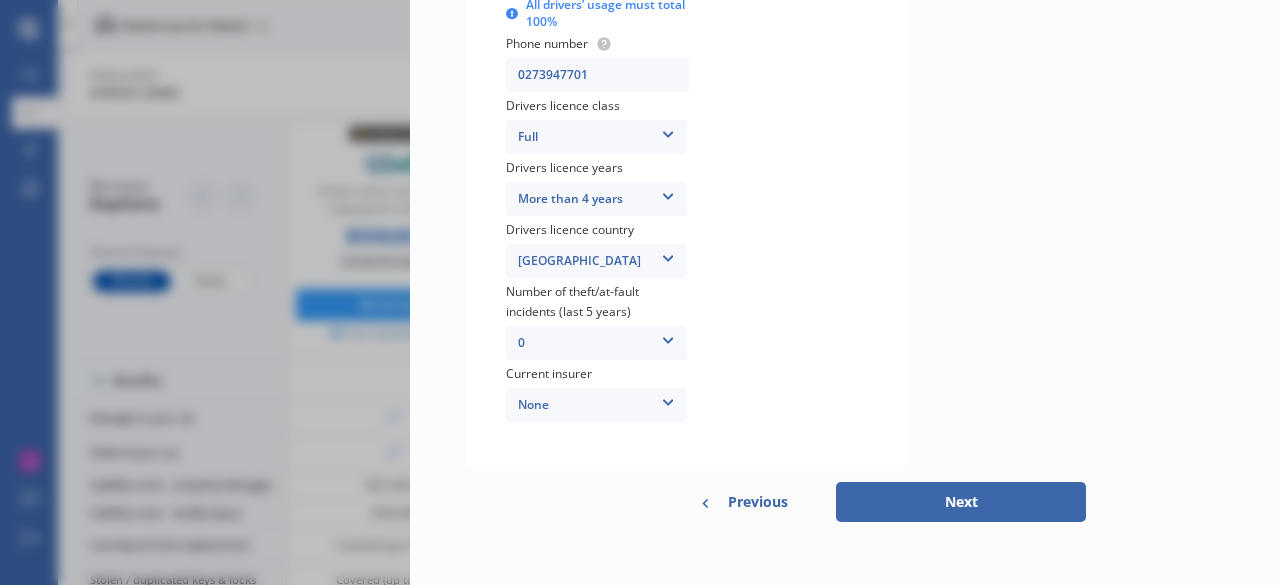 click at bounding box center [668, 399] 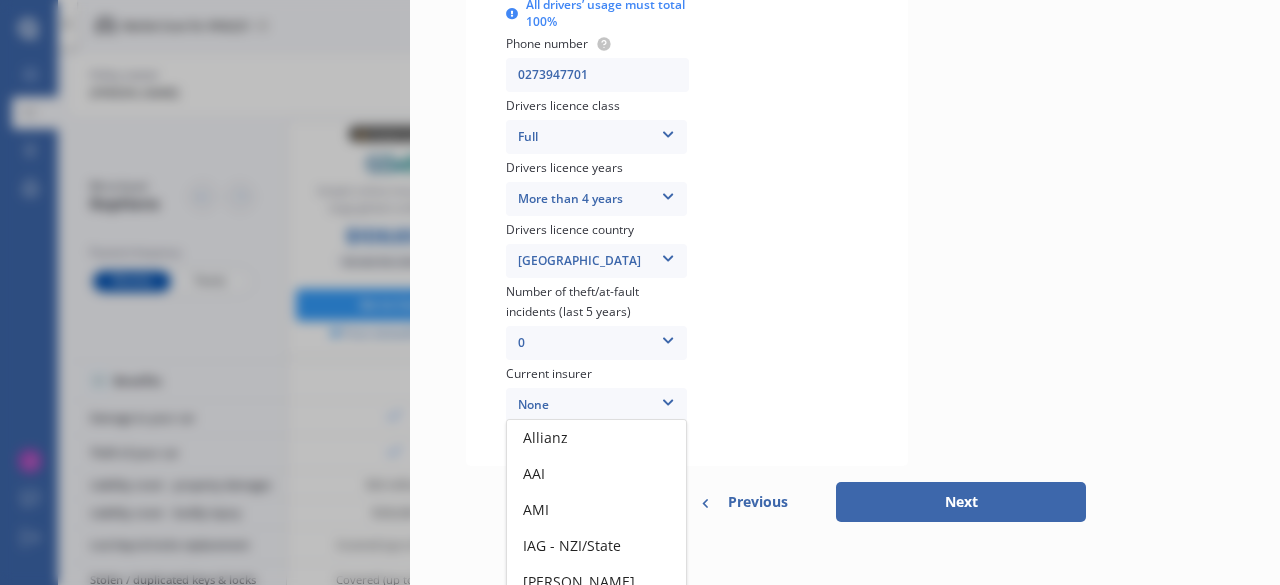 scroll, scrollTop: 145, scrollLeft: 0, axis: vertical 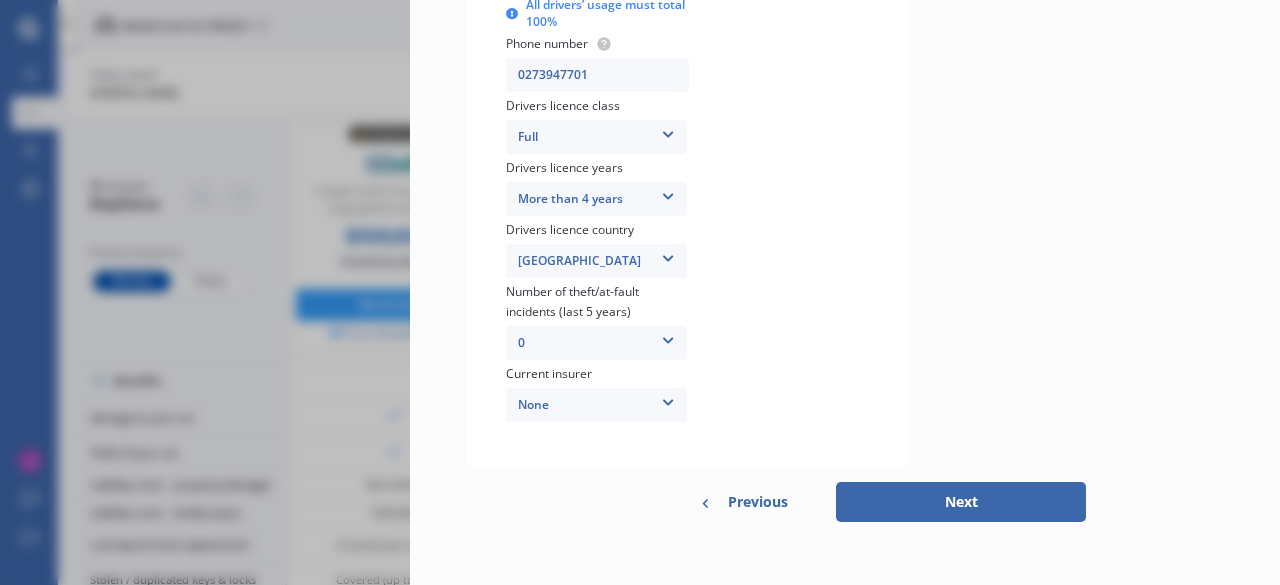 drag, startPoint x: 726, startPoint y: 499, endPoint x: 720, endPoint y: 429, distance: 70.256676 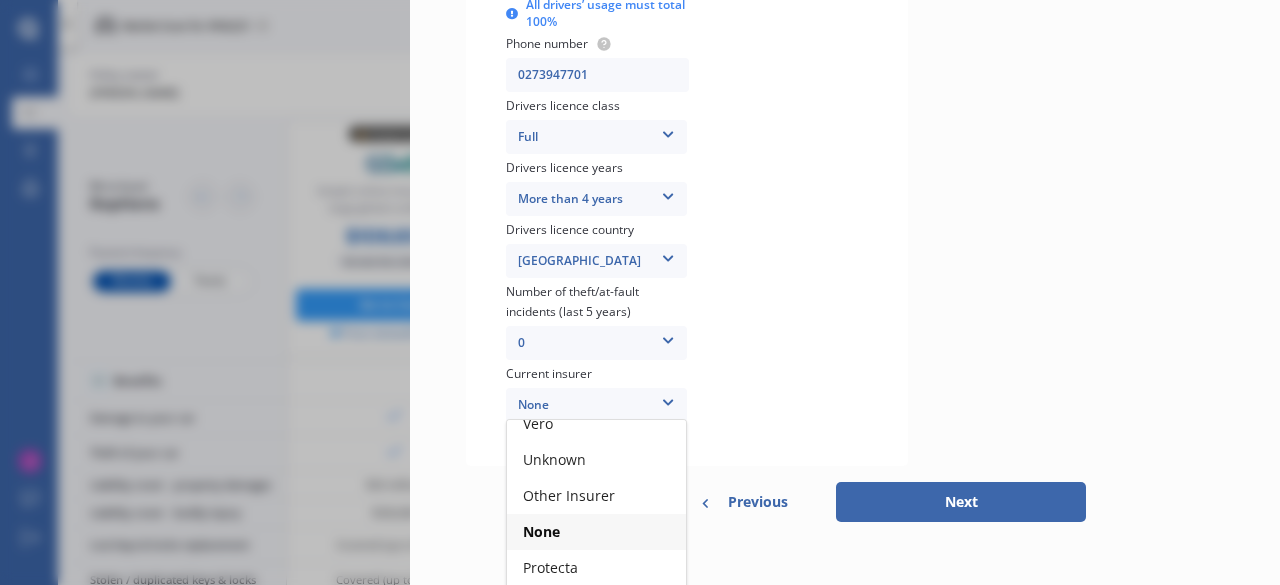 scroll, scrollTop: 217, scrollLeft: 0, axis: vertical 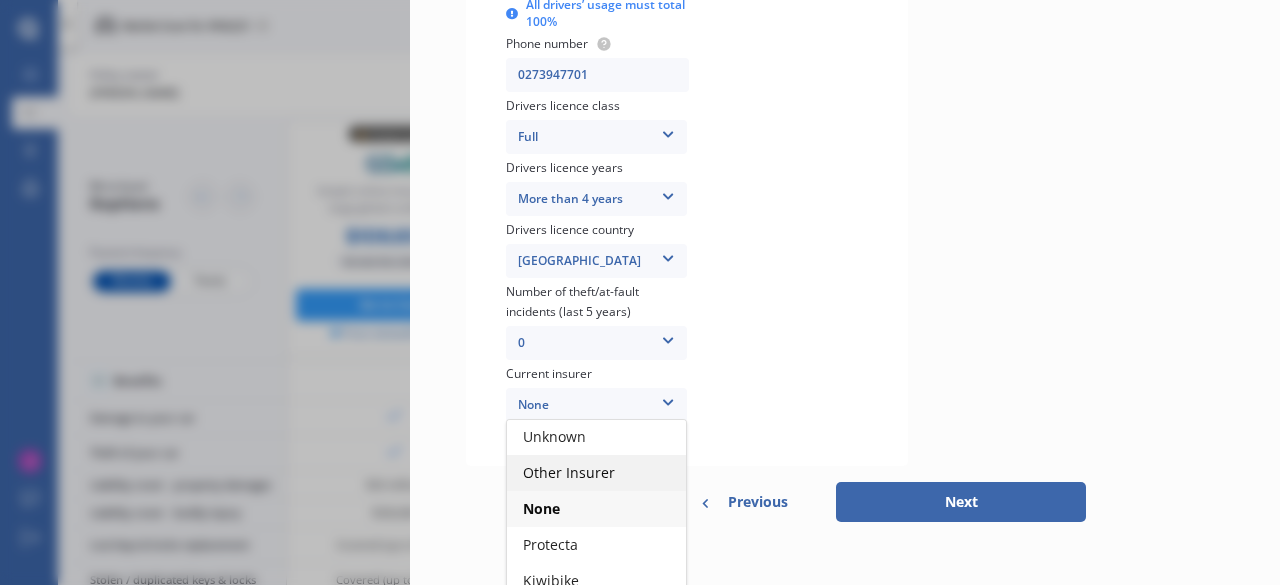 click on "Other Insurer" at bounding box center (569, 472) 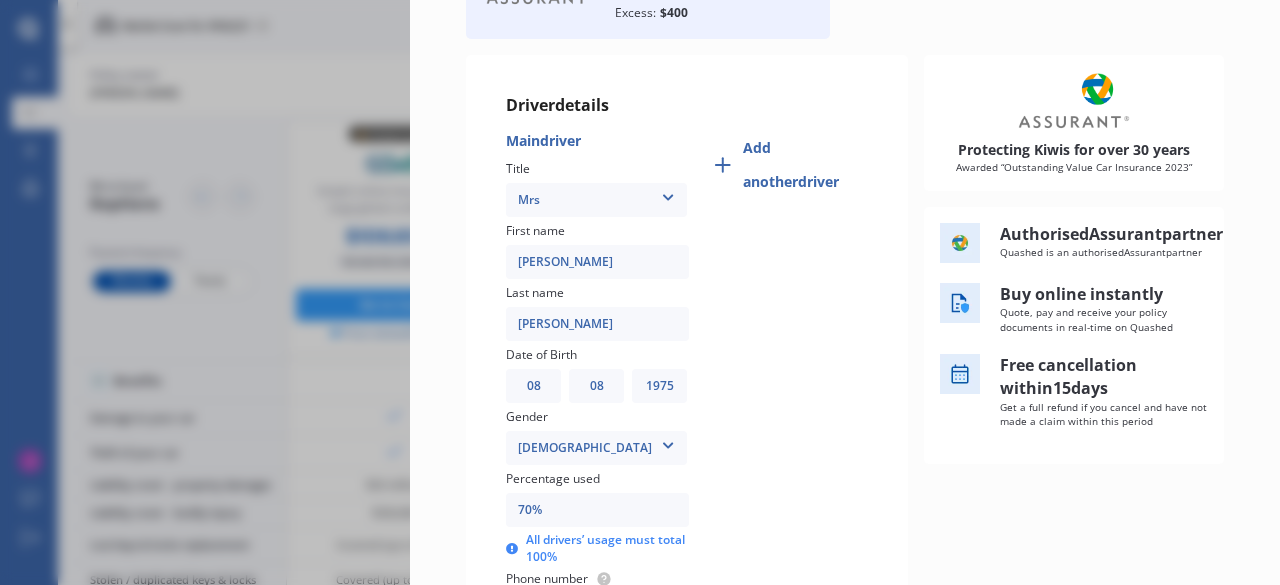 scroll, scrollTop: 140, scrollLeft: 0, axis: vertical 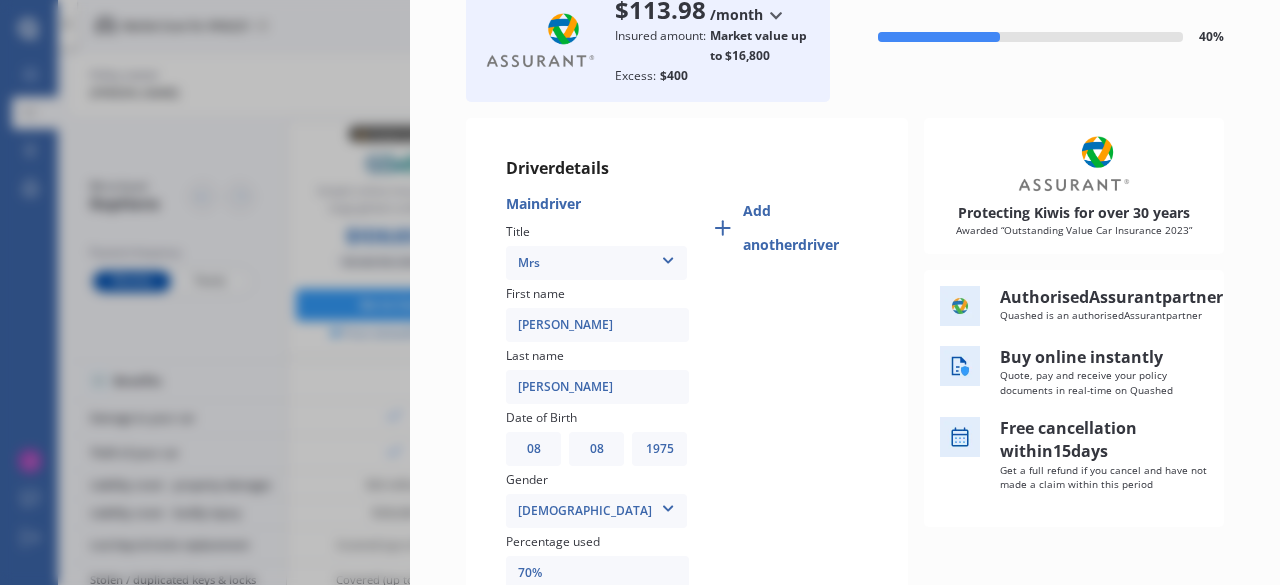 click 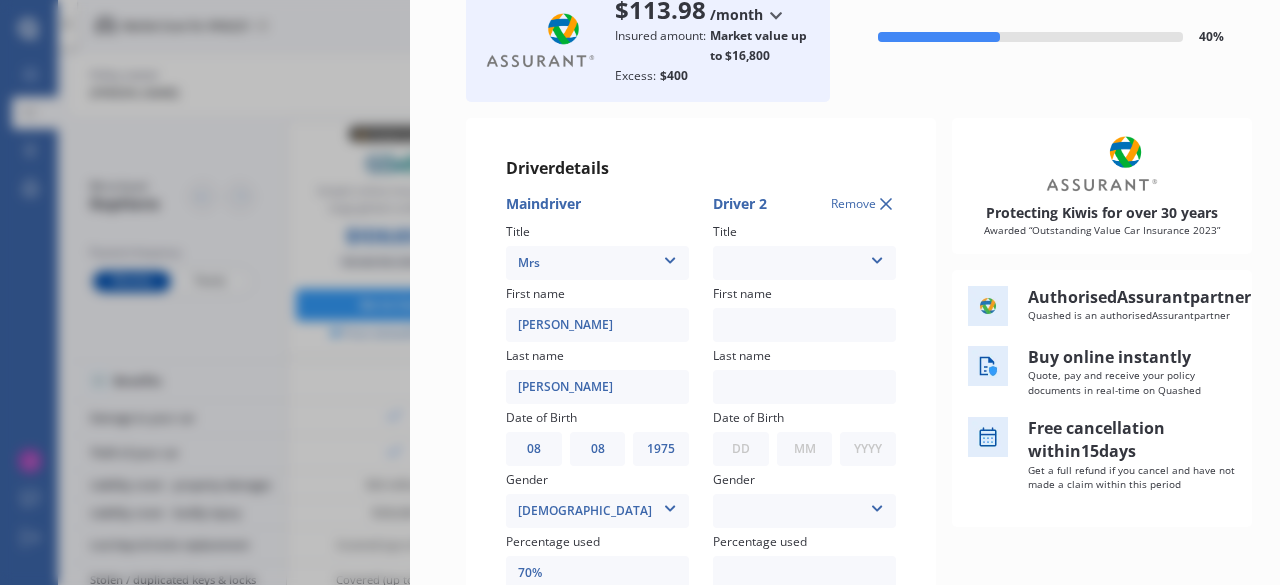 click on "Mr Mrs Miss Ms Dr" at bounding box center [804, 263] 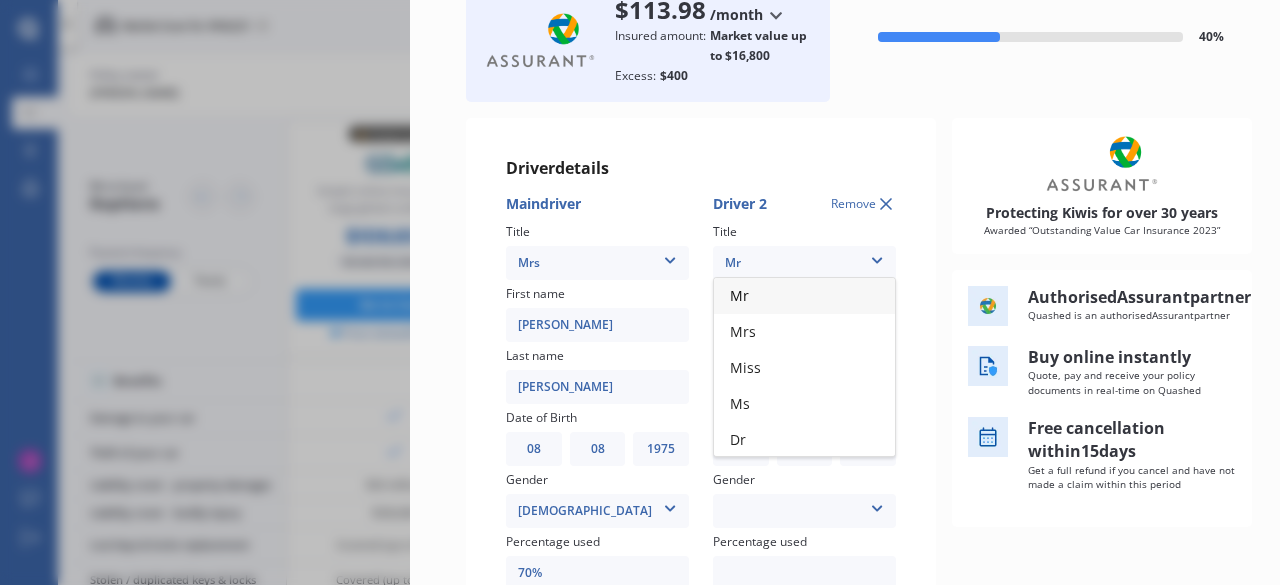click on "Mr" at bounding box center (804, 296) 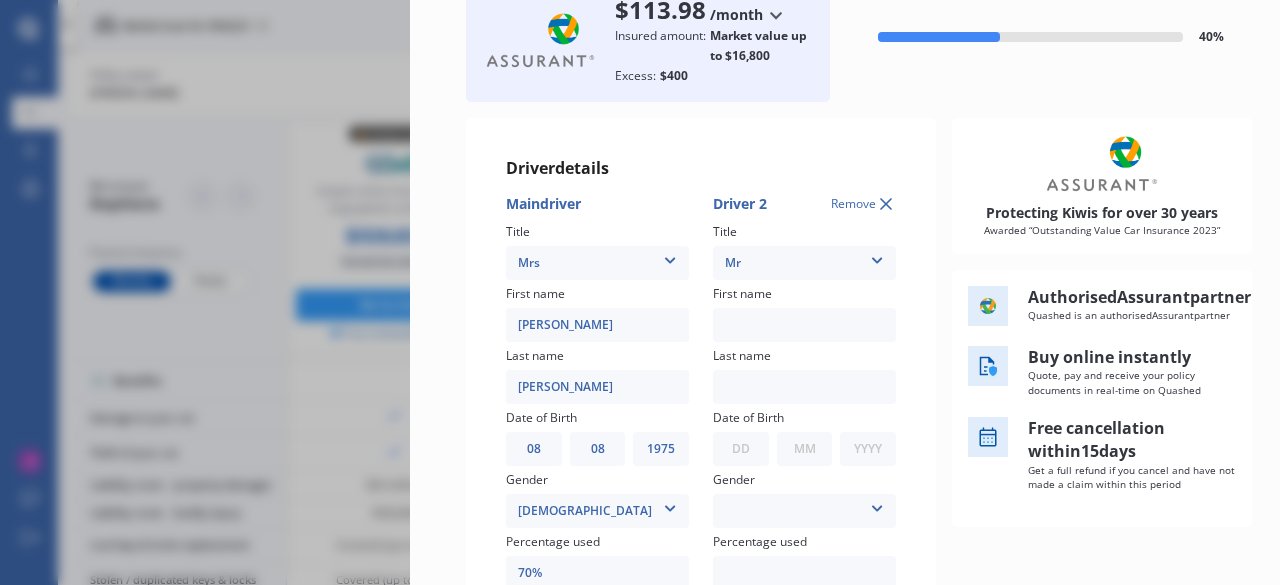 click at bounding box center [804, 325] 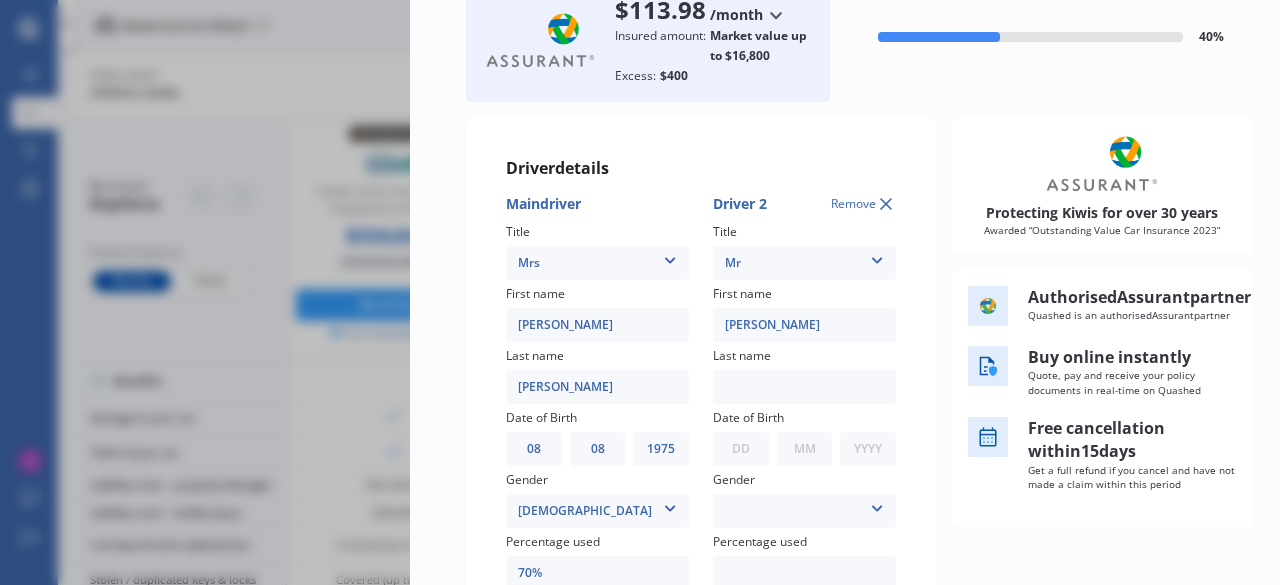 type on "0272210282" 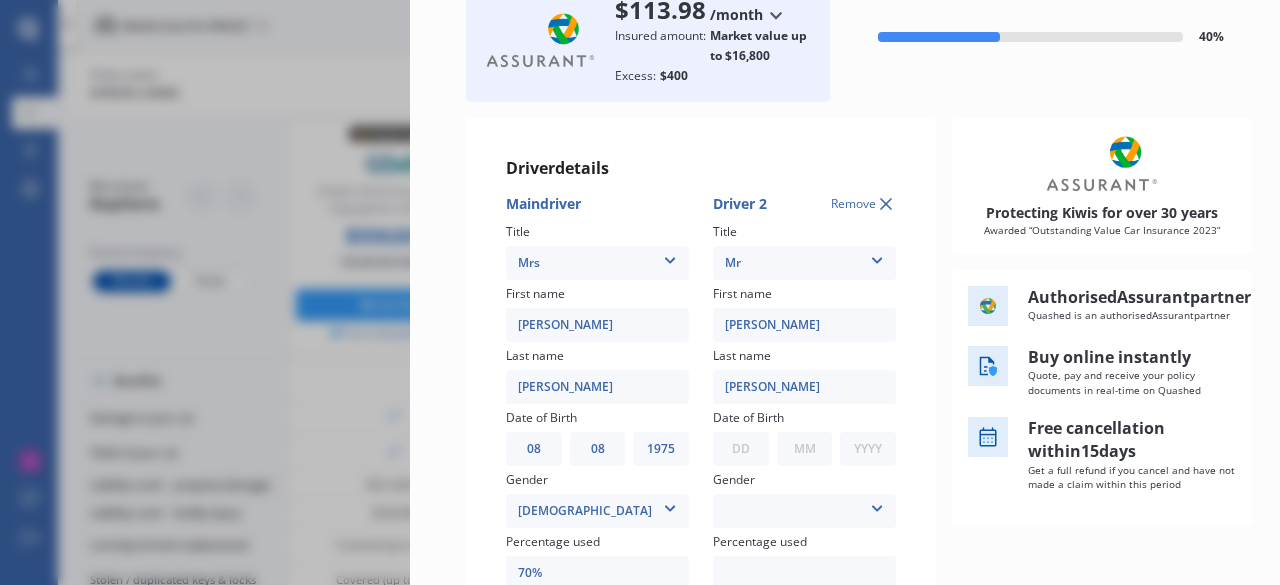 click on "DD 01 02 03 04 05 06 07 08 09 10 11 12 13 14 15 16 17 18 19 20 21 22 23 24 25 26 27 28 29 30 31" at bounding box center (741, 449) 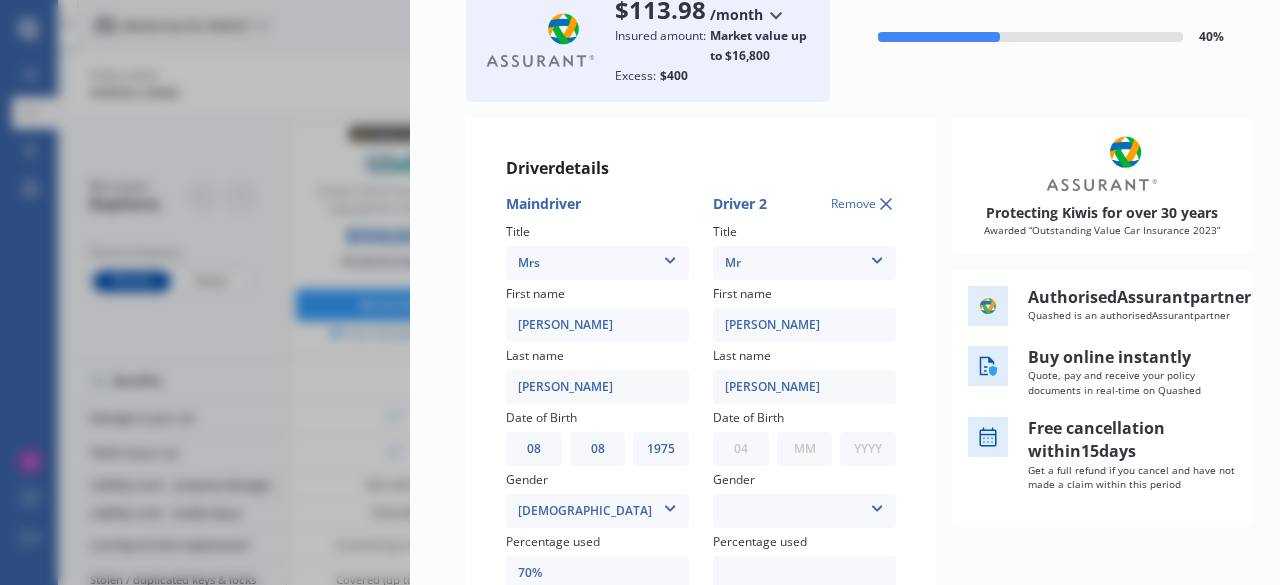 click on "DD 01 02 03 04 05 06 07 08 09 10 11 12 13 14 15 16 17 18 19 20 21 22 23 24 25 26 27 28 29 30 31" at bounding box center [741, 449] 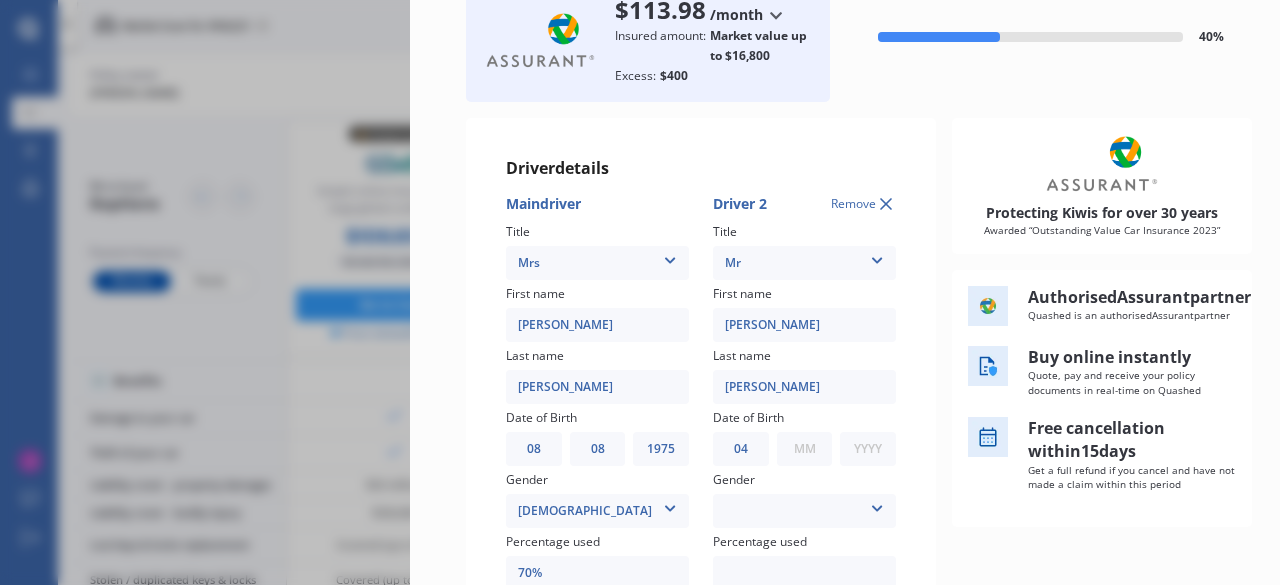 click on "MM 01 02 03 04 05 06 07 08 09 10 11 12" at bounding box center [805, 449] 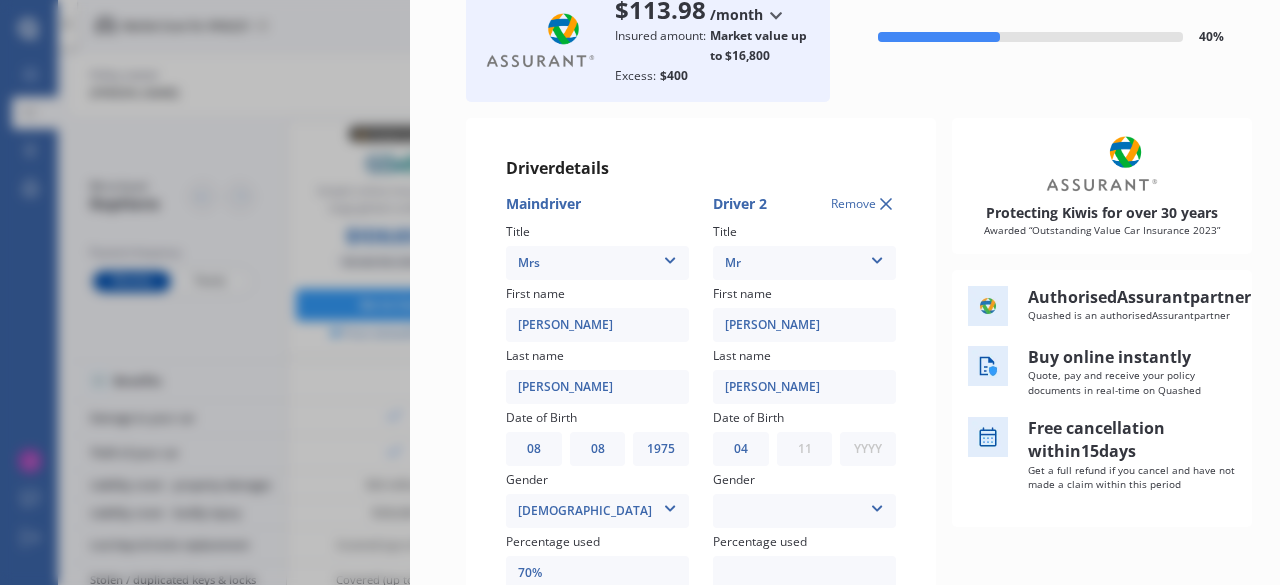 click on "MM 01 02 03 04 05 06 07 08 09 10 11 12" at bounding box center [805, 449] 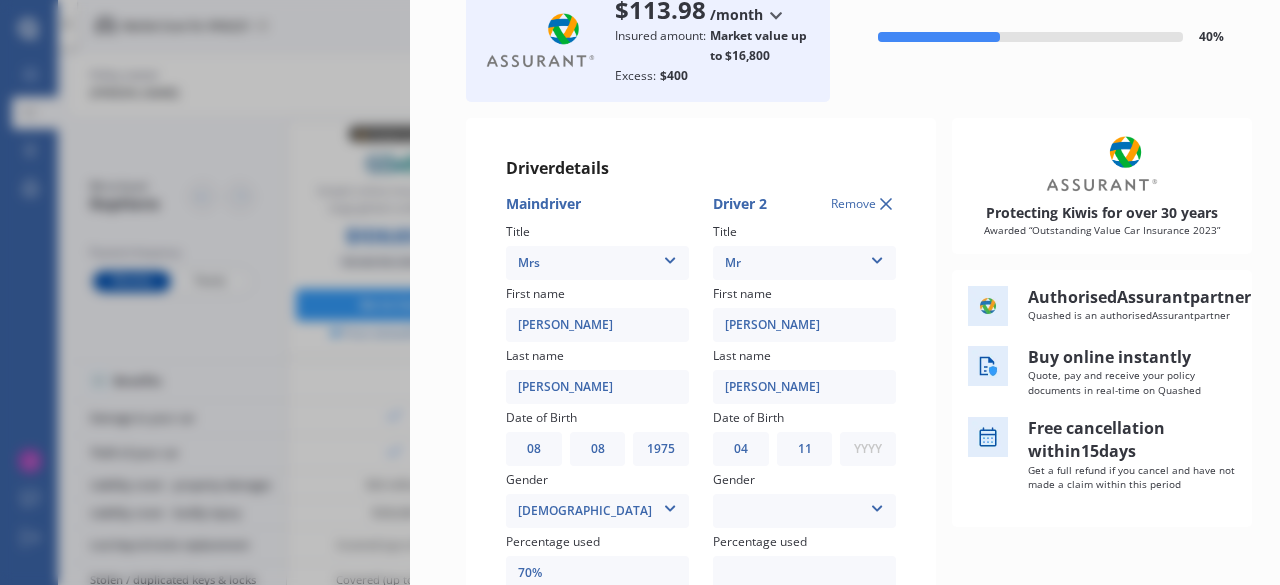 click on "YYYY 2009 2008 2007 2006 2005 2004 2003 2002 2001 2000 1999 1998 1997 1996 1995 1994 1993 1992 1991 1990 1989 1988 1987 1986 1985 1984 1983 1982 1981 1980 1979 1978 1977 1976 1975 1974 1973 1972 1971 1970 1969 1968 1967 1966 1965 1964 1963 1962 1961 1960 1959 1958 1957 1956 1955 1954 1953 1952 1951 1950 1949 1948 1947 1946 1945 1944 1943 1942 1941 1940 1939 1938 1937 1936 1935 1934 1933 1932 1931 1930 1929 1928 1927 1926 1925 1924 1923 1922 1921 1920 1919 1918 1917 1916 1915 1914 1913 1912 1911 1910" at bounding box center [868, 449] 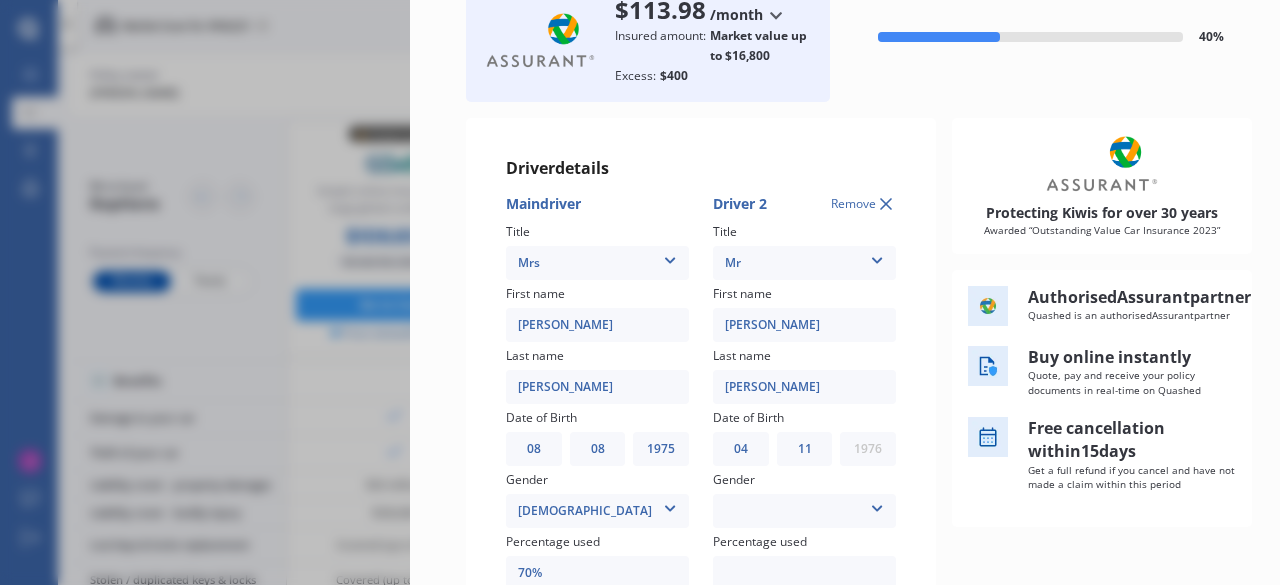 click on "YYYY 2009 2008 2007 2006 2005 2004 2003 2002 2001 2000 1999 1998 1997 1996 1995 1994 1993 1992 1991 1990 1989 1988 1987 1986 1985 1984 1983 1982 1981 1980 1979 1978 1977 1976 1975 1974 1973 1972 1971 1970 1969 1968 1967 1966 1965 1964 1963 1962 1961 1960 1959 1958 1957 1956 1955 1954 1953 1952 1951 1950 1949 1948 1947 1946 1945 1944 1943 1942 1941 1940 1939 1938 1937 1936 1935 1934 1933 1932 1931 1930 1929 1928 1927 1926 1925 1924 1923 1922 1921 1920 1919 1918 1917 1916 1915 1914 1913 1912 1911 1910" at bounding box center [868, 449] 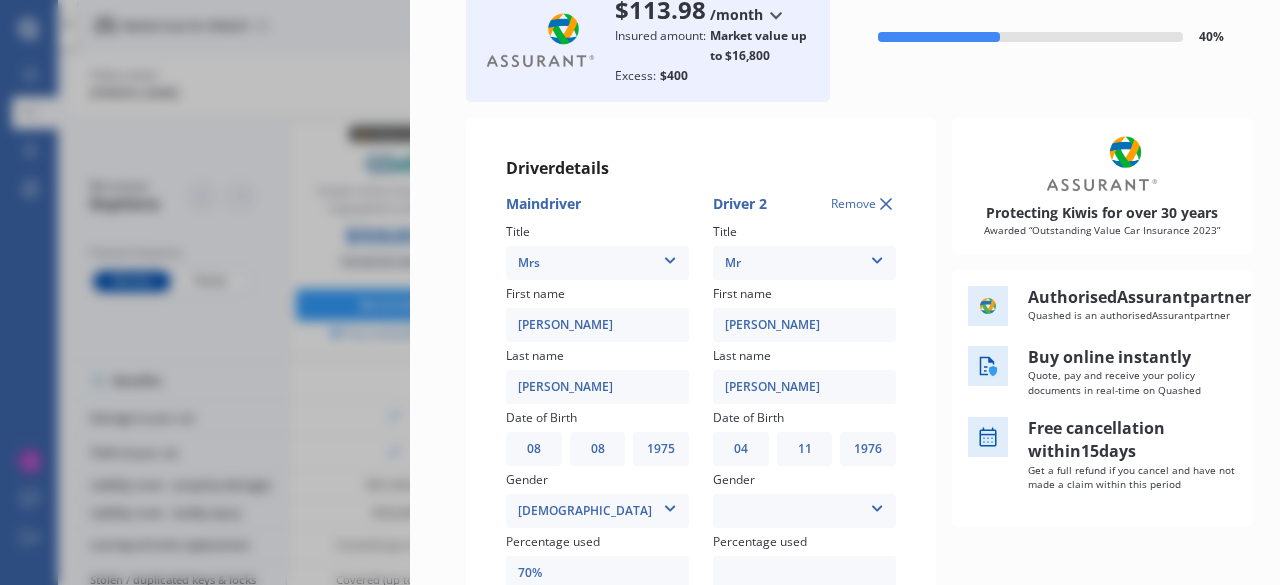 click on "[DEMOGRAPHIC_DATA] [DEMOGRAPHIC_DATA]" at bounding box center [804, 511] 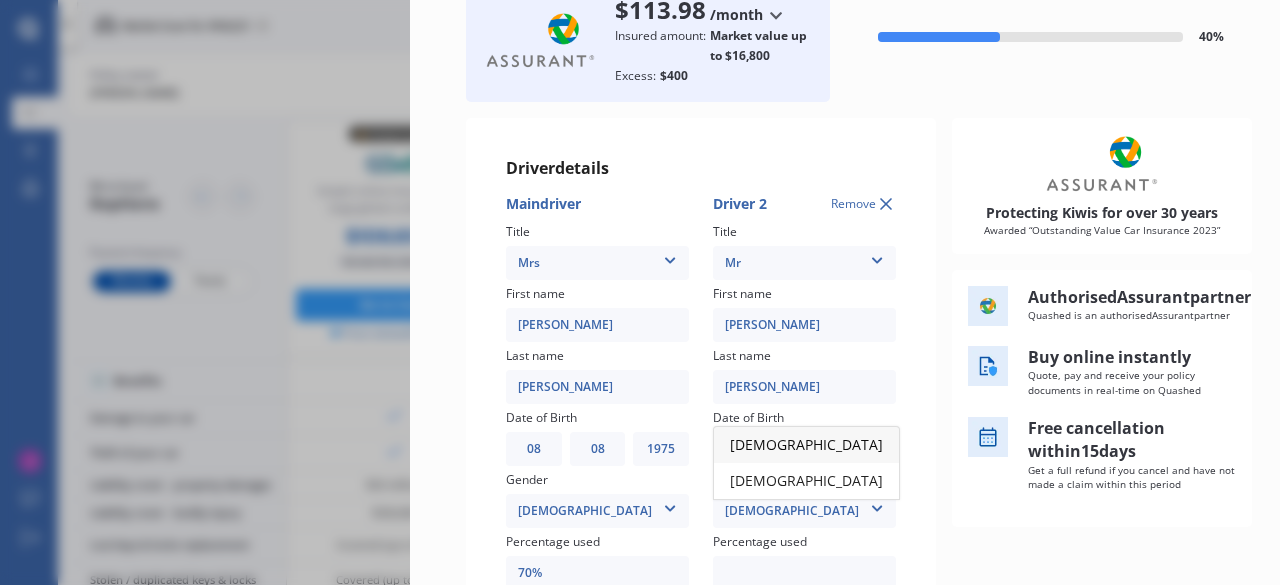 click on "[DEMOGRAPHIC_DATA]" at bounding box center [806, 444] 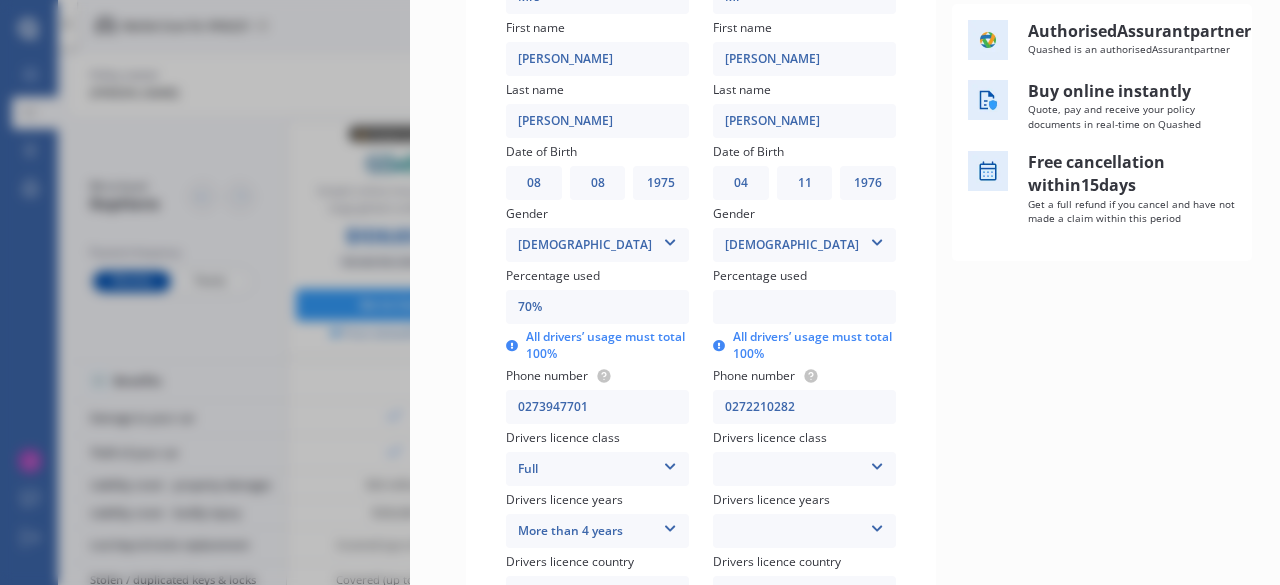 scroll, scrollTop: 441, scrollLeft: 0, axis: vertical 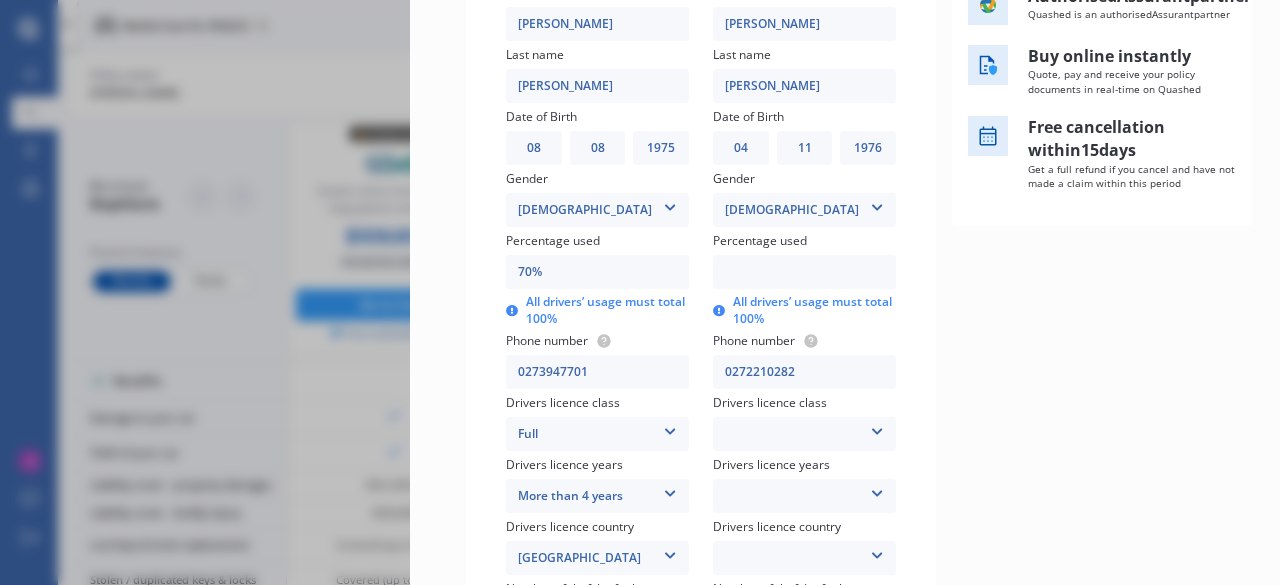 click at bounding box center (804, 272) 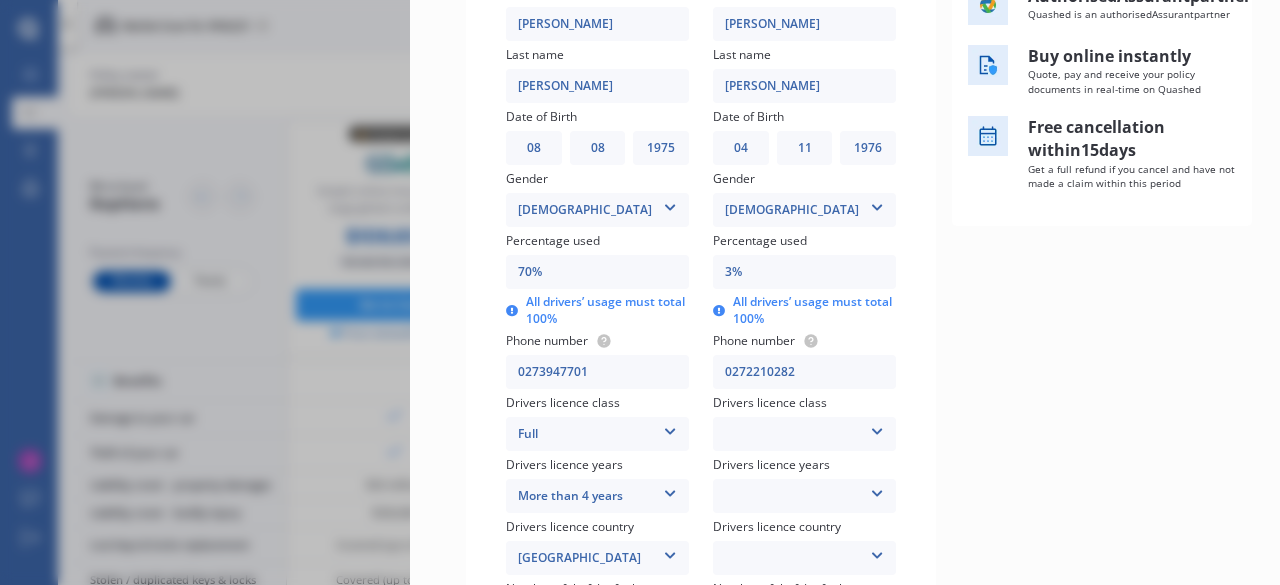 type on "70%" 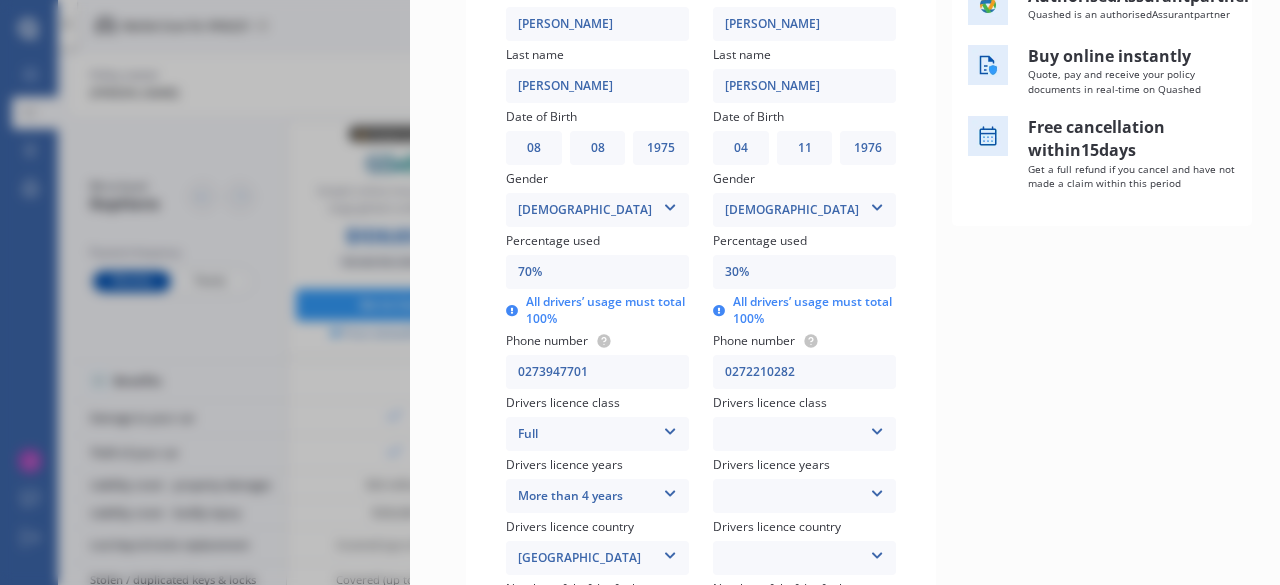 type on "30%" 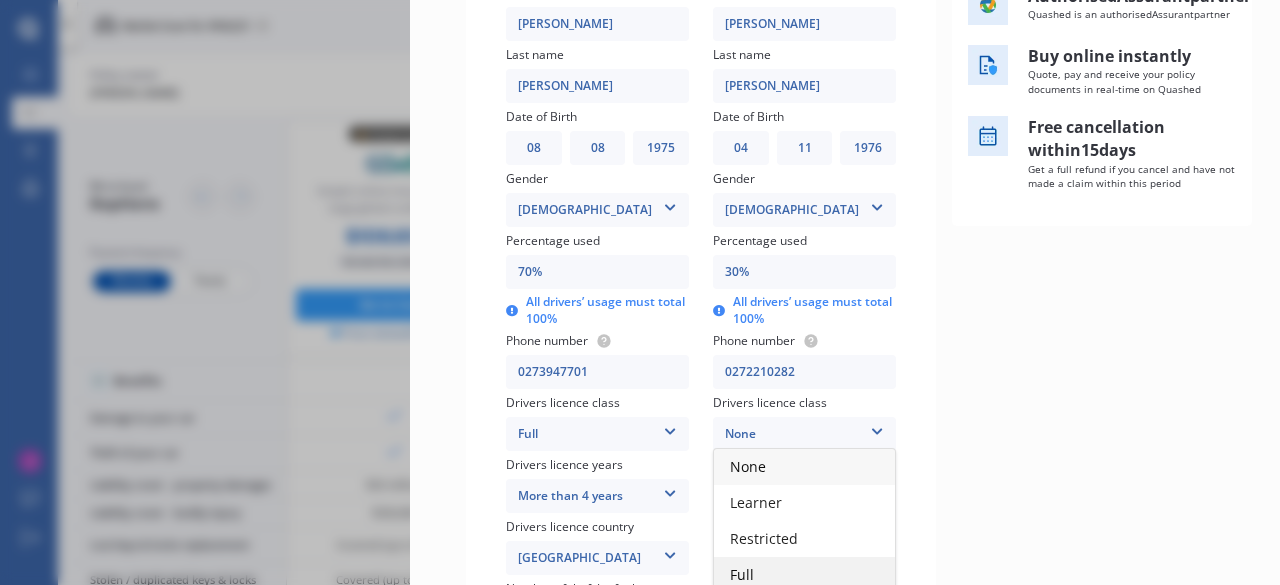 click on "Full" at bounding box center [742, 574] 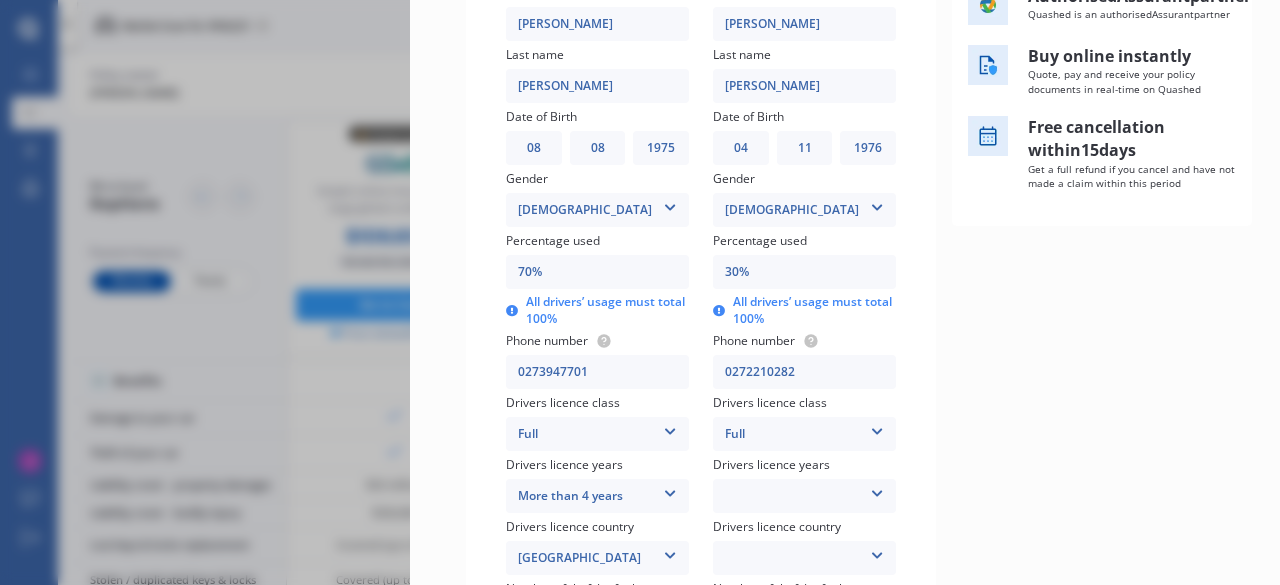 click on "Less than 1 year 1-2 years 2-4 years More than 4 years" at bounding box center (804, 496) 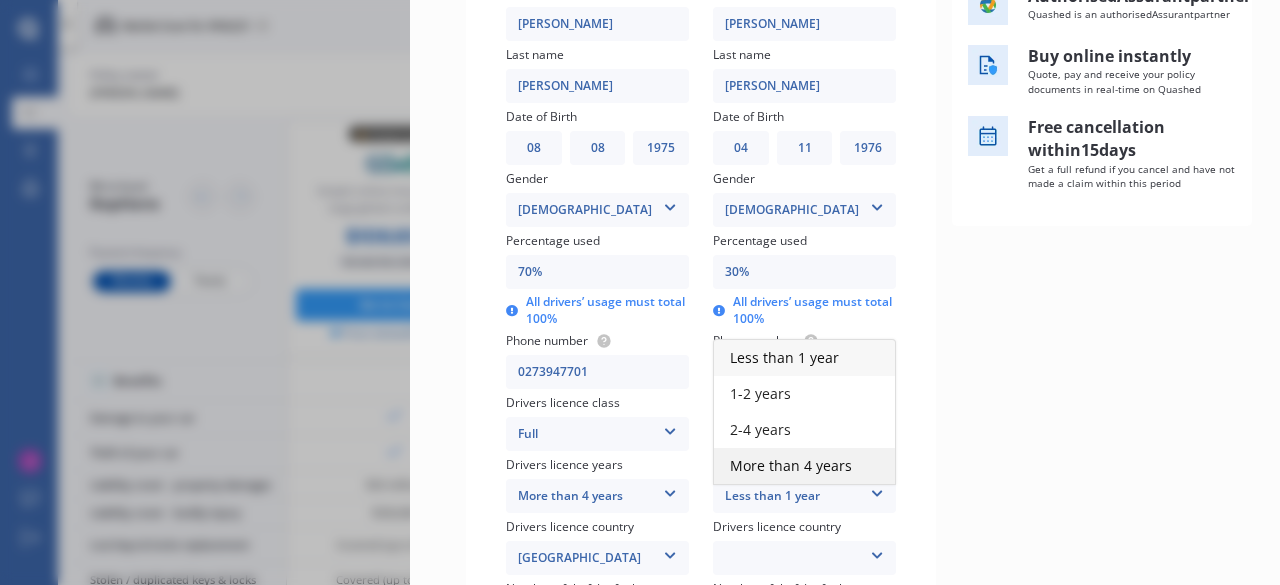 click on "More than 4 years" at bounding box center [791, 465] 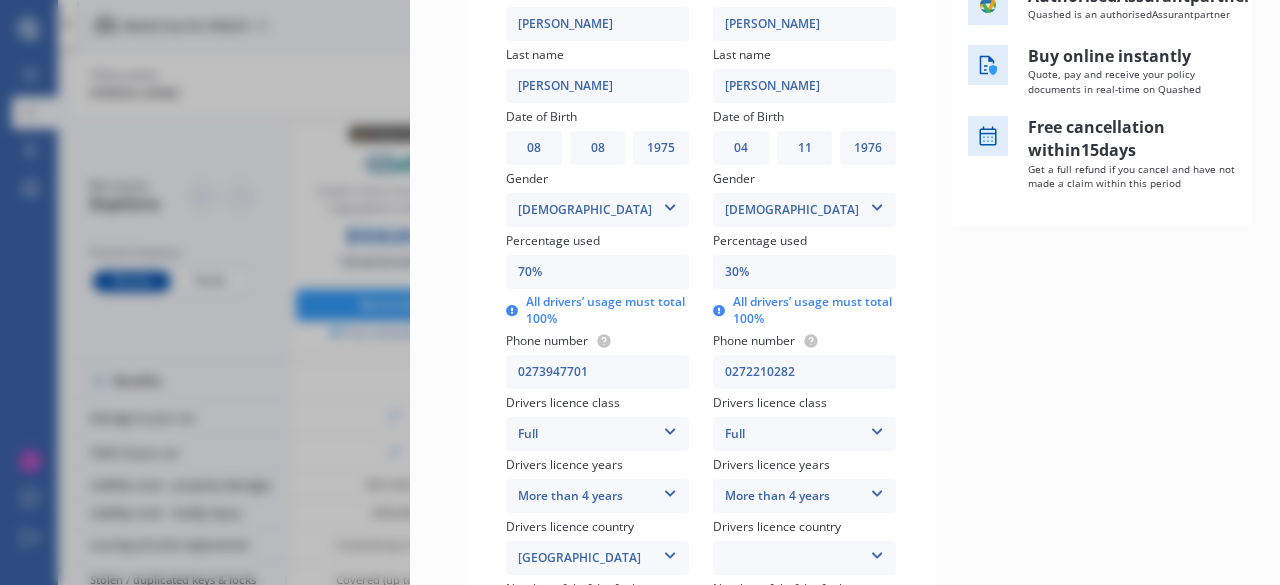 click on "[GEOGRAPHIC_DATA] [GEOGRAPHIC_DATA] [GEOGRAPHIC_DATA] [GEOGRAPHIC_DATA] [GEOGRAPHIC_DATA] [GEOGRAPHIC_DATA] [GEOGRAPHIC_DATA] [GEOGRAPHIC_DATA] Other Country Not Applicable [GEOGRAPHIC_DATA] [GEOGRAPHIC_DATA] Nations" at bounding box center [804, 558] 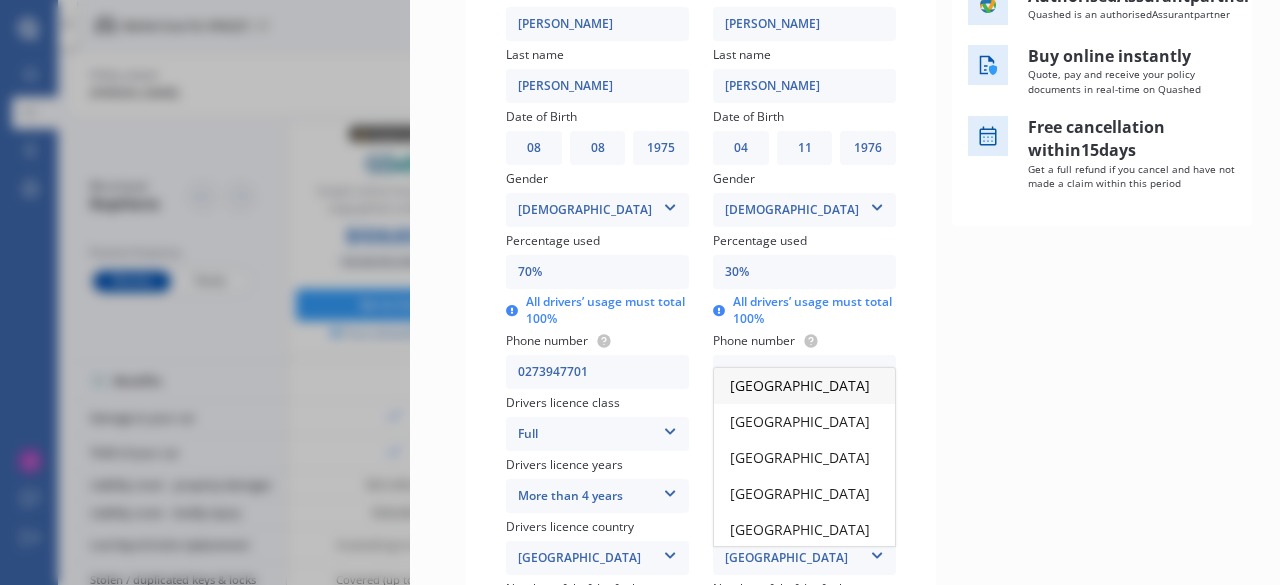 click on "[GEOGRAPHIC_DATA]" at bounding box center (800, 385) 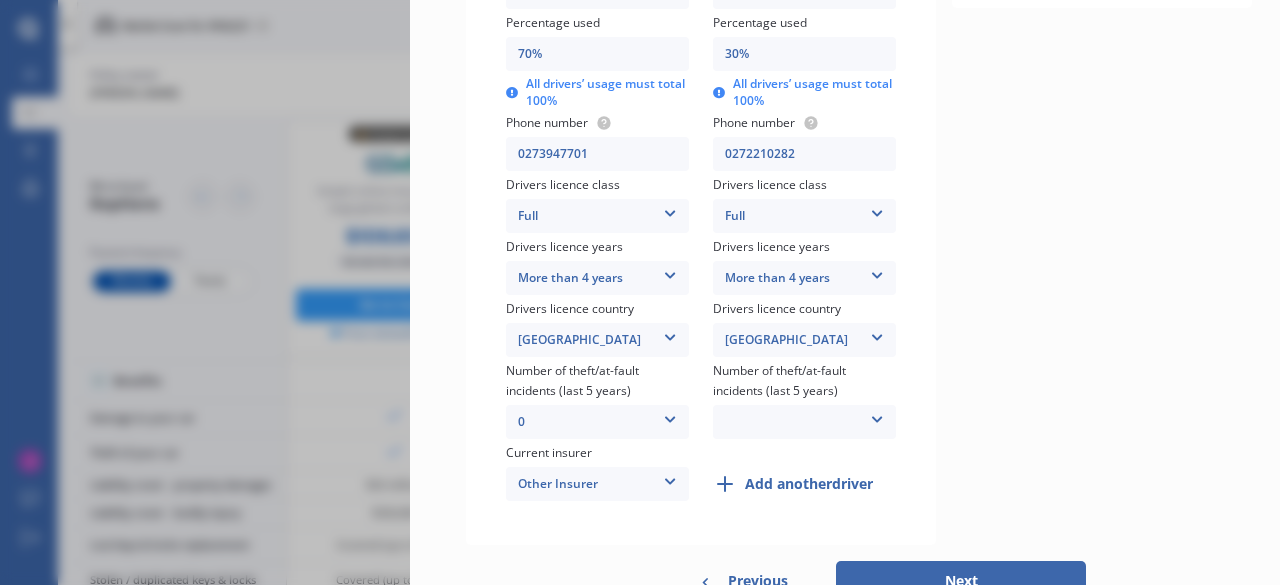 scroll, scrollTop: 664, scrollLeft: 0, axis: vertical 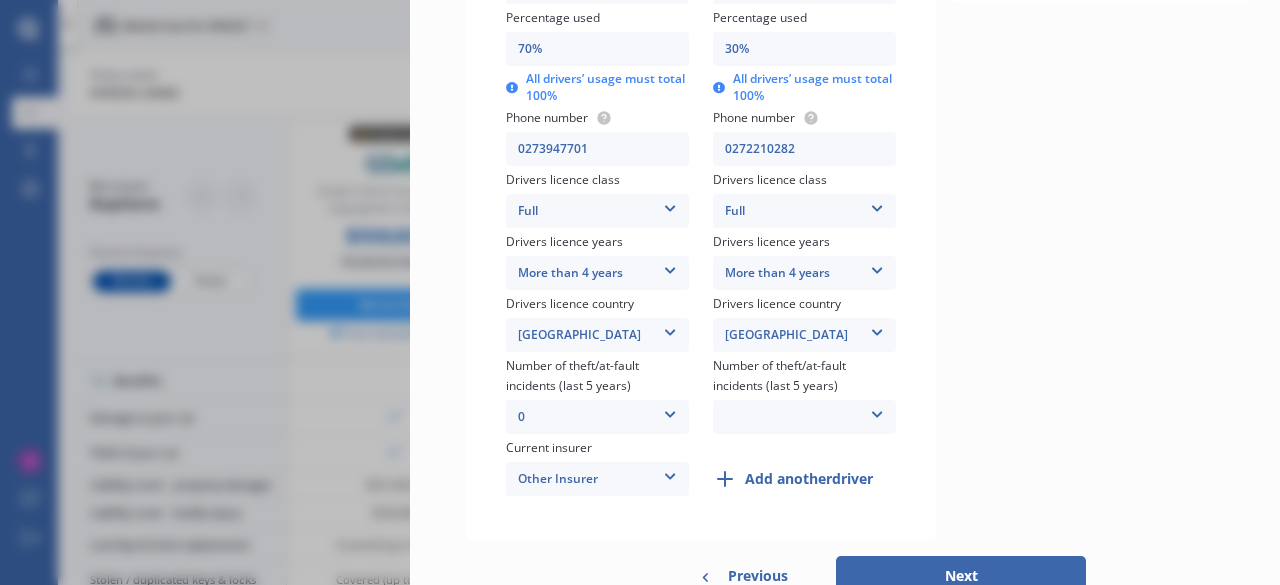click on "0 1 2 3 More than 3" at bounding box center [804, 417] 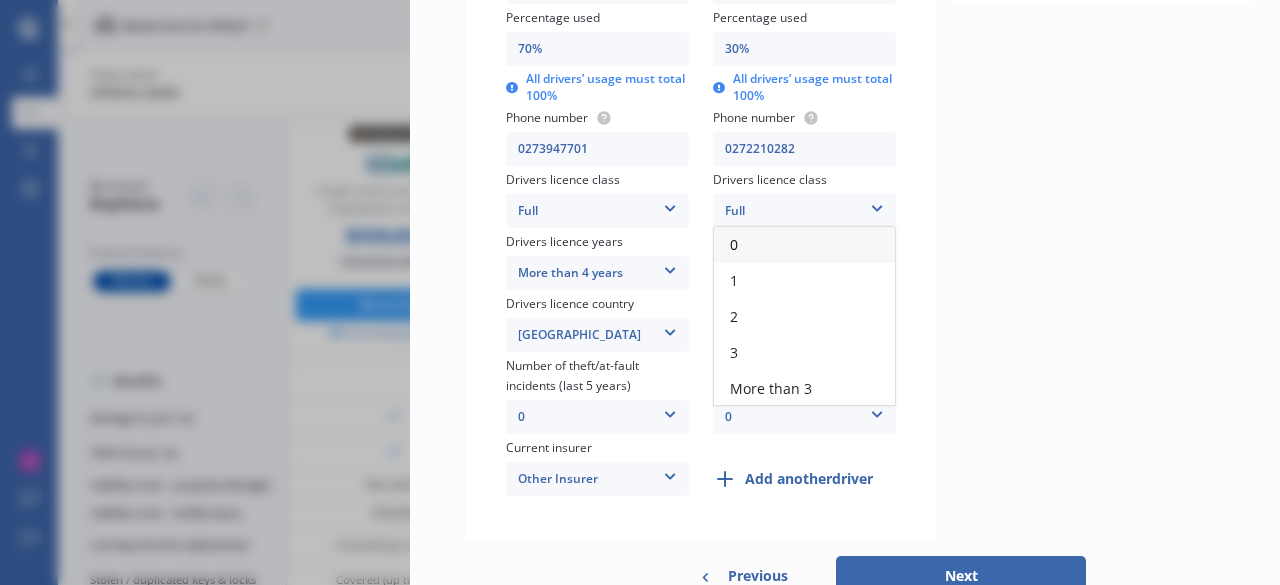 click on "0" at bounding box center [804, 245] 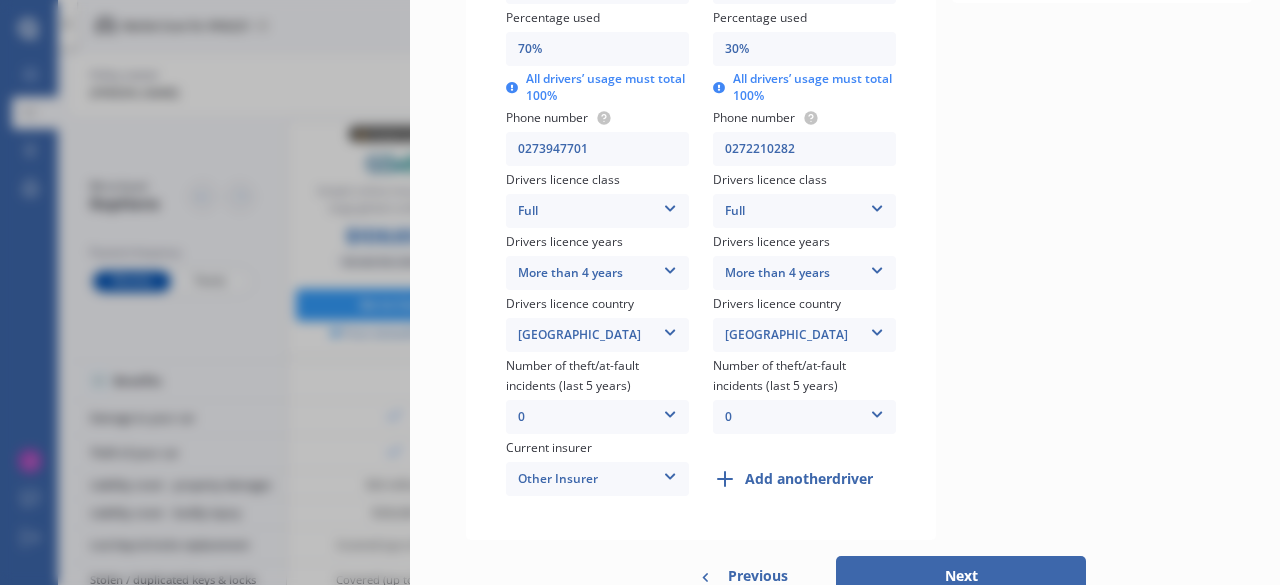 scroll, scrollTop: 738, scrollLeft: 0, axis: vertical 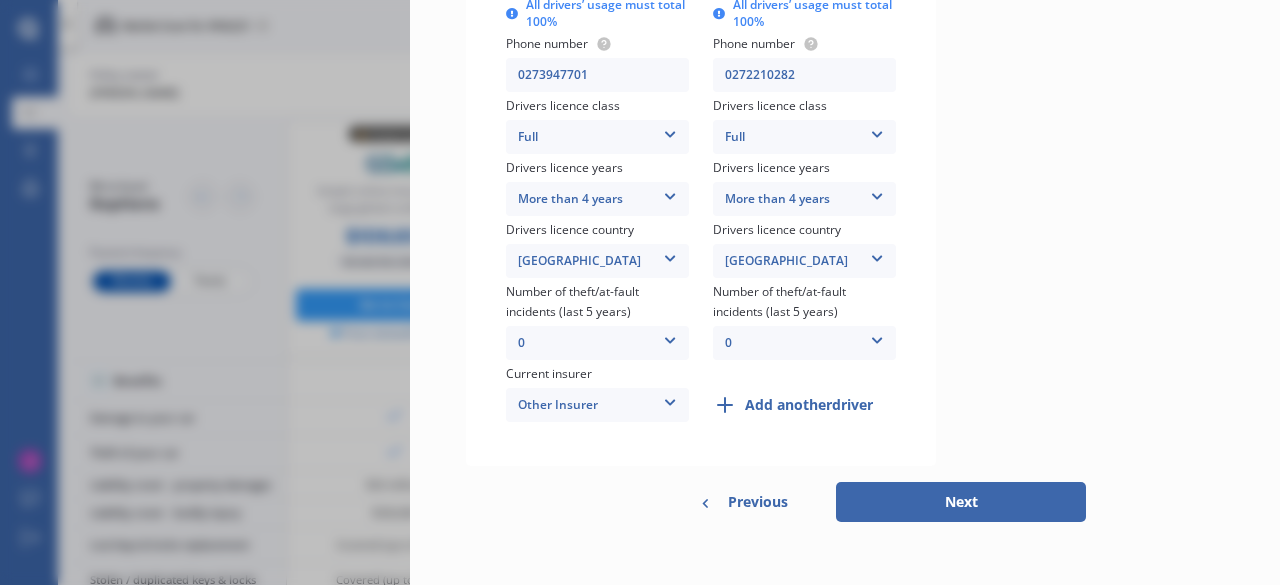 click on "Next" at bounding box center [961, 502] 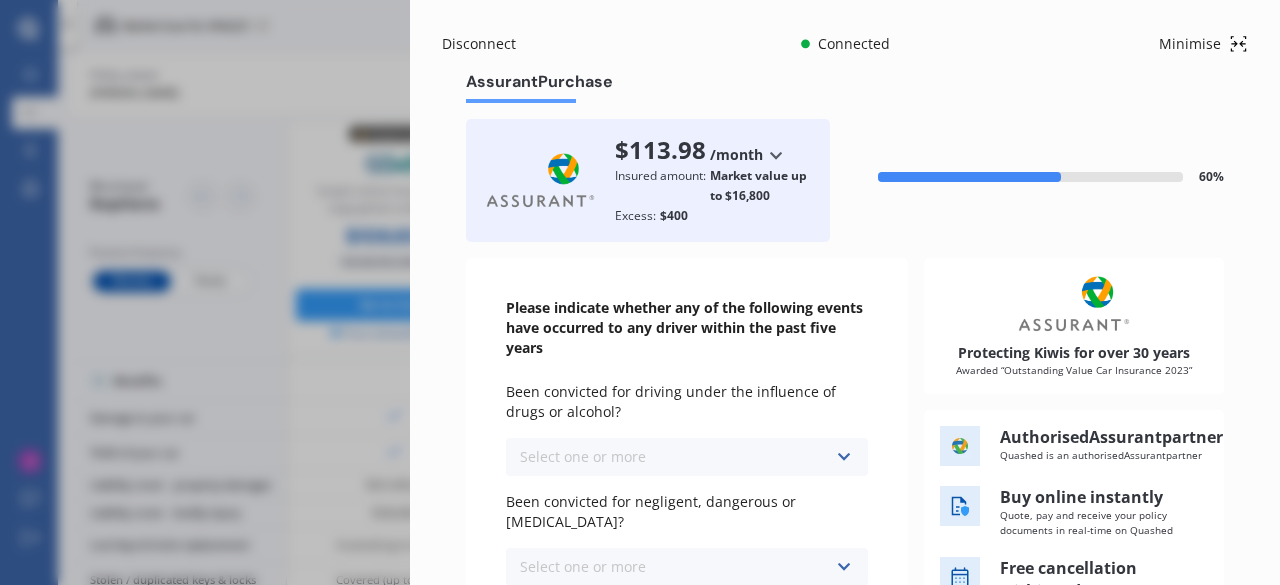 scroll, scrollTop: 0, scrollLeft: 0, axis: both 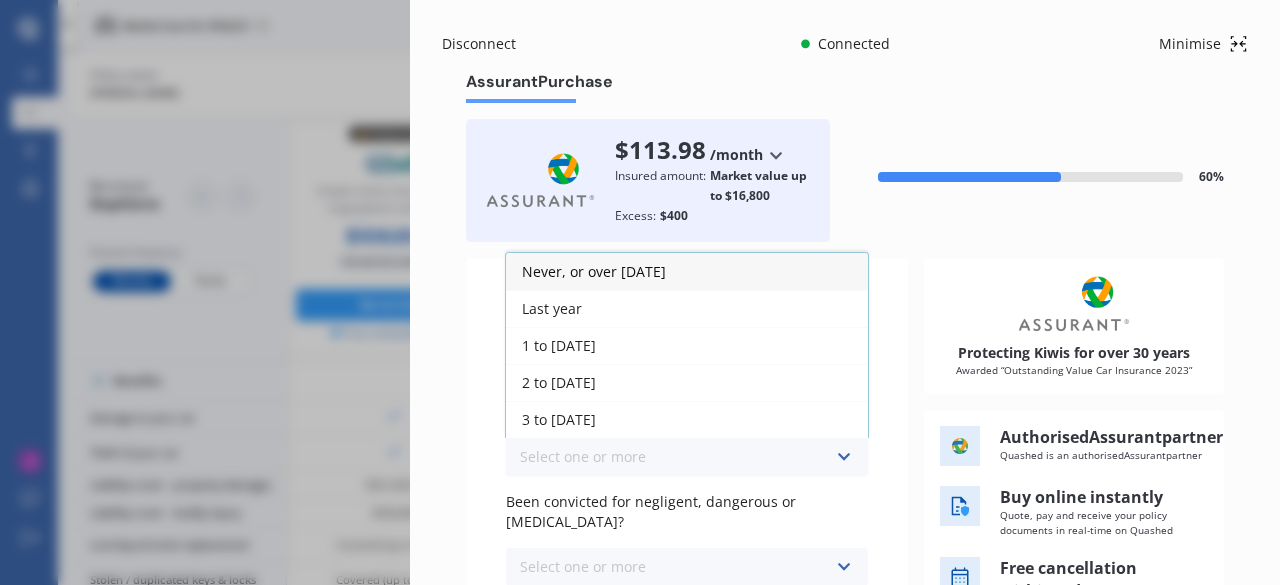 click on "Never, or over [DATE]" at bounding box center [594, 271] 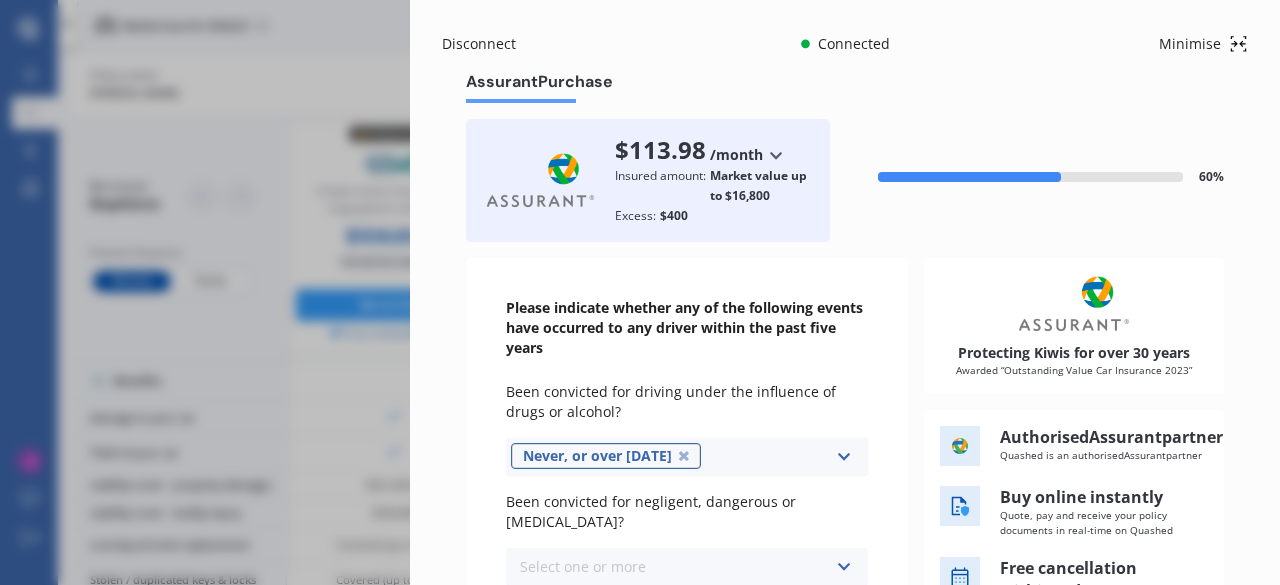 click on "Select one or more Never, or over [DATE] Last year 1 to [DATE] 2 to [DATE] 3 to [DATE]" at bounding box center (687, 567) 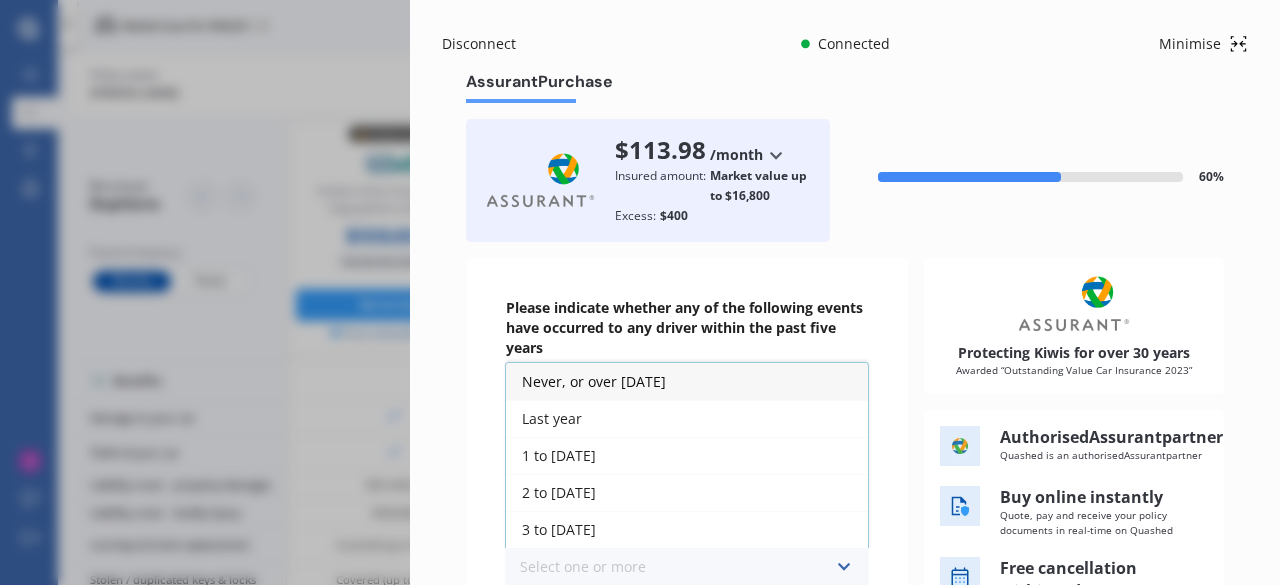 click on "Never, or over [DATE]" at bounding box center (687, 381) 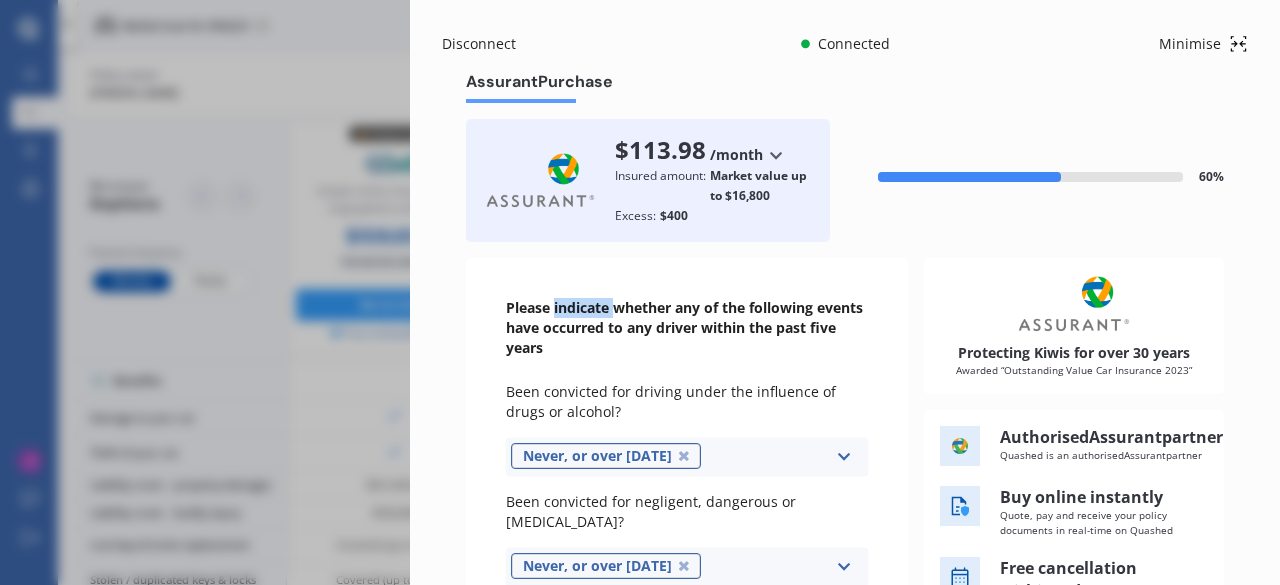 click on "Please indicate whether any of the following events have occurred to any driver within the past five years" at bounding box center (687, 328) 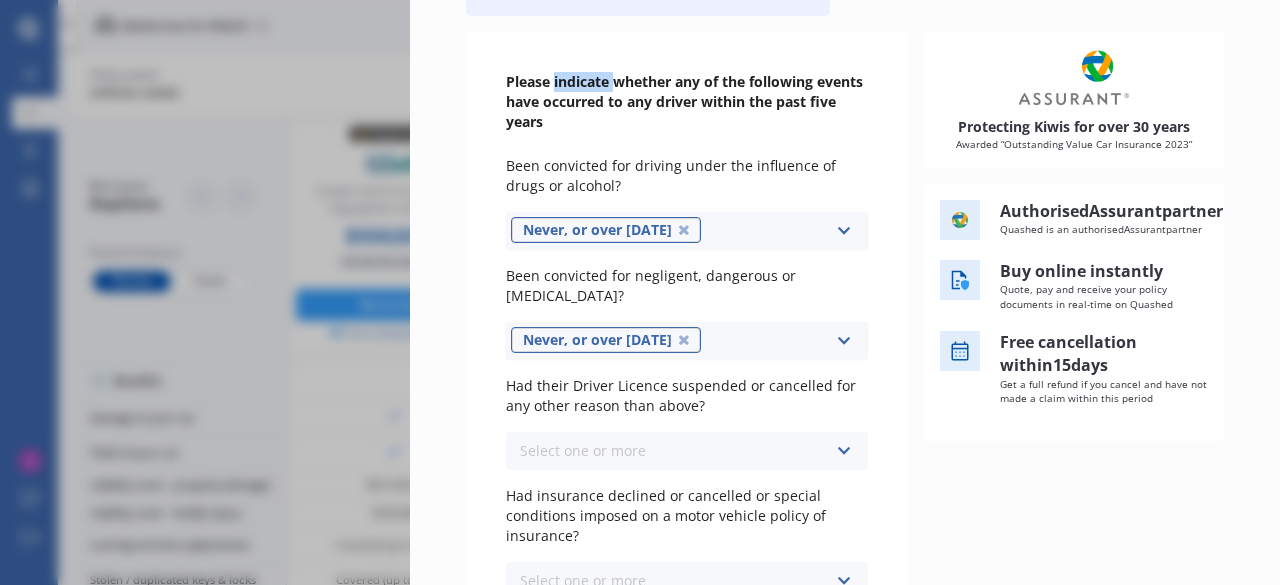 scroll, scrollTop: 227, scrollLeft: 0, axis: vertical 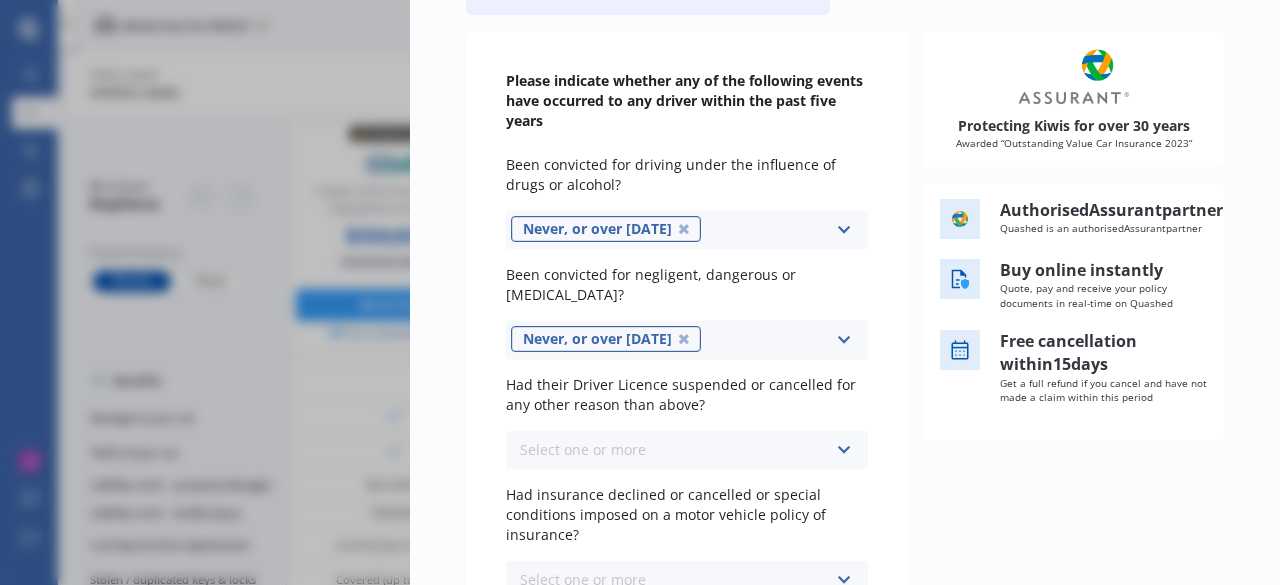 click on "Select one or more Never, or over [DATE] Last year 1 to [DATE] 2 to [DATE] 3 to [DATE]" at bounding box center (687, 450) 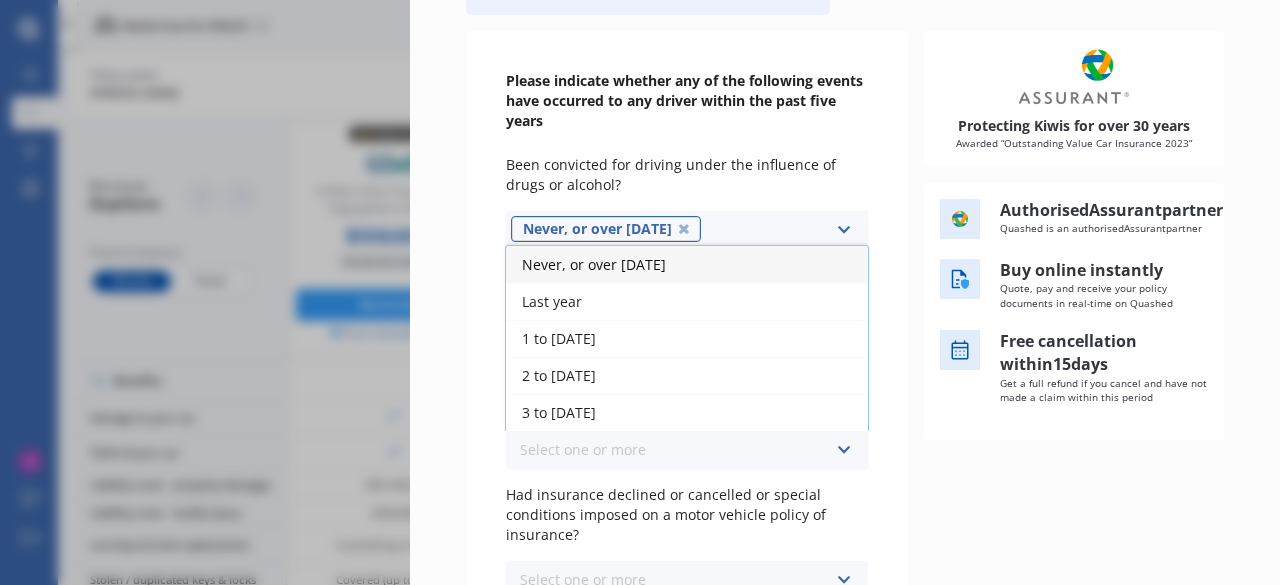 click on "Never, or over [DATE]" at bounding box center [687, 264] 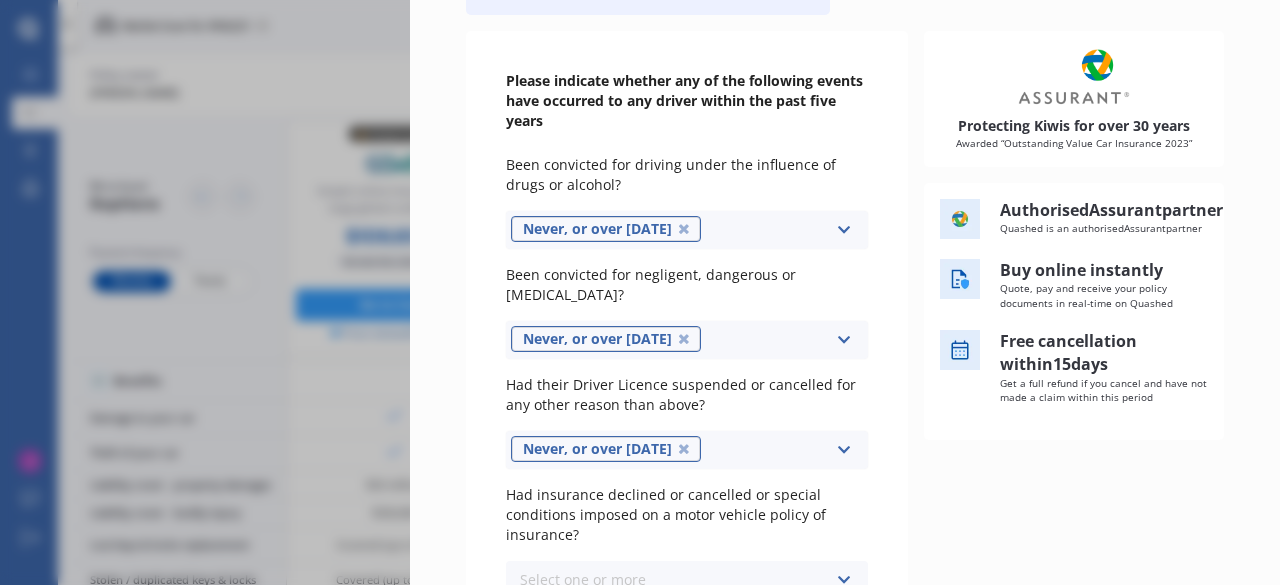 click on "Select one or more Never, or over [DATE] Last year 1 to [DATE] 2 to [DATE] 3 to [DATE]" at bounding box center (687, 580) 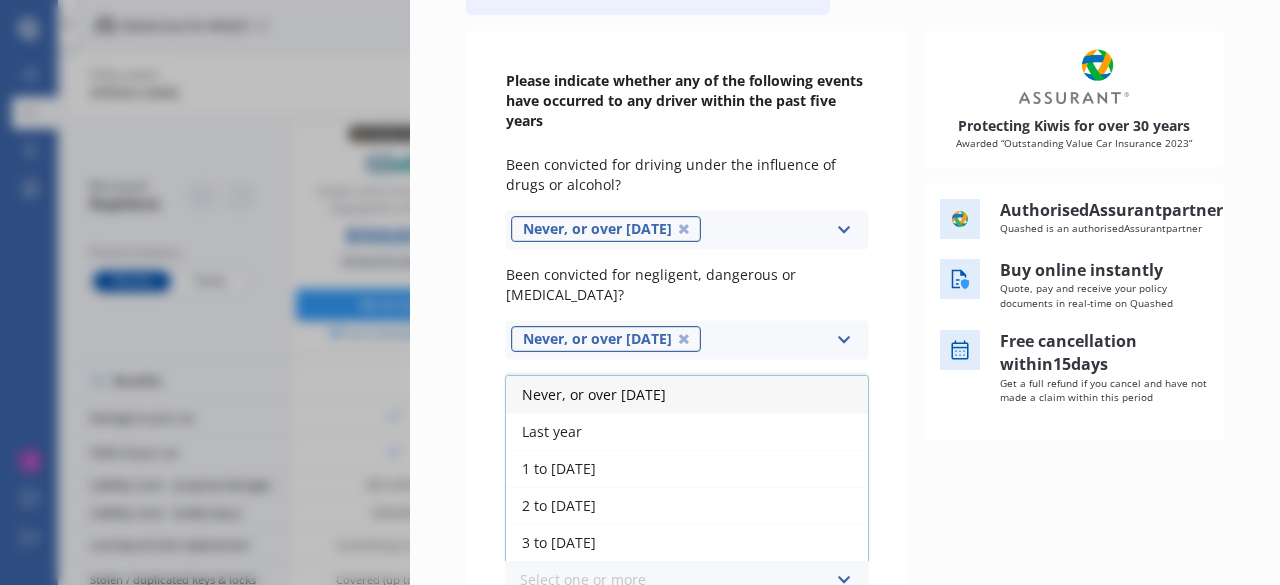 click on "Never, or over [DATE]" at bounding box center [594, 394] 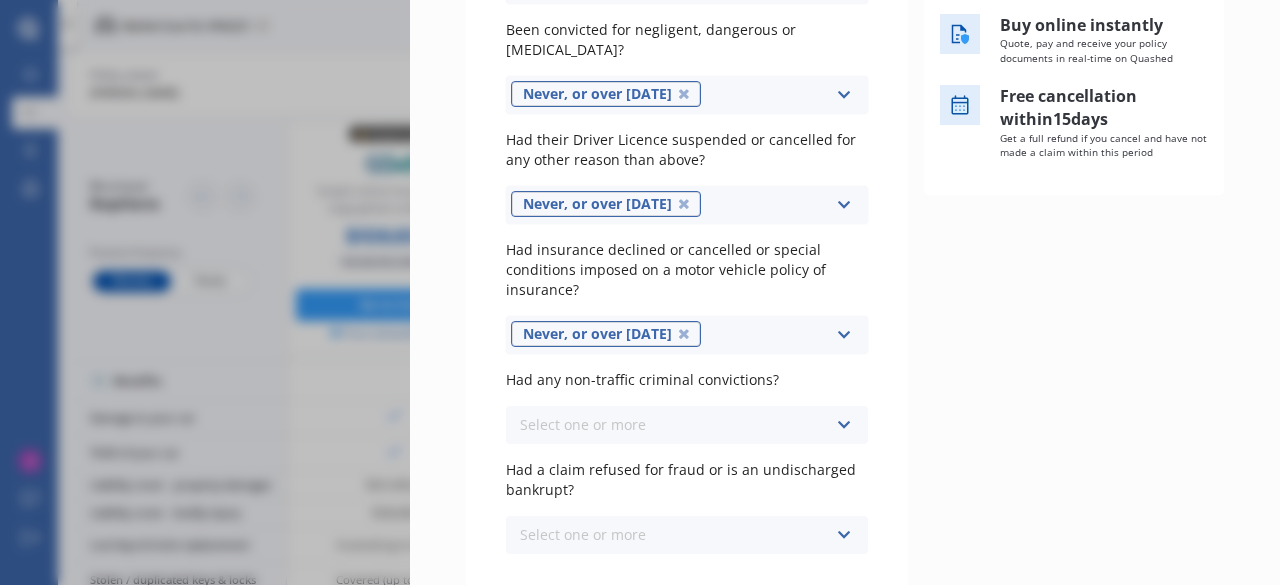 scroll, scrollTop: 517, scrollLeft: 0, axis: vertical 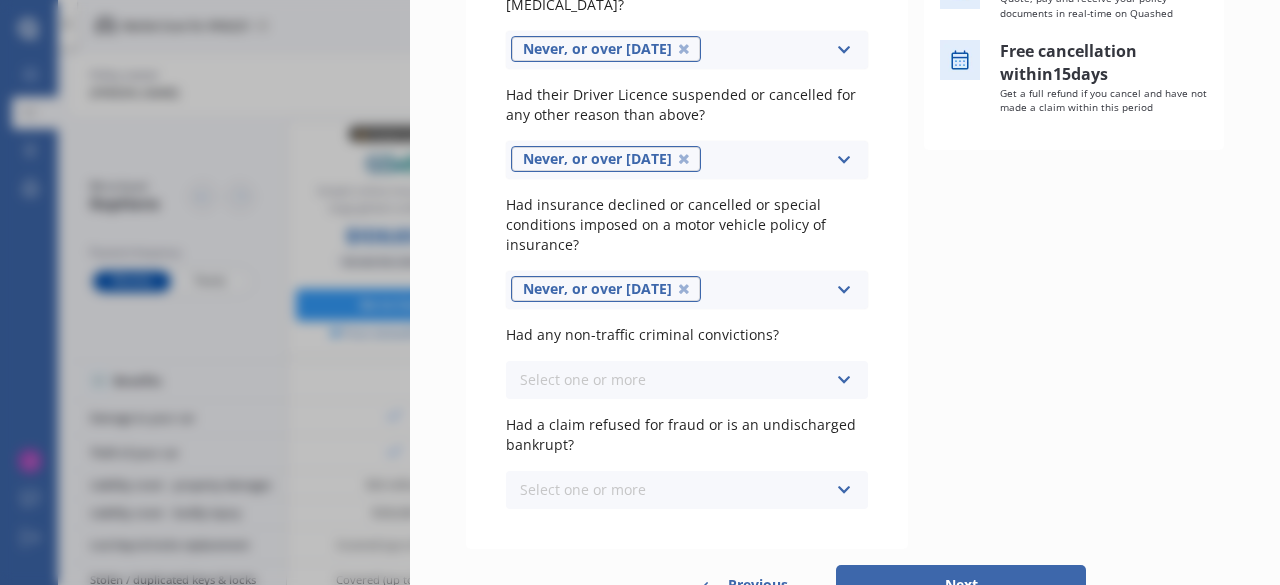 click on "Select one or more Never, or over [DATE] Last year 1 to [DATE] 2 to [DATE] 3 to [DATE]" at bounding box center [687, 380] 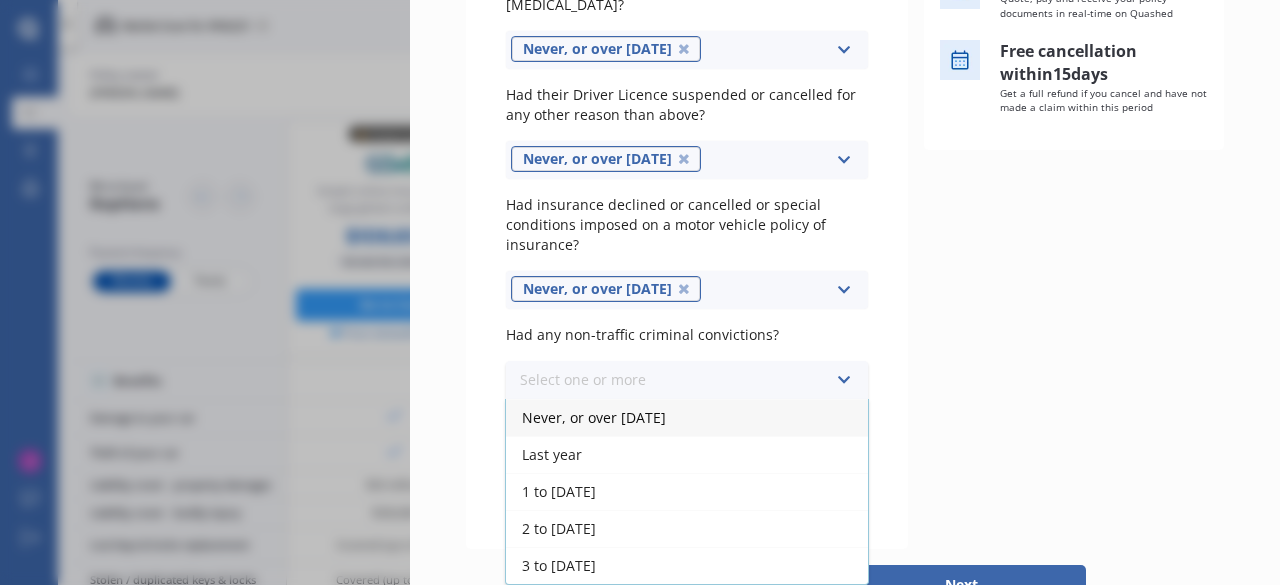 click on "Never, or over [DATE]" at bounding box center [594, 417] 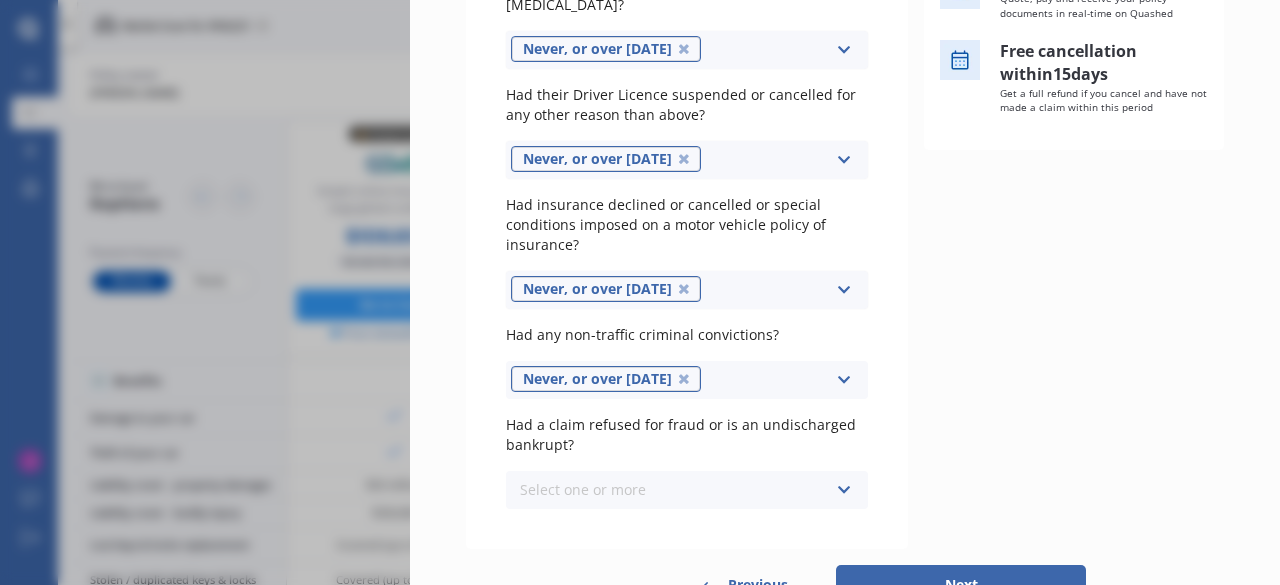 click on "Select one or more Never, or over [DATE] Last year 1 to [DATE] 2 to [DATE] 3 to [DATE]" at bounding box center [687, 490] 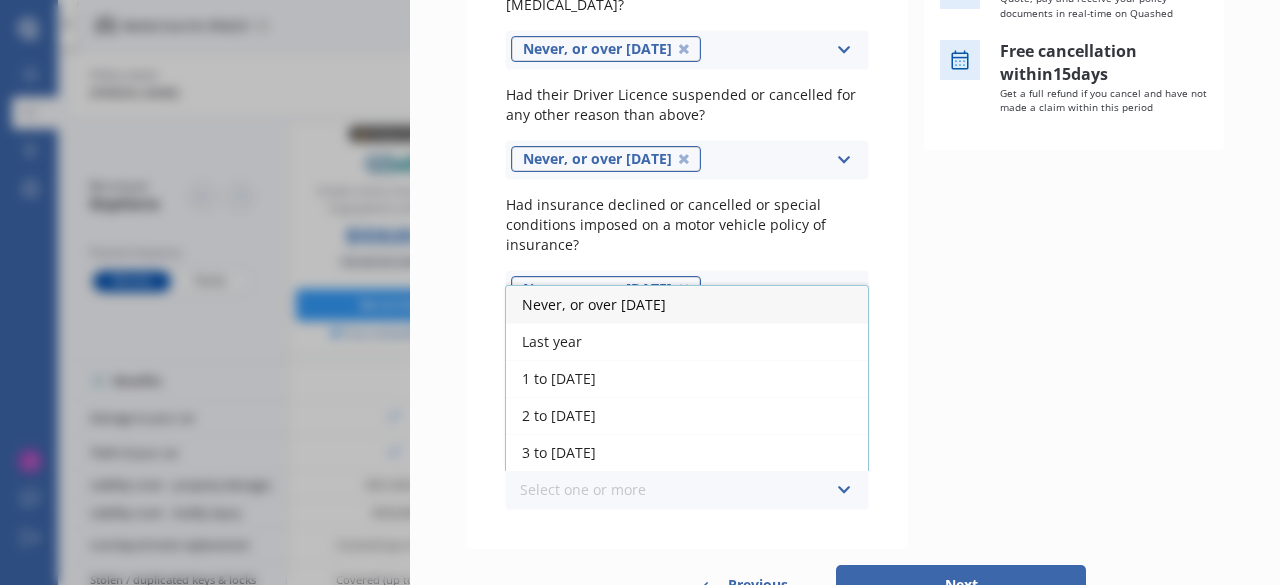 click on "Never, or over [DATE]" at bounding box center (594, 304) 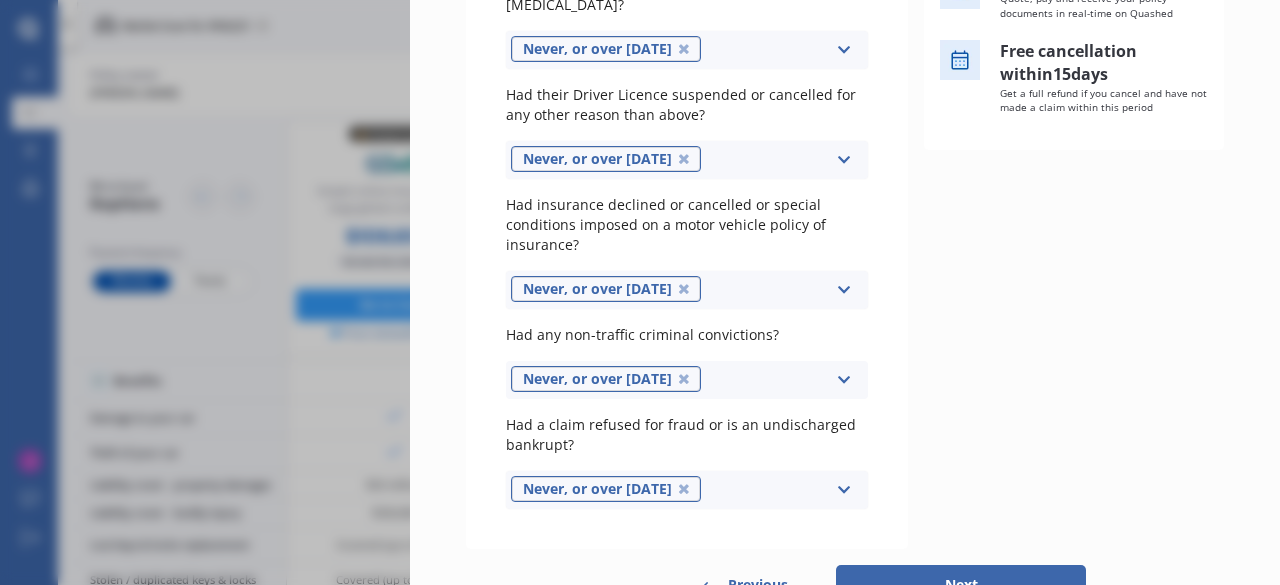 click on "Next" at bounding box center (961, 585) 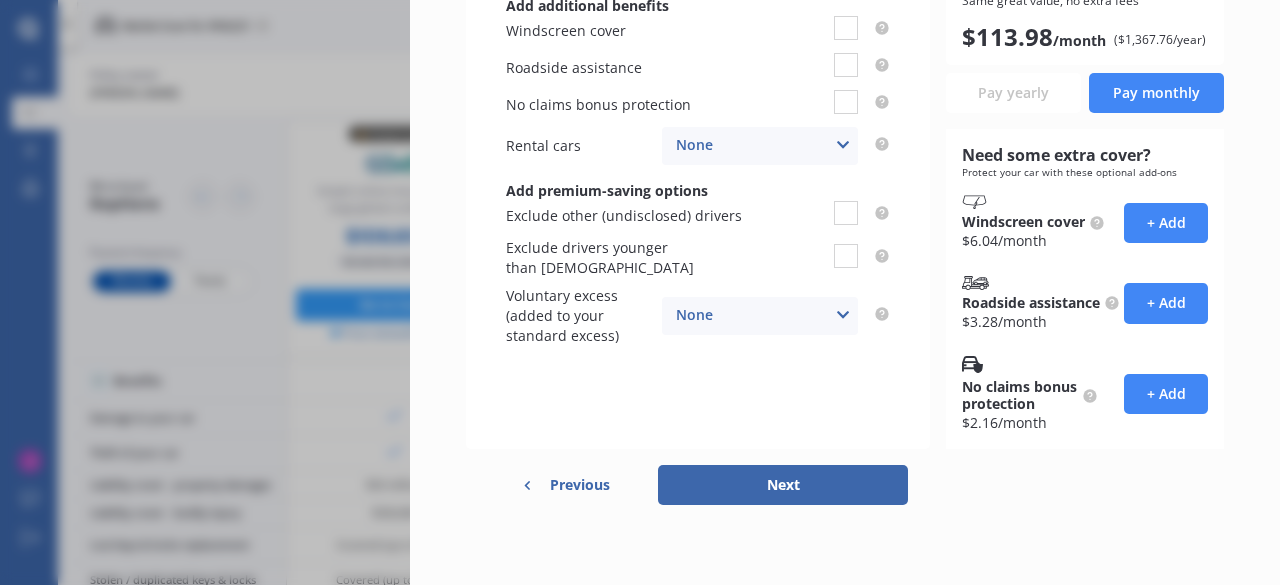 scroll, scrollTop: 0, scrollLeft: 0, axis: both 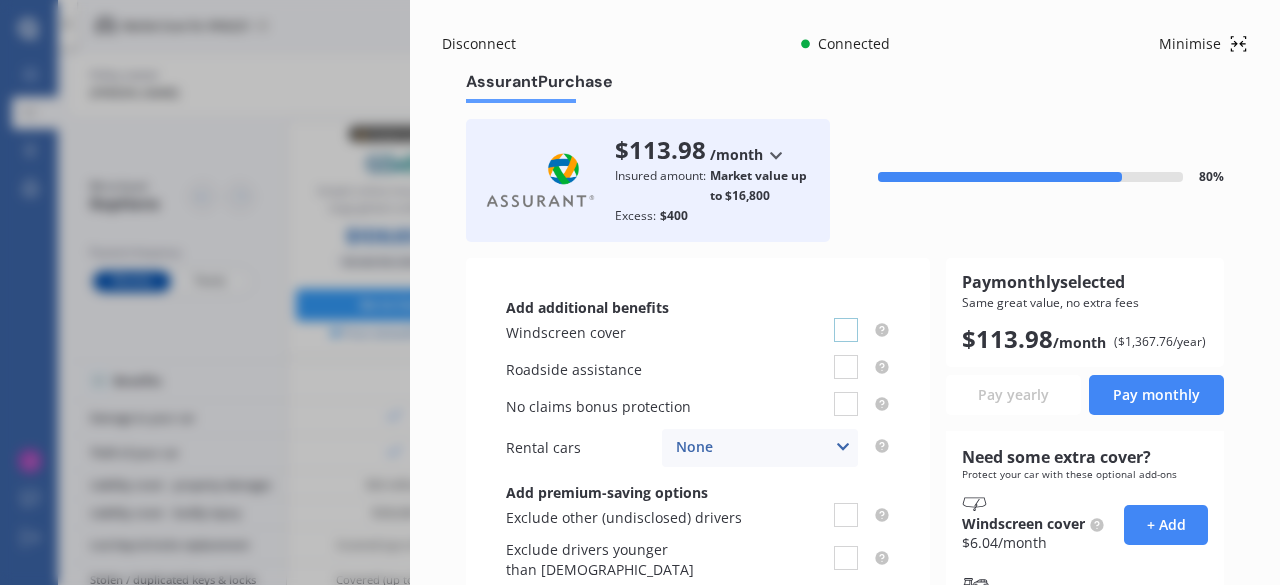 click at bounding box center [846, 318] 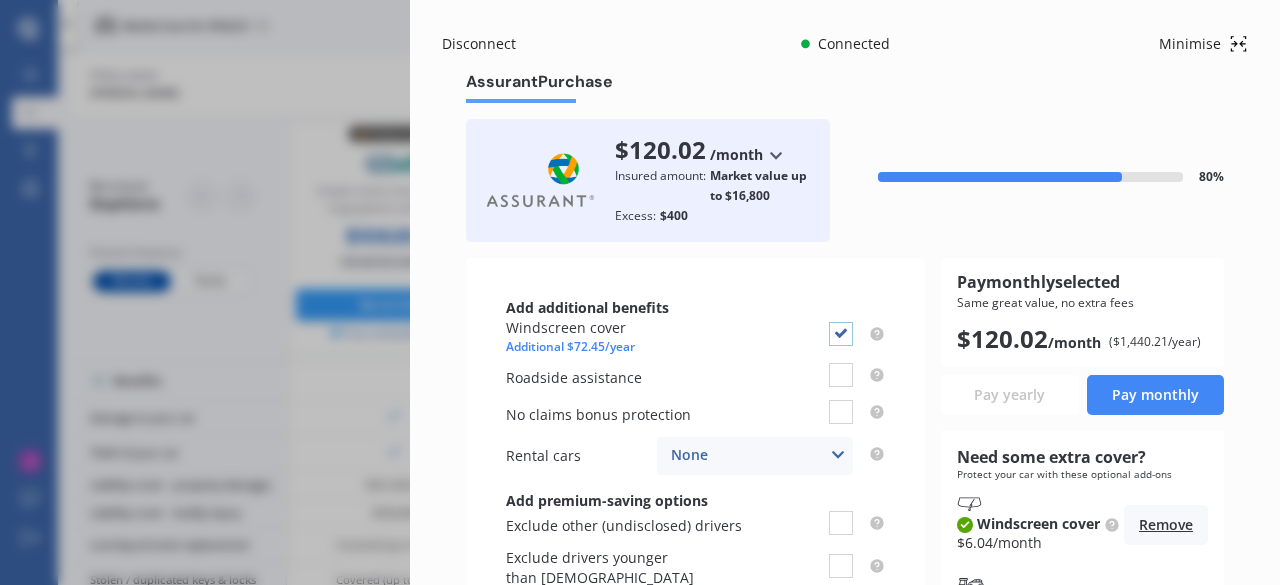 click at bounding box center [841, 322] 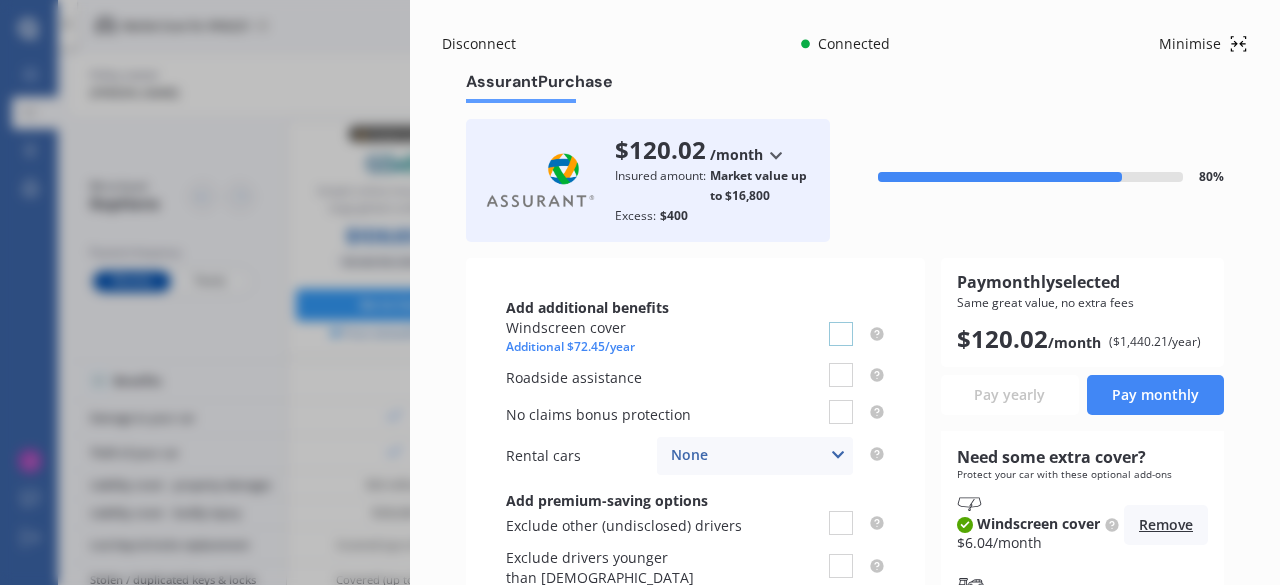 checkbox on "false" 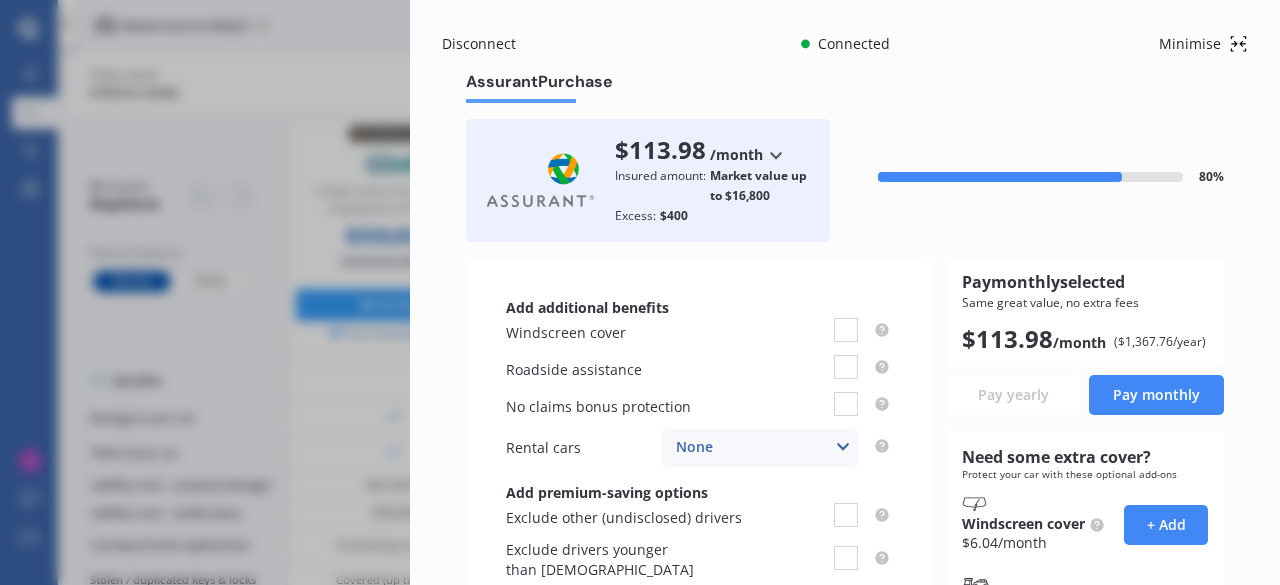 click at bounding box center (843, 447) 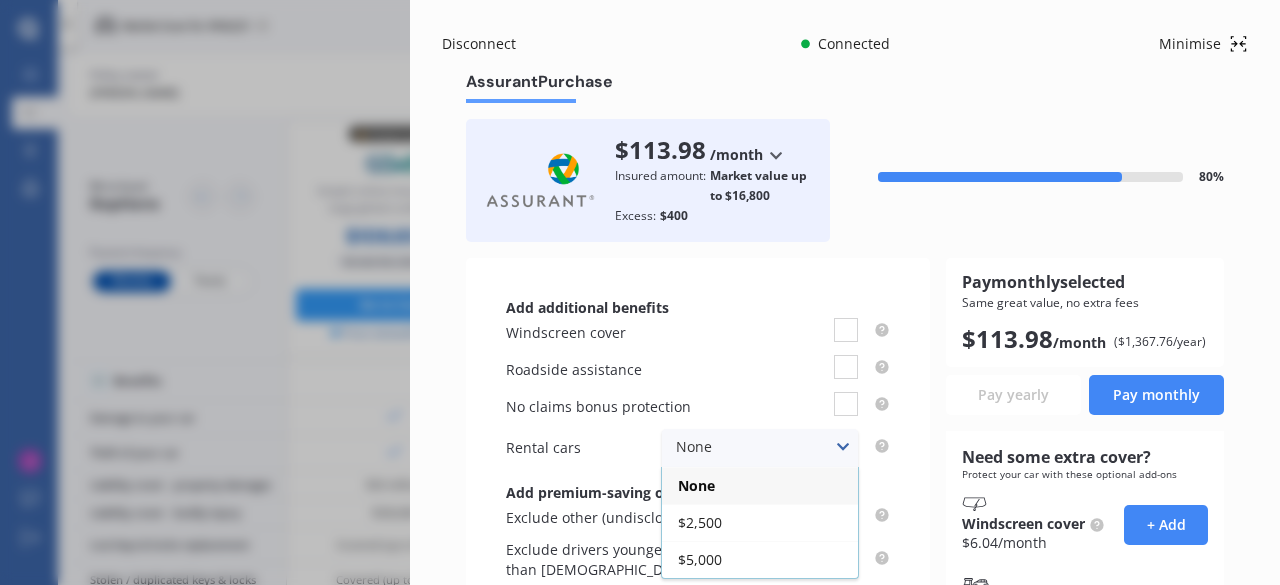 click at bounding box center (843, 447) 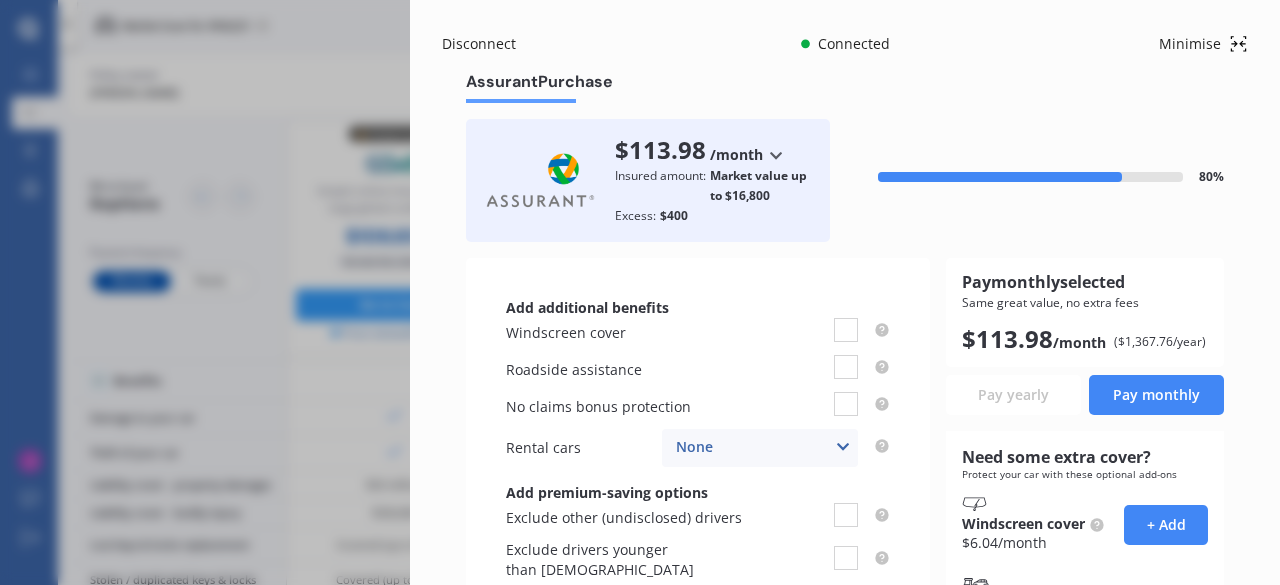 click at bounding box center [843, 447] 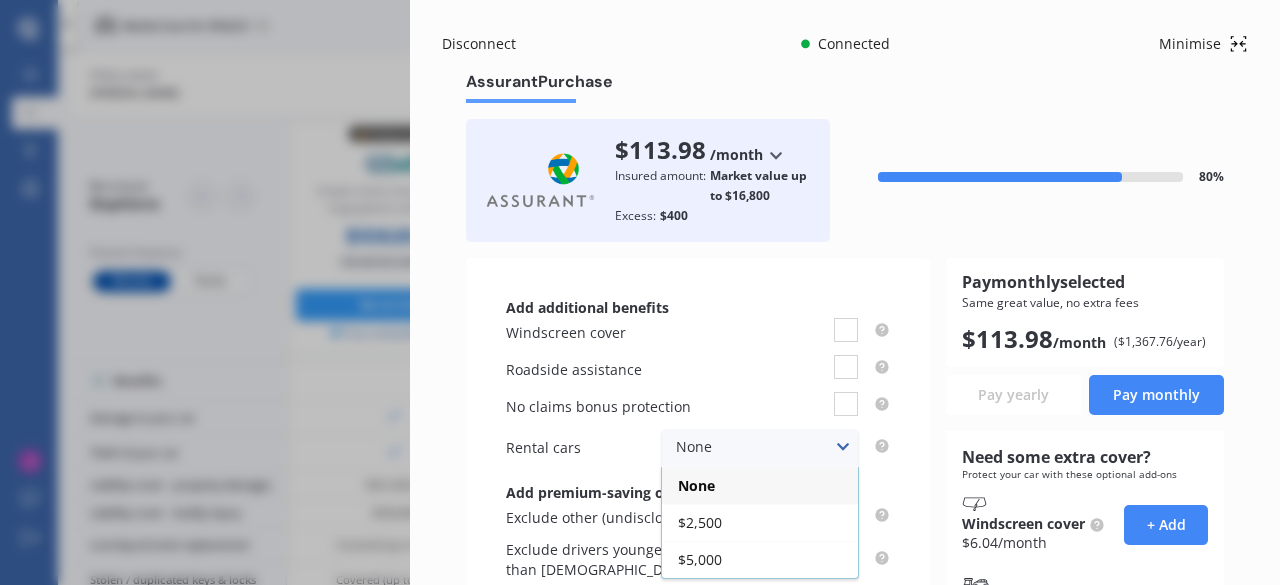 click on "None None $2,500 $5,000" at bounding box center (760, 448) 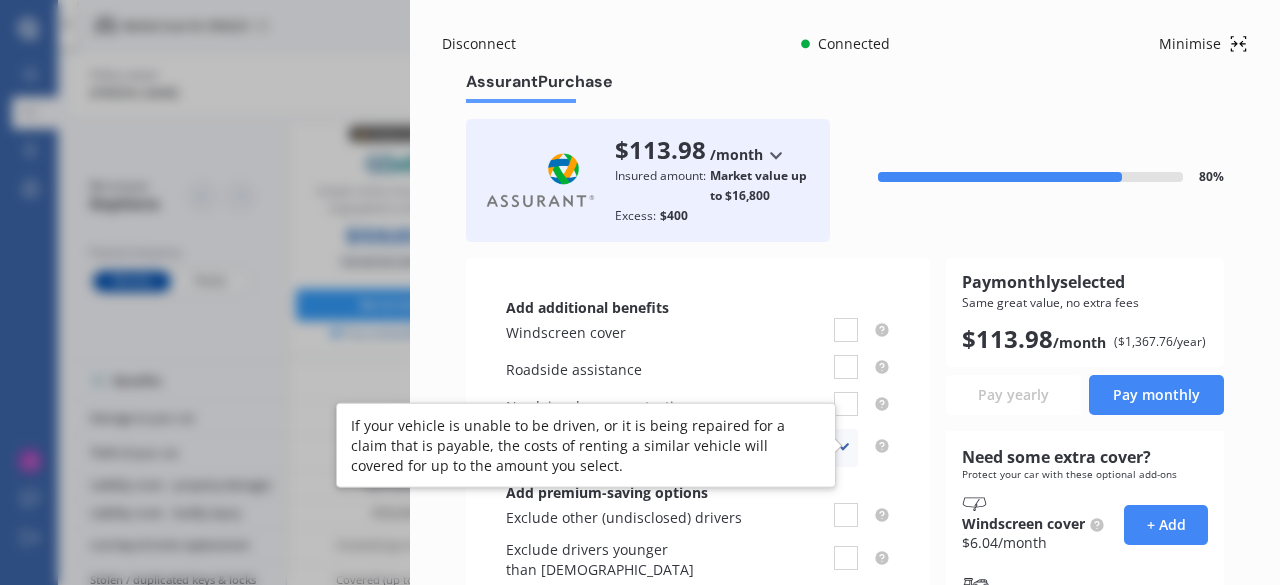 click 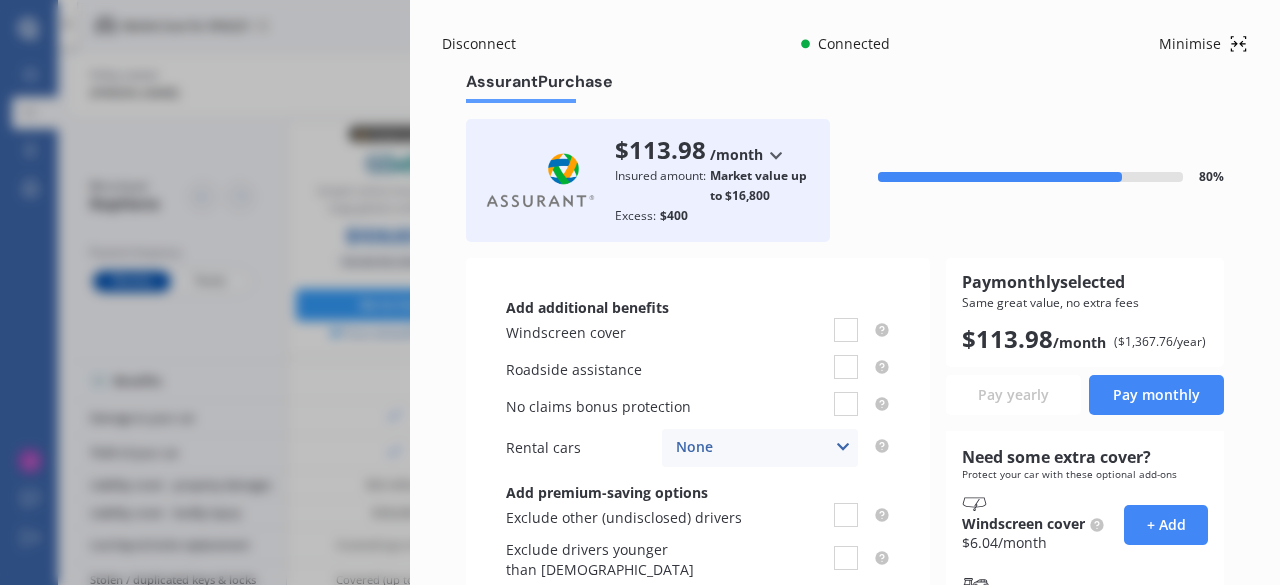 click at bounding box center [843, 447] 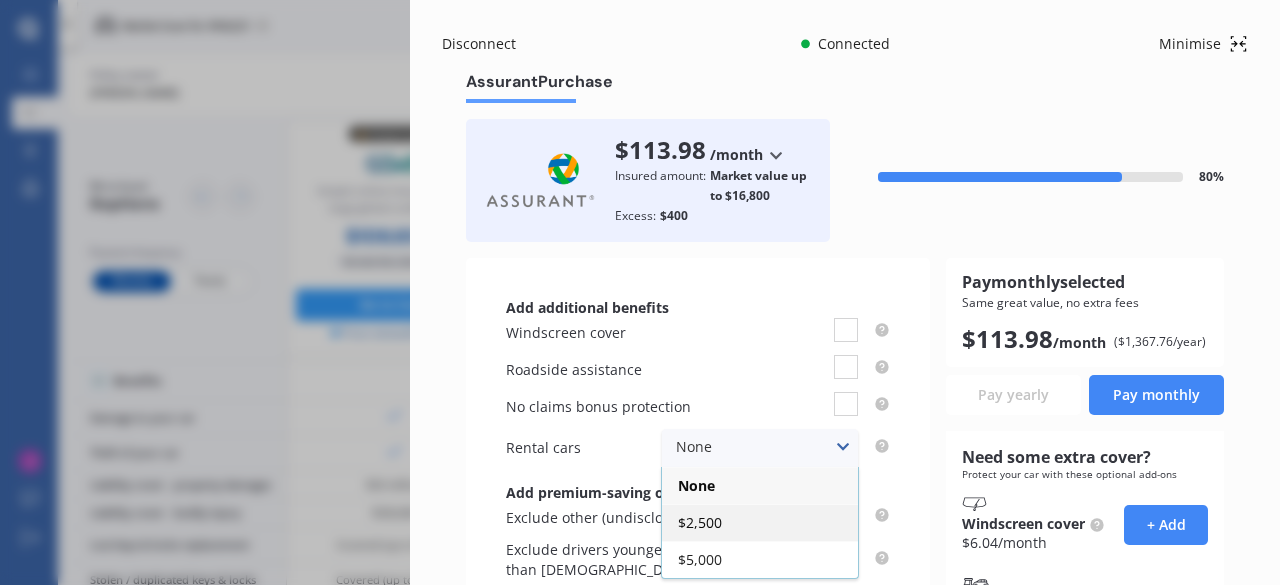 click on "$2,500" at bounding box center (760, 522) 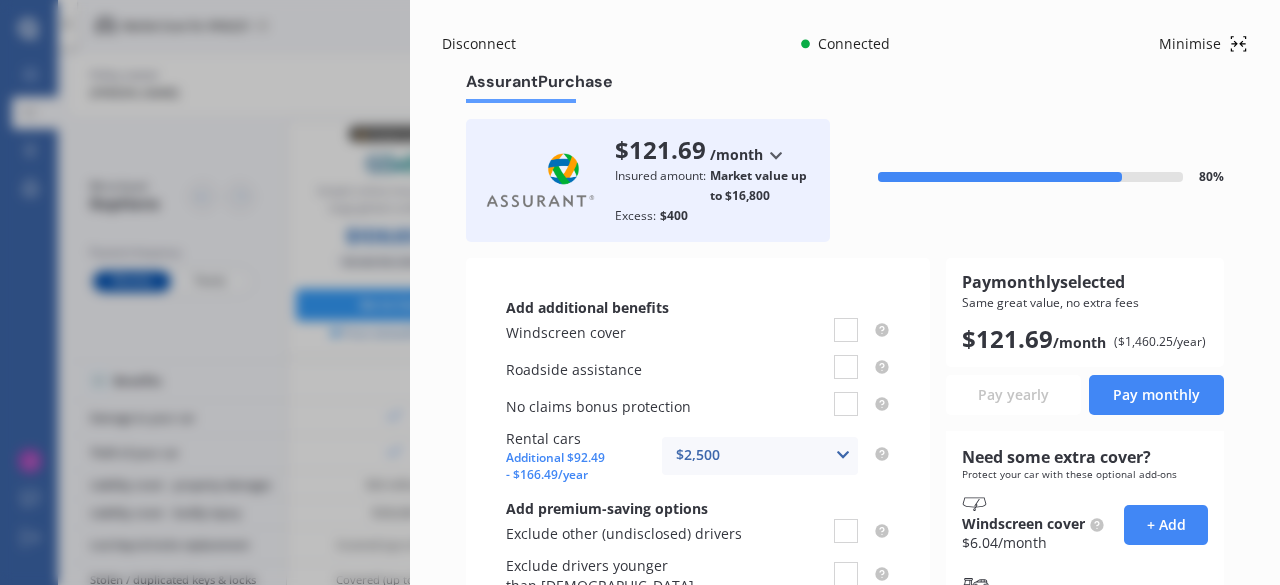 click on "$2,500 None $2,500 $5,000" at bounding box center (760, 456) 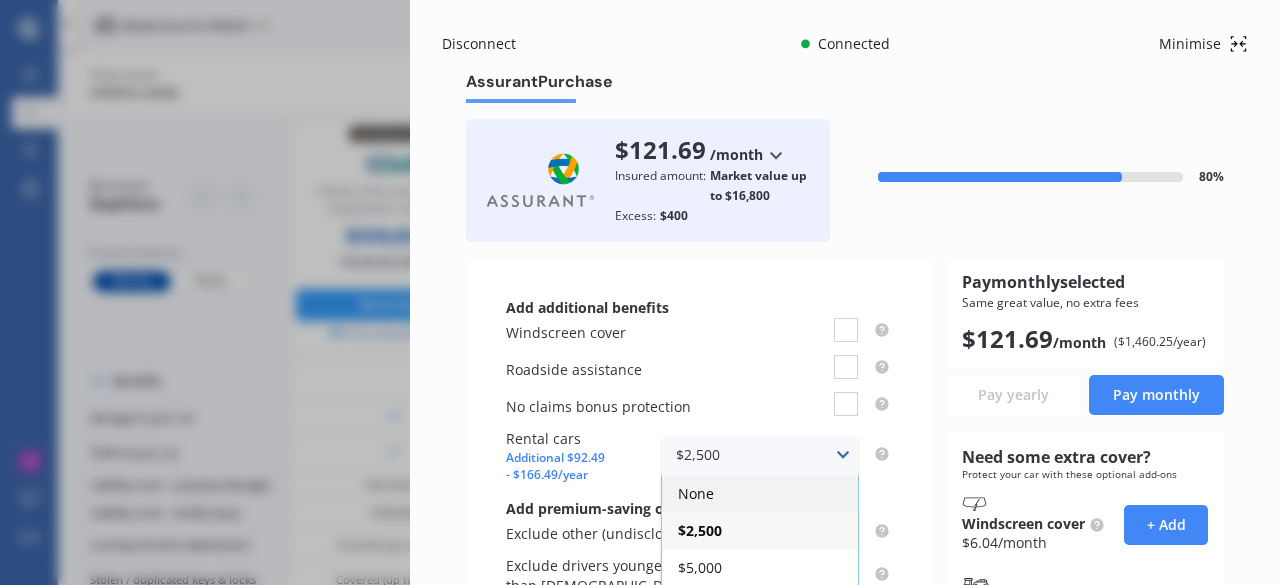click on "None" at bounding box center (760, 493) 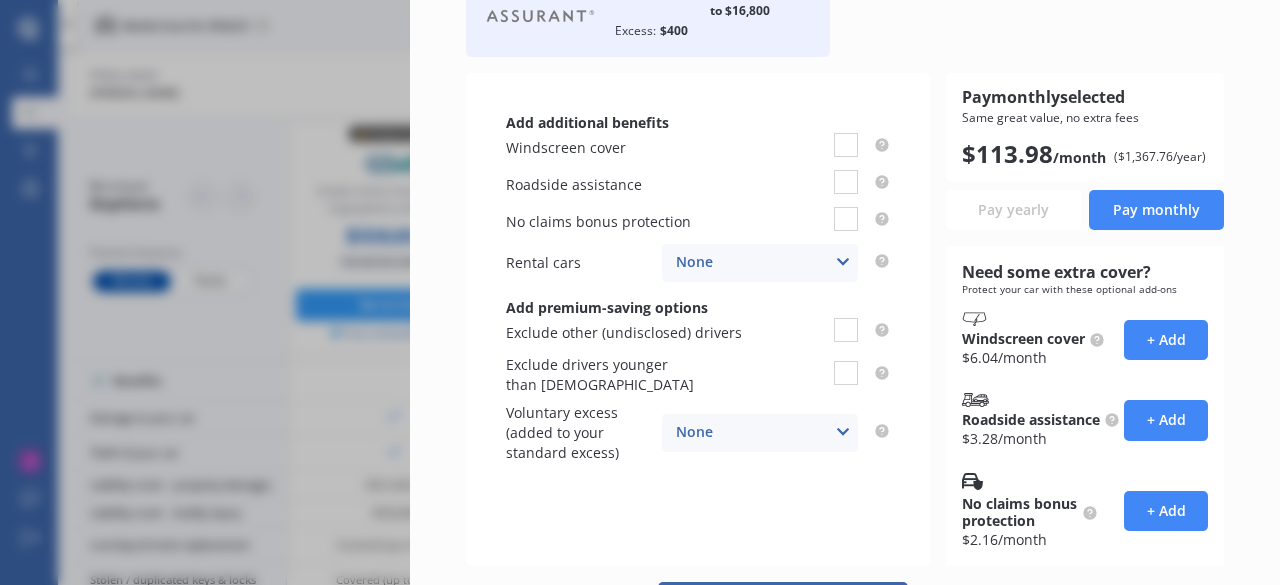 scroll, scrollTop: 210, scrollLeft: 0, axis: vertical 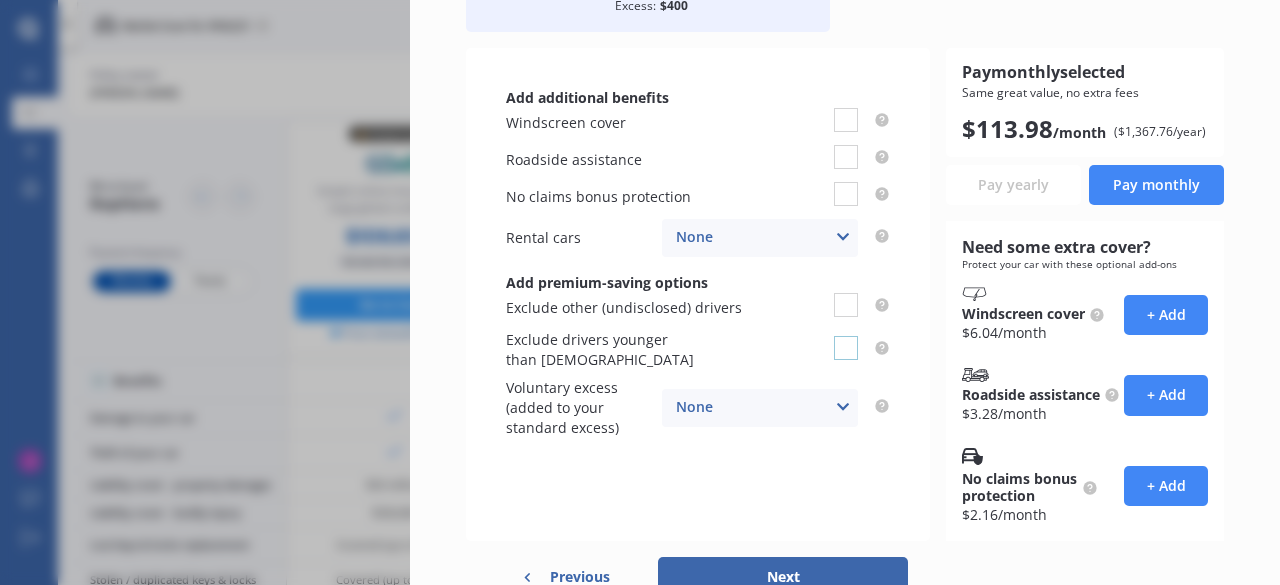 click at bounding box center [846, 336] 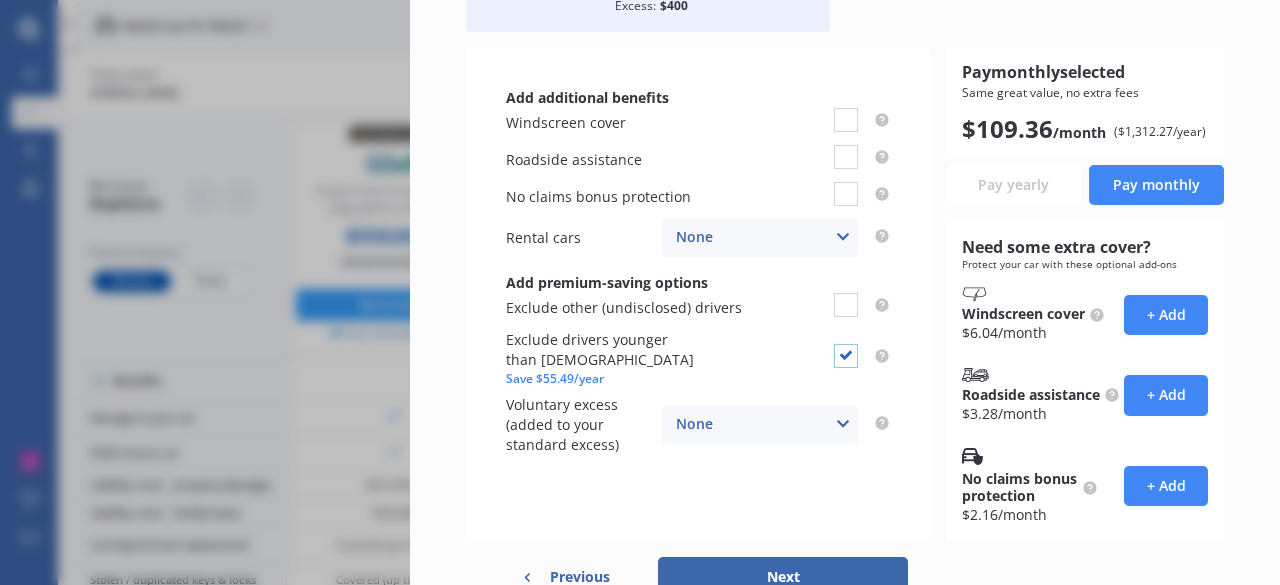 click at bounding box center (846, 344) 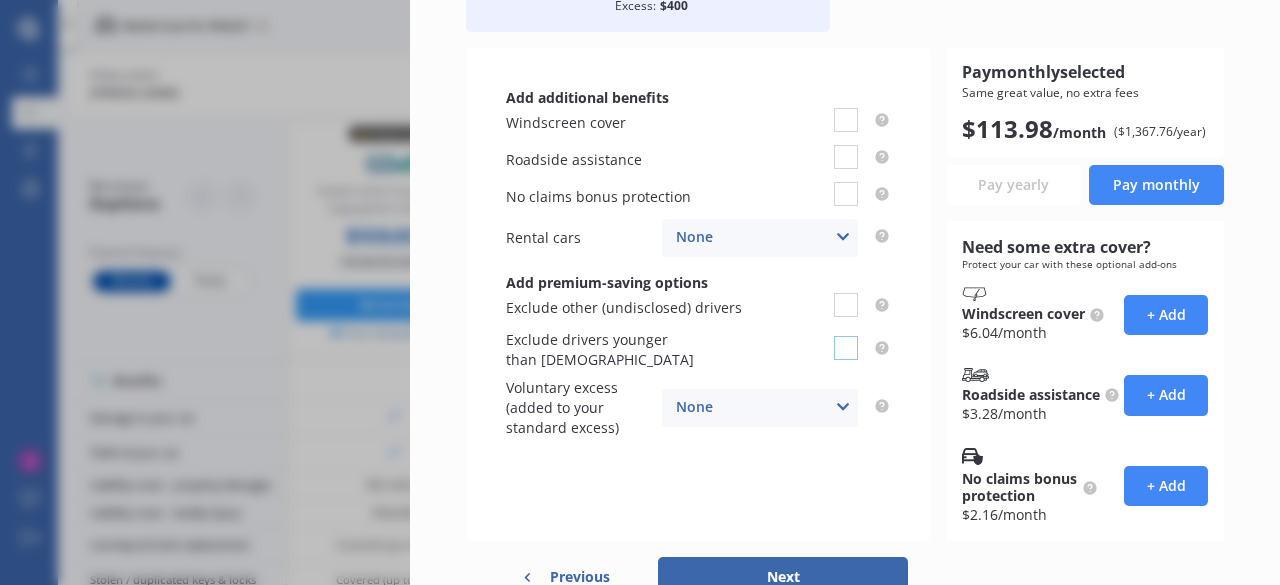 click at bounding box center [846, 336] 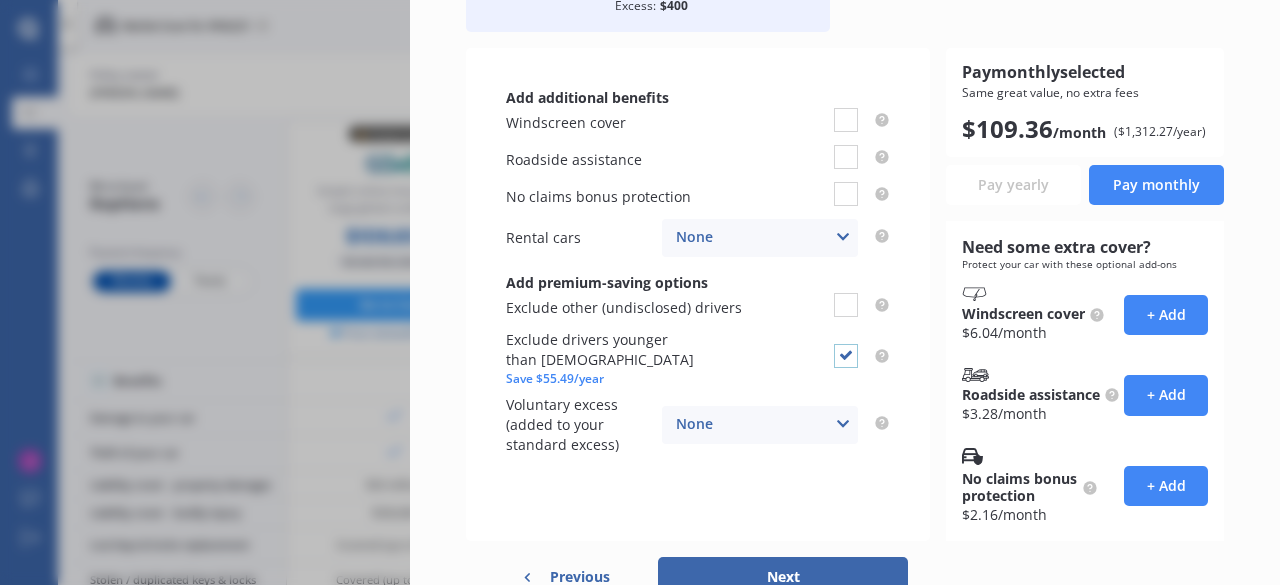 click at bounding box center [846, 344] 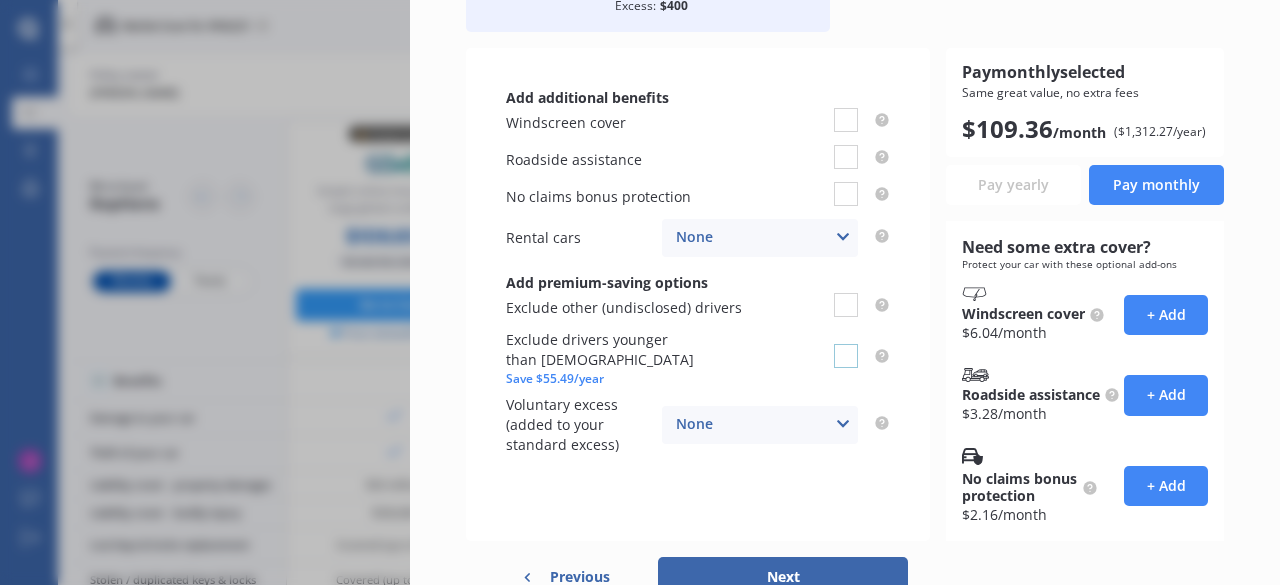 checkbox on "false" 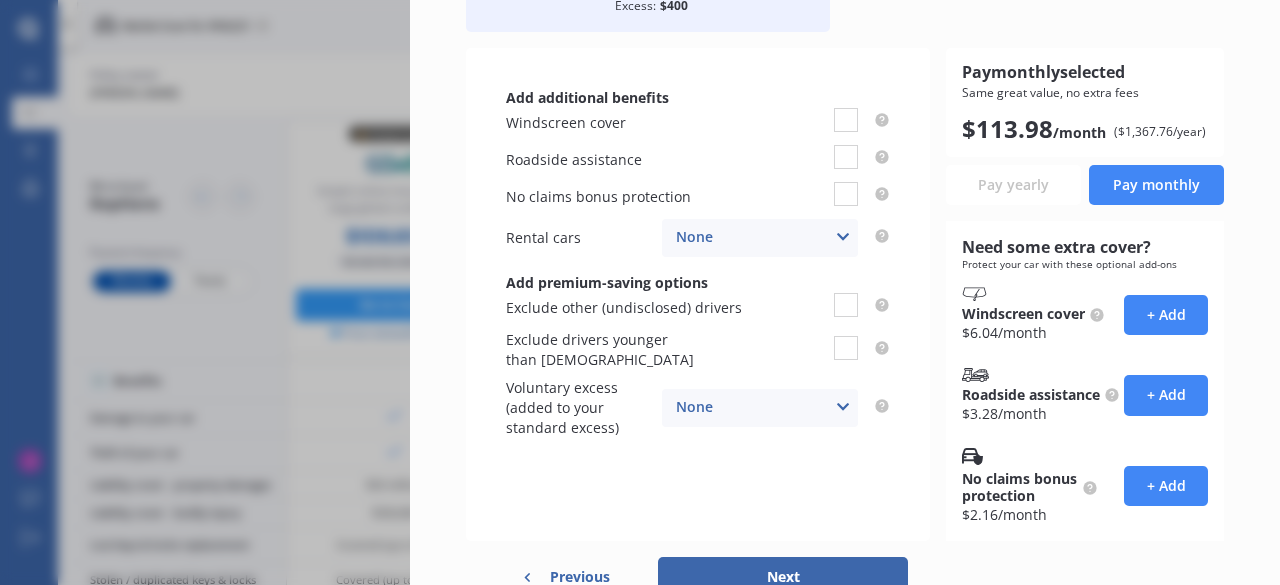 click on "None None $500 $1,000" at bounding box center [760, 408] 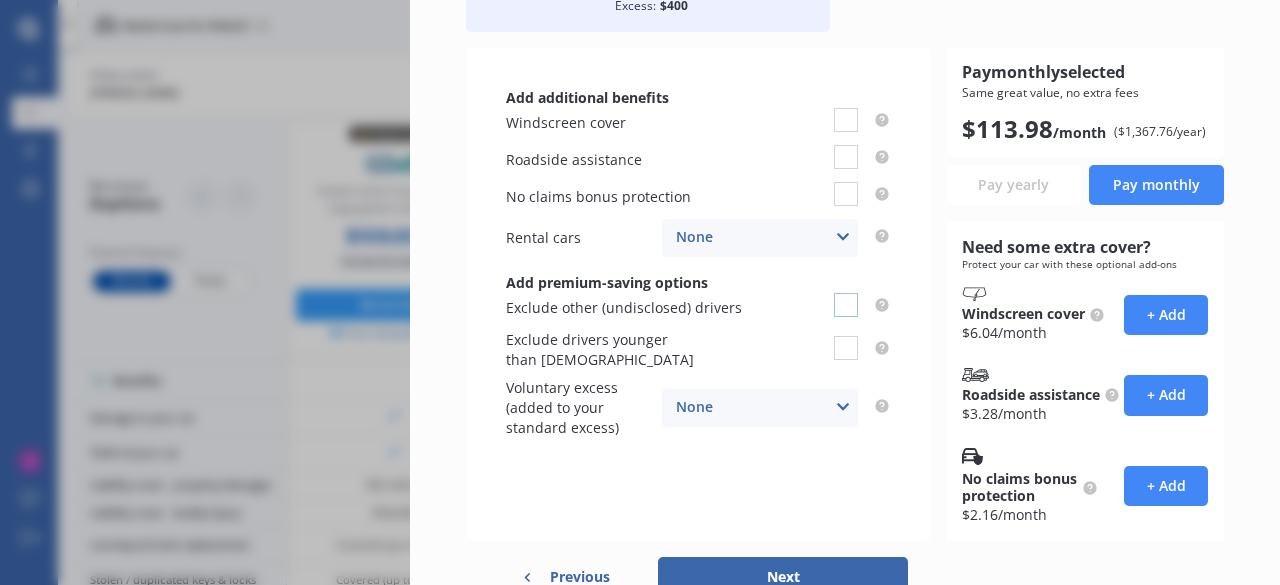 click at bounding box center (846, 293) 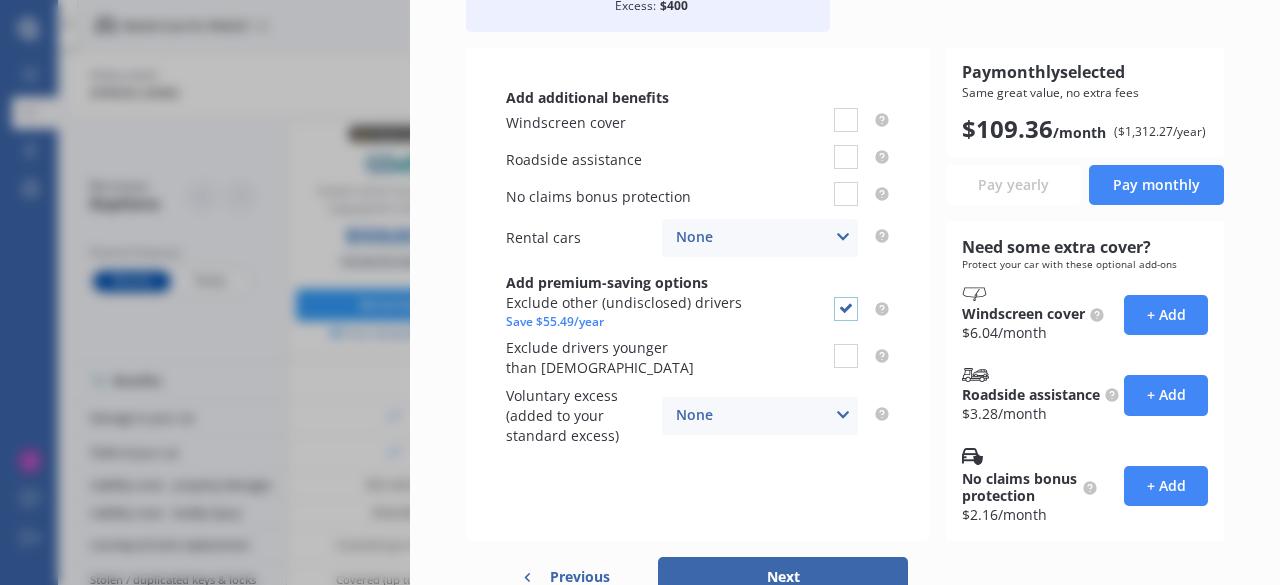 click at bounding box center (846, 297) 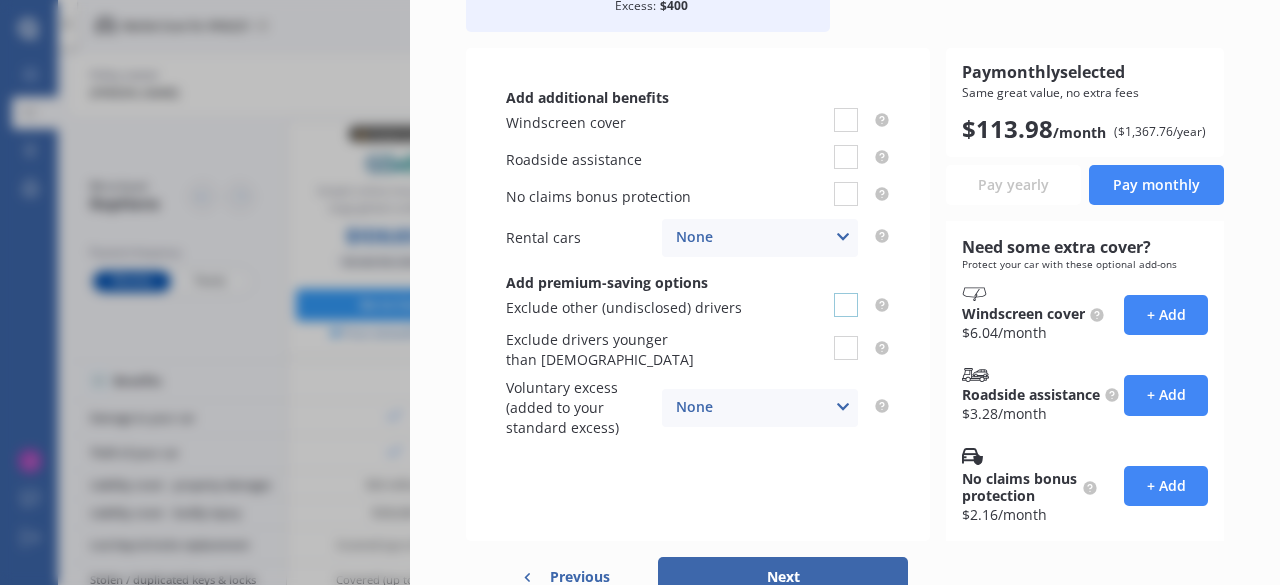 click at bounding box center [846, 293] 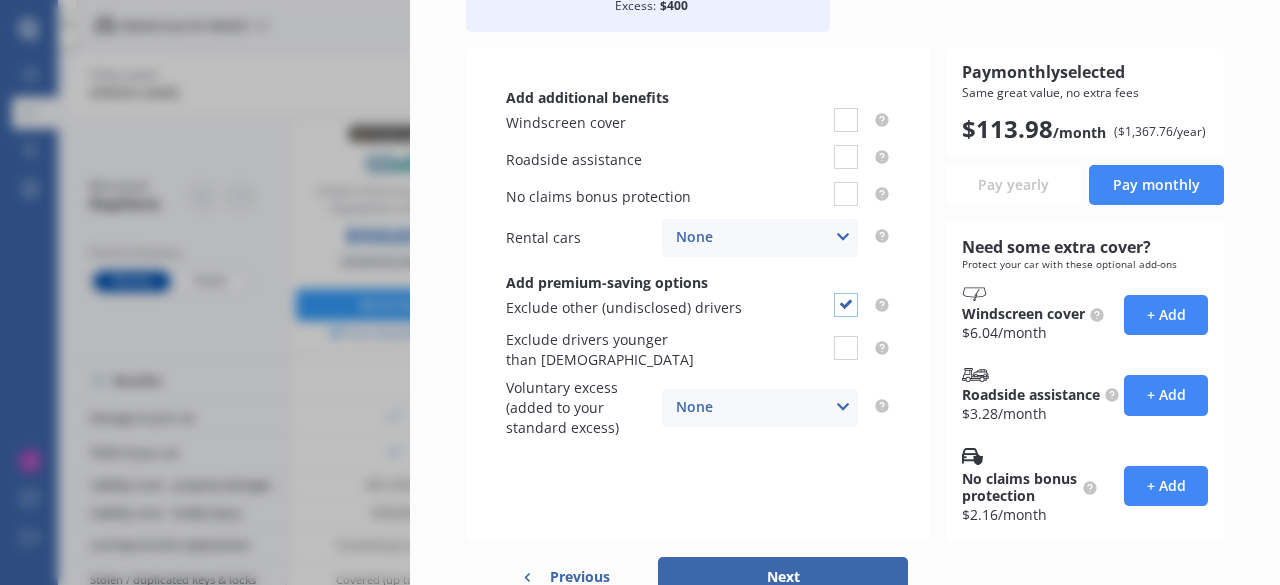 checkbox on "true" 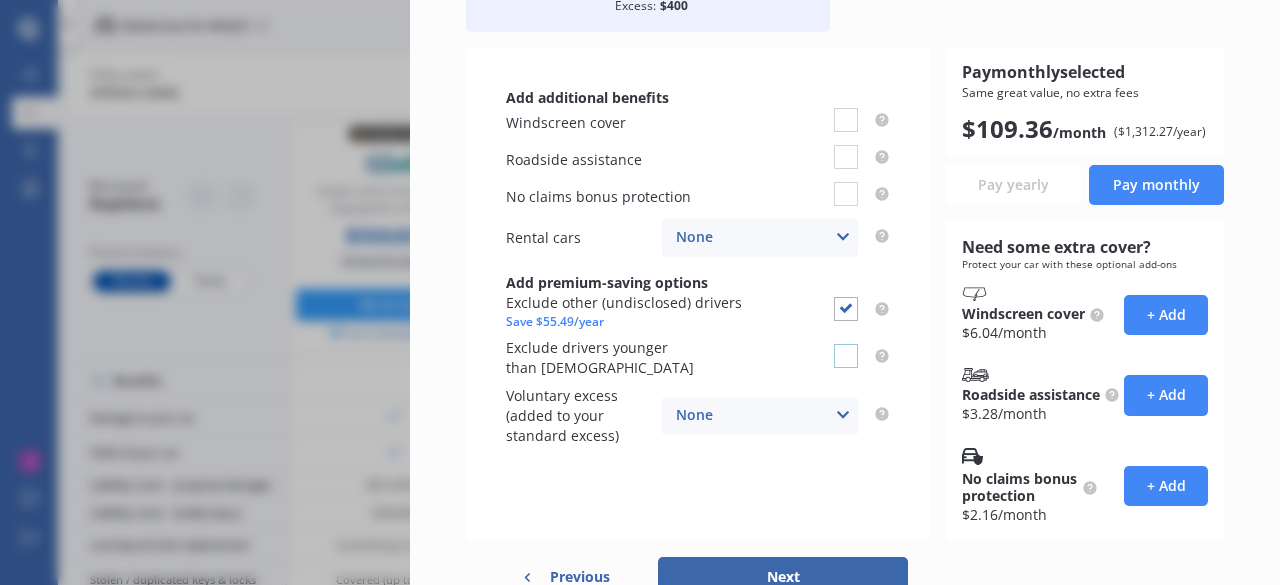 click at bounding box center [846, 344] 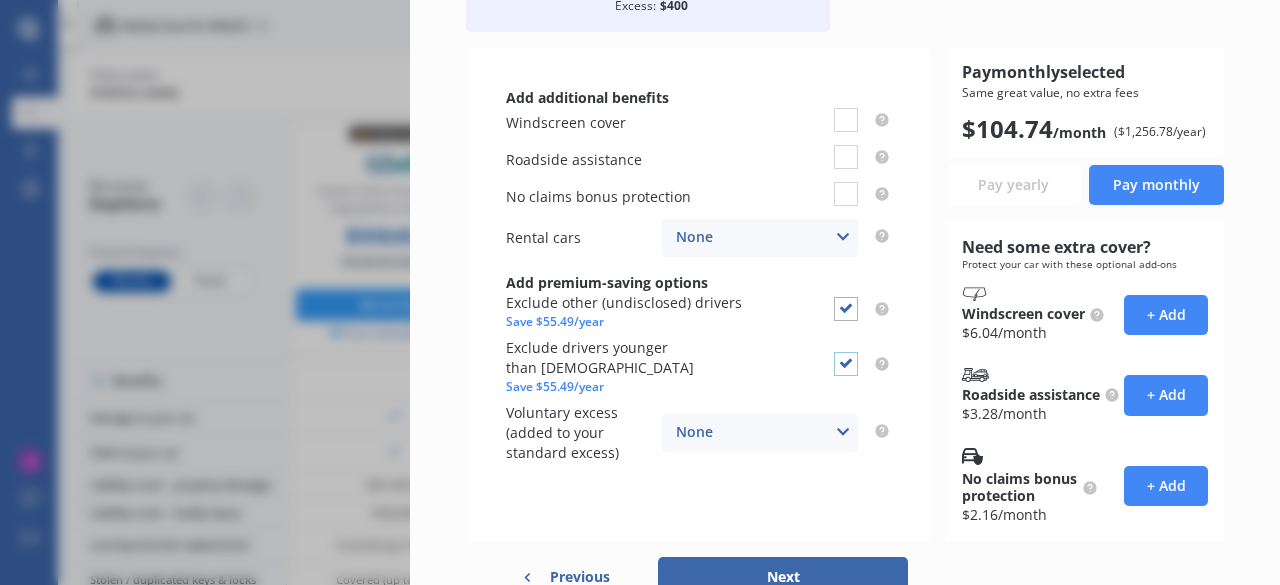 click at bounding box center [846, 352] 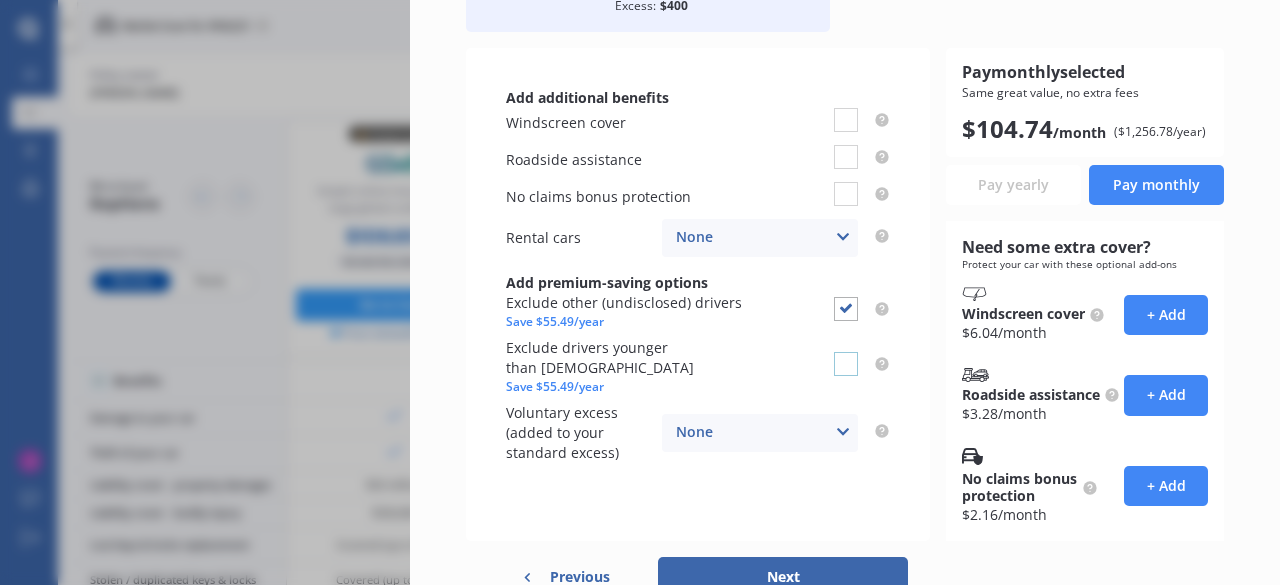 checkbox on "false" 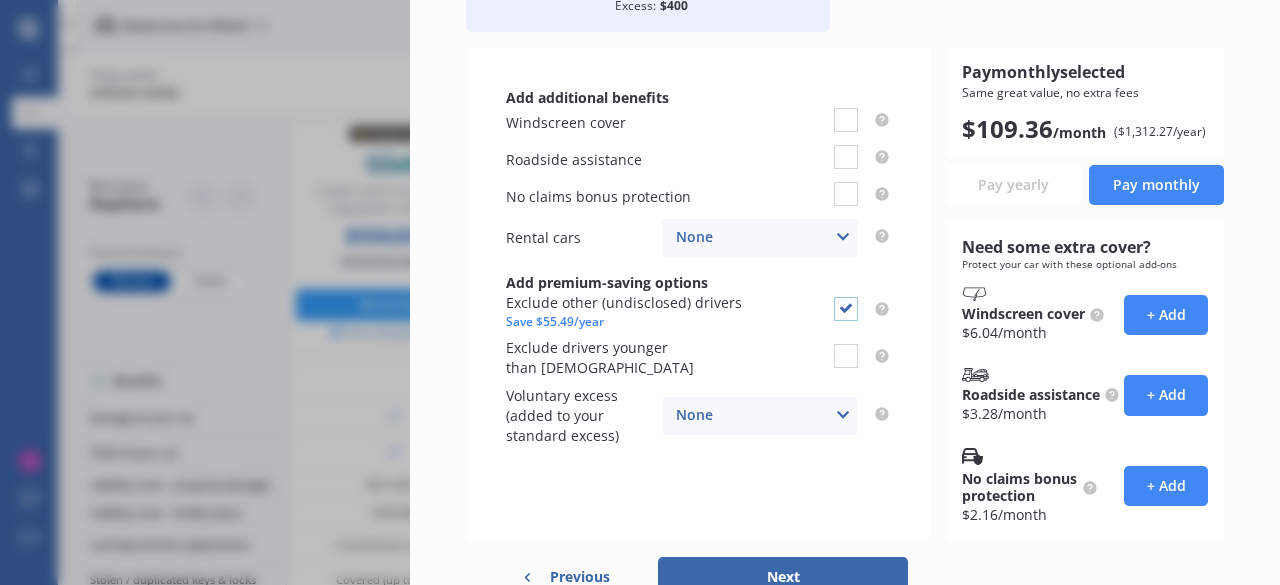click at bounding box center (846, 297) 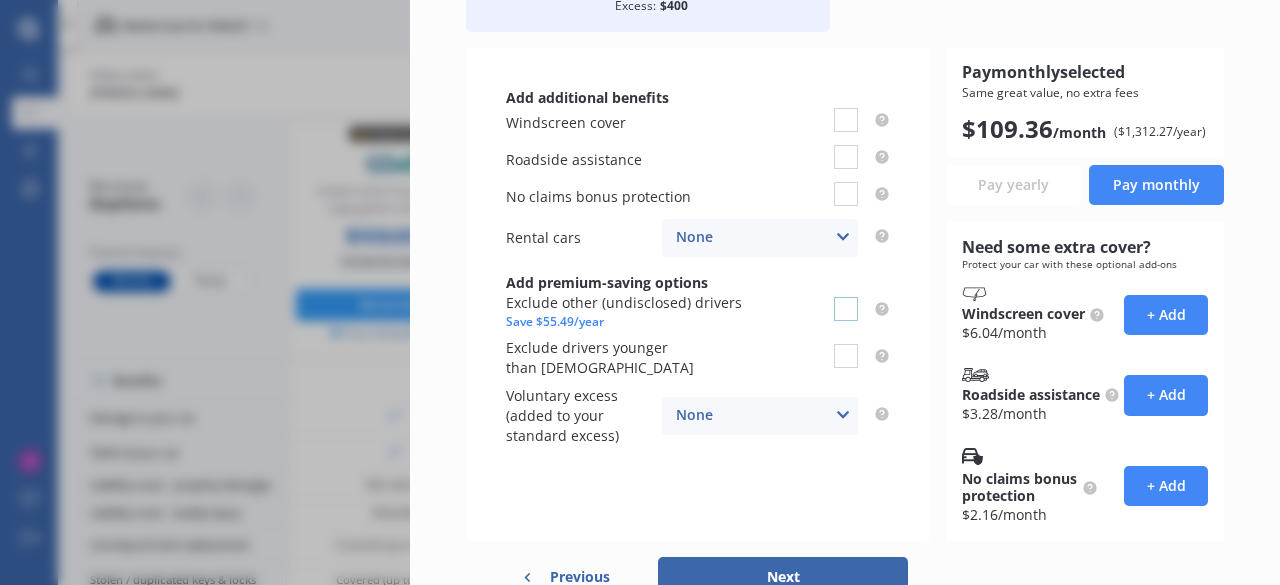 checkbox on "false" 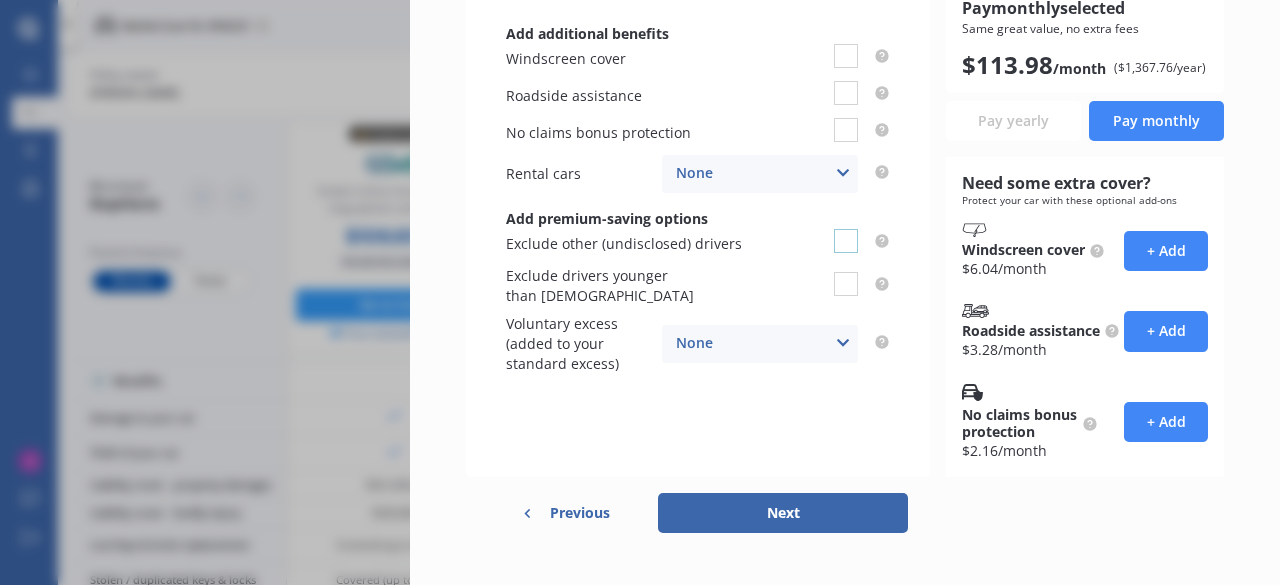 scroll, scrollTop: 300, scrollLeft: 0, axis: vertical 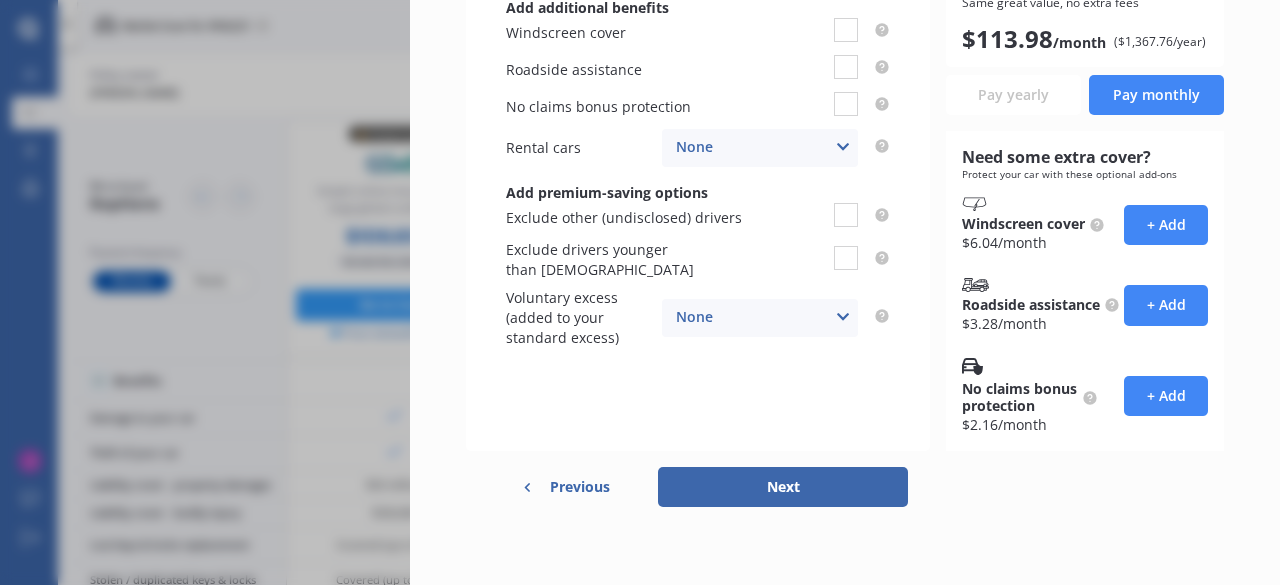 click on "Disconnect Connected Minimise Yearly Monthly $113.98 / mo Assurant  Purchase $113.98 /month /year /month Insured amount: Market value up to $16,800 Excess: $400 80 % Add additional benefits Windscreen cover  Roadside assistance  No claims bonus protection  Rental cars  None None $2,500 $5,000 Add premium-saving options Exclude other (undisclosed) drivers  Exclude drivers younger than [DEMOGRAPHIC_DATA]  Voluntary excess (added to your standard excess)  None None $500 $1,000 Pay  monthly  selected Same great value, no extra fees $ 113.98 /month ($ 1,367.76 /year) Pay yearly Pay monthly Need some extra cover? Protect your car with these optional add-ons Windscreen cover $ 6.04 /month + Add Roadside assistance $ 3.28 /month + Add No claims bonus protection $ 2.16 /month + Add Previous Next Connecting you in real-time to complete your purchase with... Go to  Protecta" at bounding box center (640, 292) 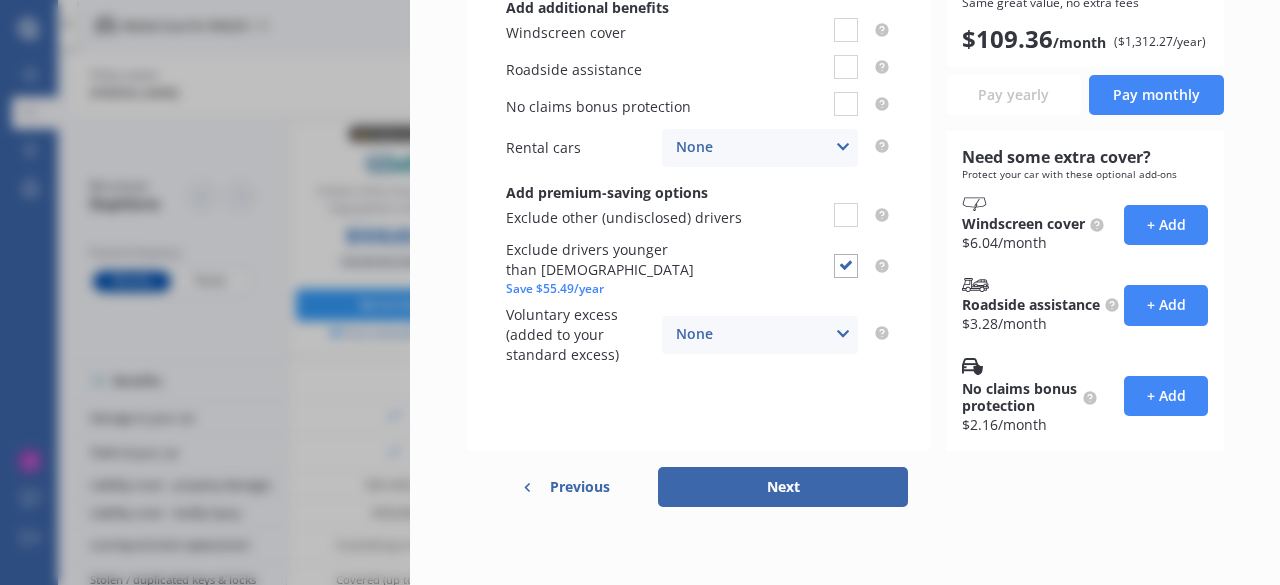 click on "Disconnect Connected Minimise Yearly Monthly $109.36 / mo Assurant  Purchase $109.36 /month /year /month Insured amount: Market value up to $16,800 Excess: $400 80 % Add additional benefits Windscreen cover  Roadside assistance  No claims bonus protection  Rental cars  None None $2,500 $5,000 Add premium-saving options Exclude other (undisclosed) drivers  Exclude drivers younger than [DEMOGRAPHIC_DATA]  Save $55.49/year Voluntary excess (added to your standard excess)  None None $500 $1,000 Pay  monthly  selected Same great value, no extra fees $ 109.36 /month ($ 1,312.27 /year) Pay yearly Pay monthly Need some extra cover? Protect your car with these optional add-ons Windscreen cover $ 6.04 /month + Add Roadside assistance $ 3.28 /month + Add No claims bonus protection $ 2.16 /month + Add Previous Next Connecting you in real-time to complete your purchase with... Go to  Protecta" at bounding box center (845, 292) 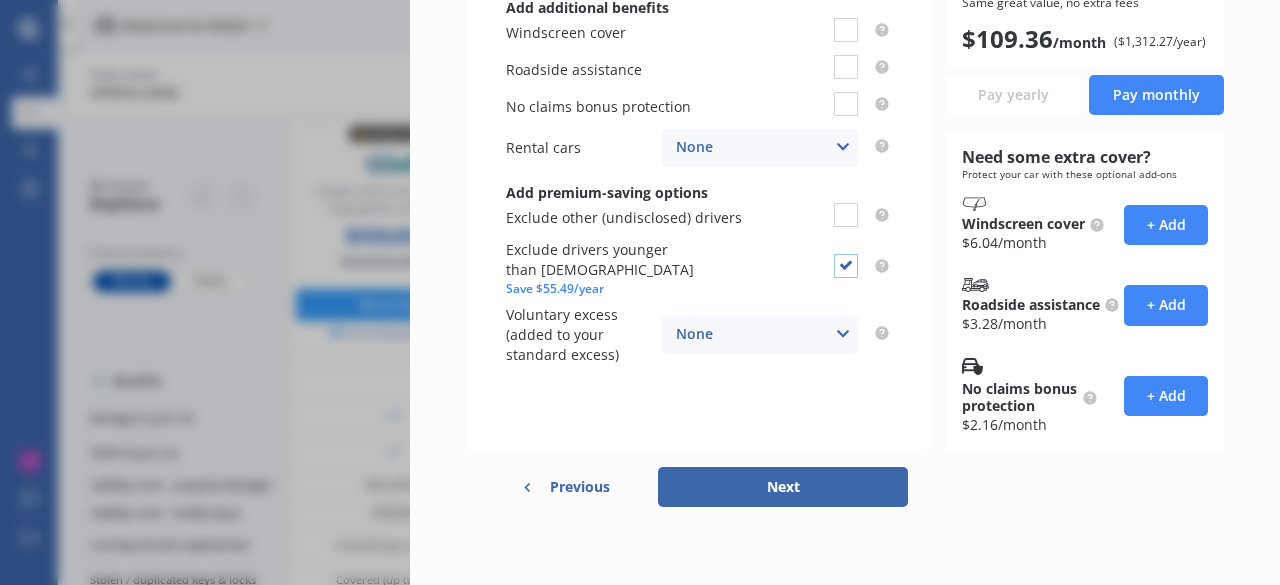 click at bounding box center (846, 254) 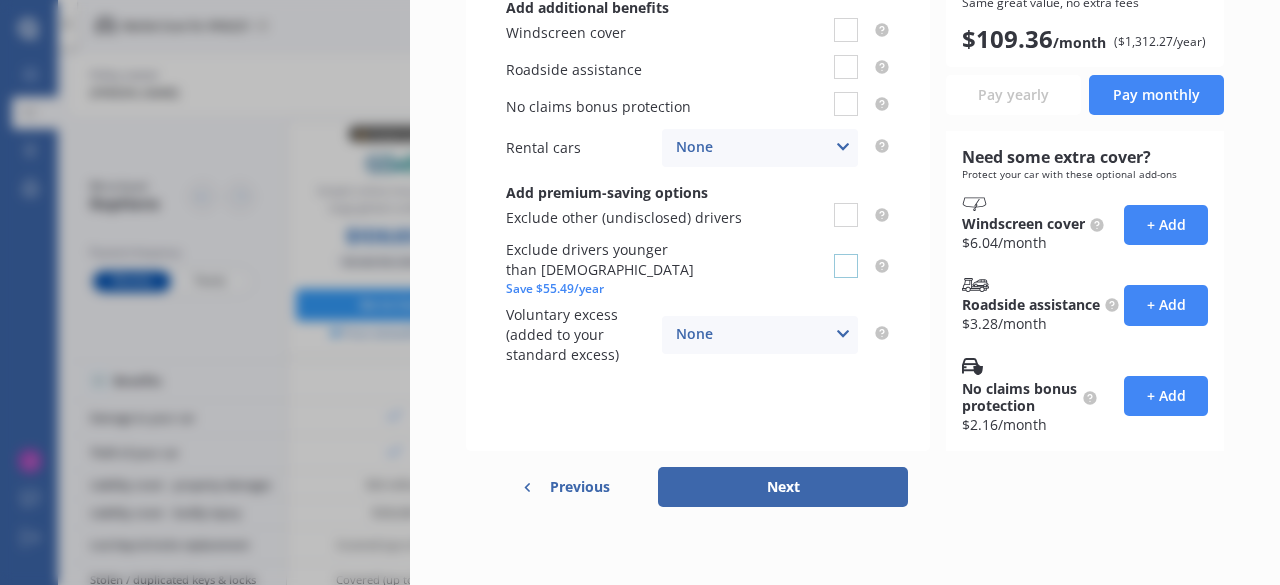 checkbox on "false" 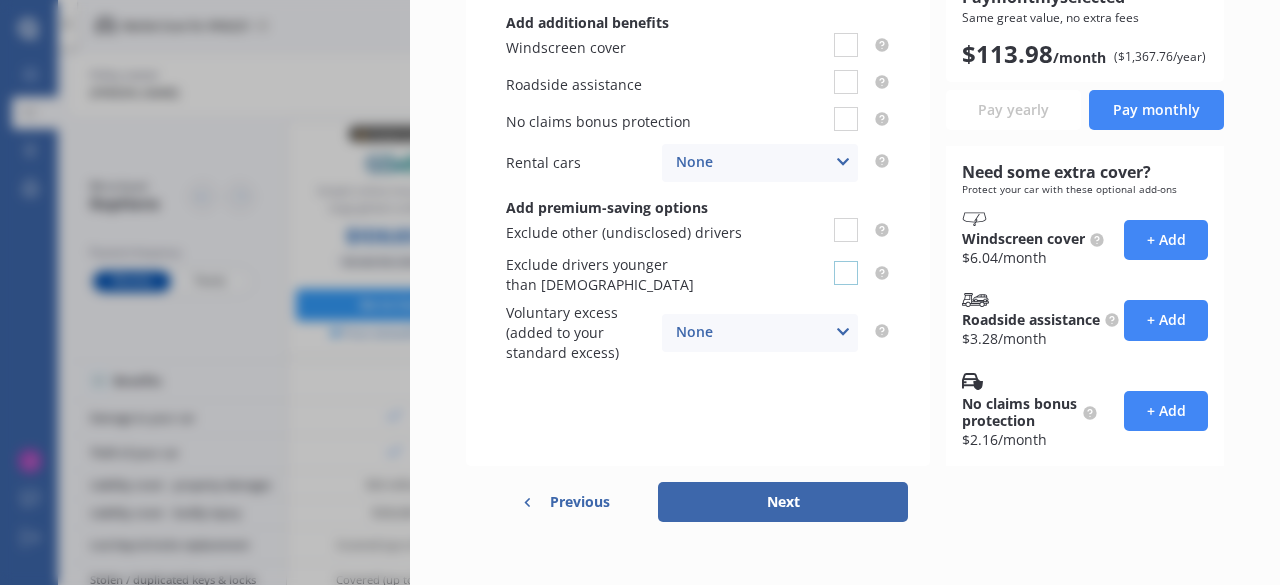 scroll, scrollTop: 300, scrollLeft: 0, axis: vertical 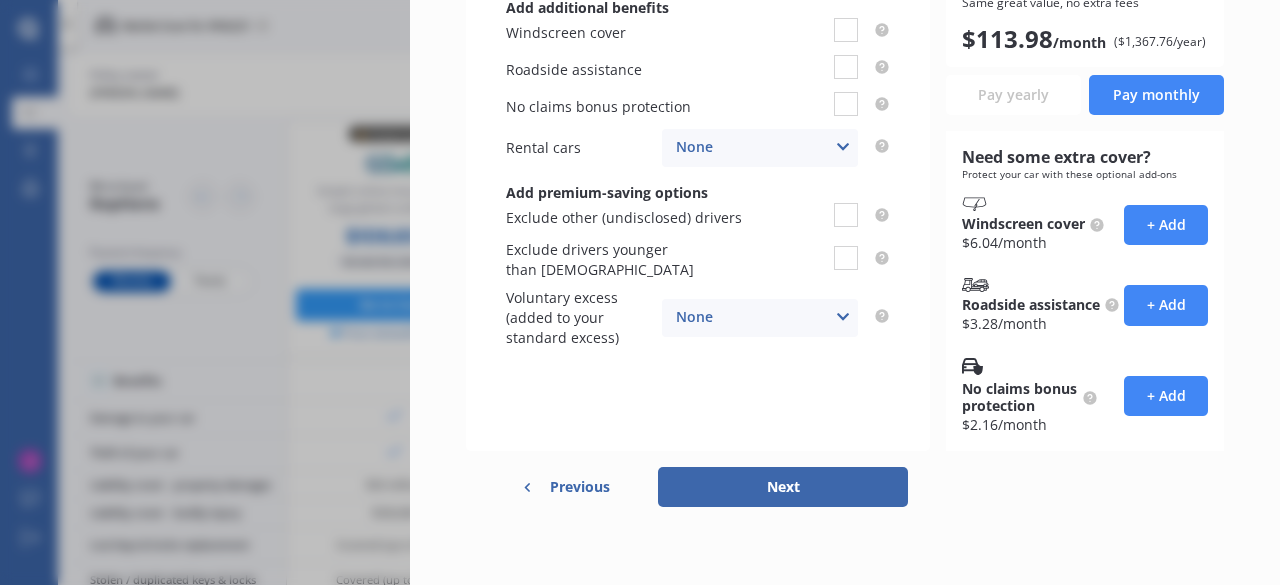 click on "Next" at bounding box center (783, 487) 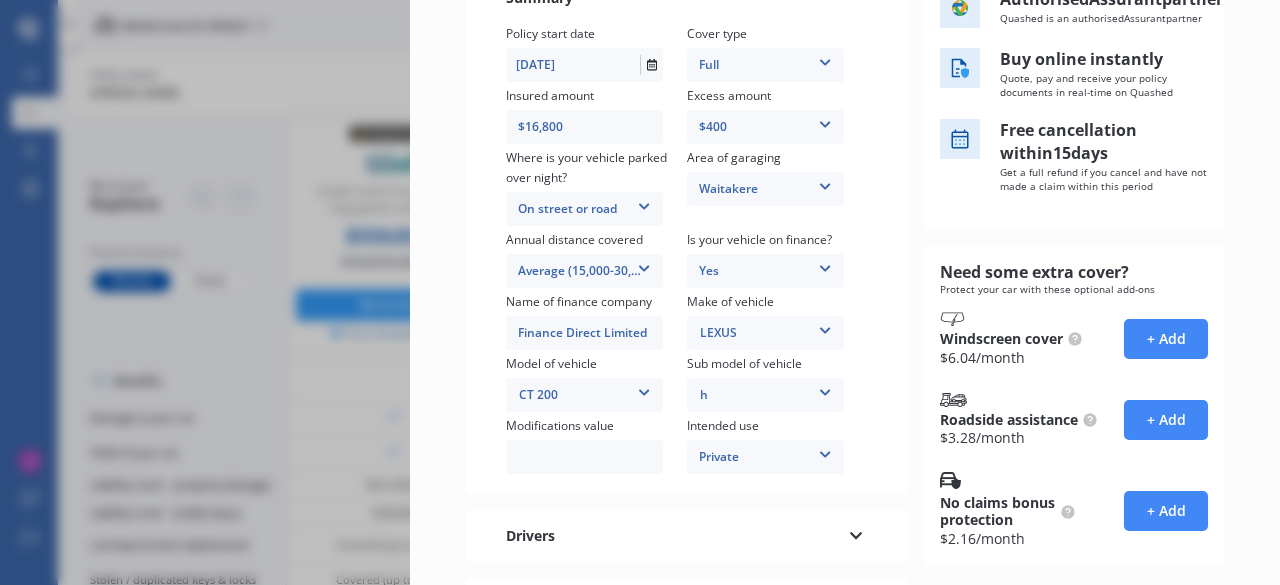 scroll, scrollTop: 0, scrollLeft: 0, axis: both 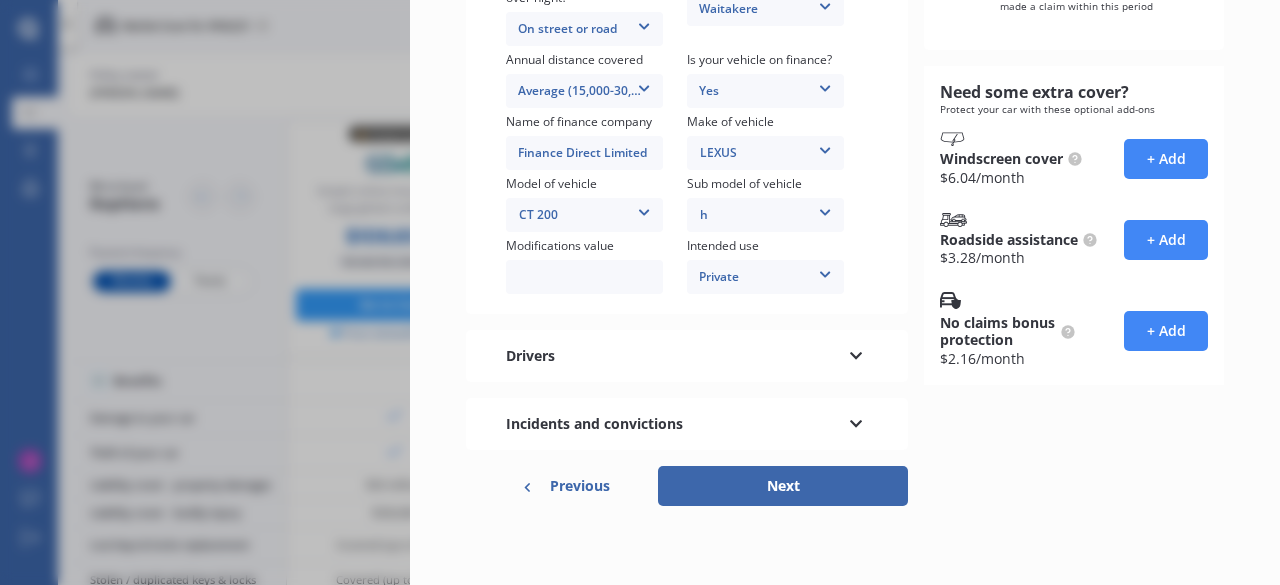 click on "Next" at bounding box center (783, 486) 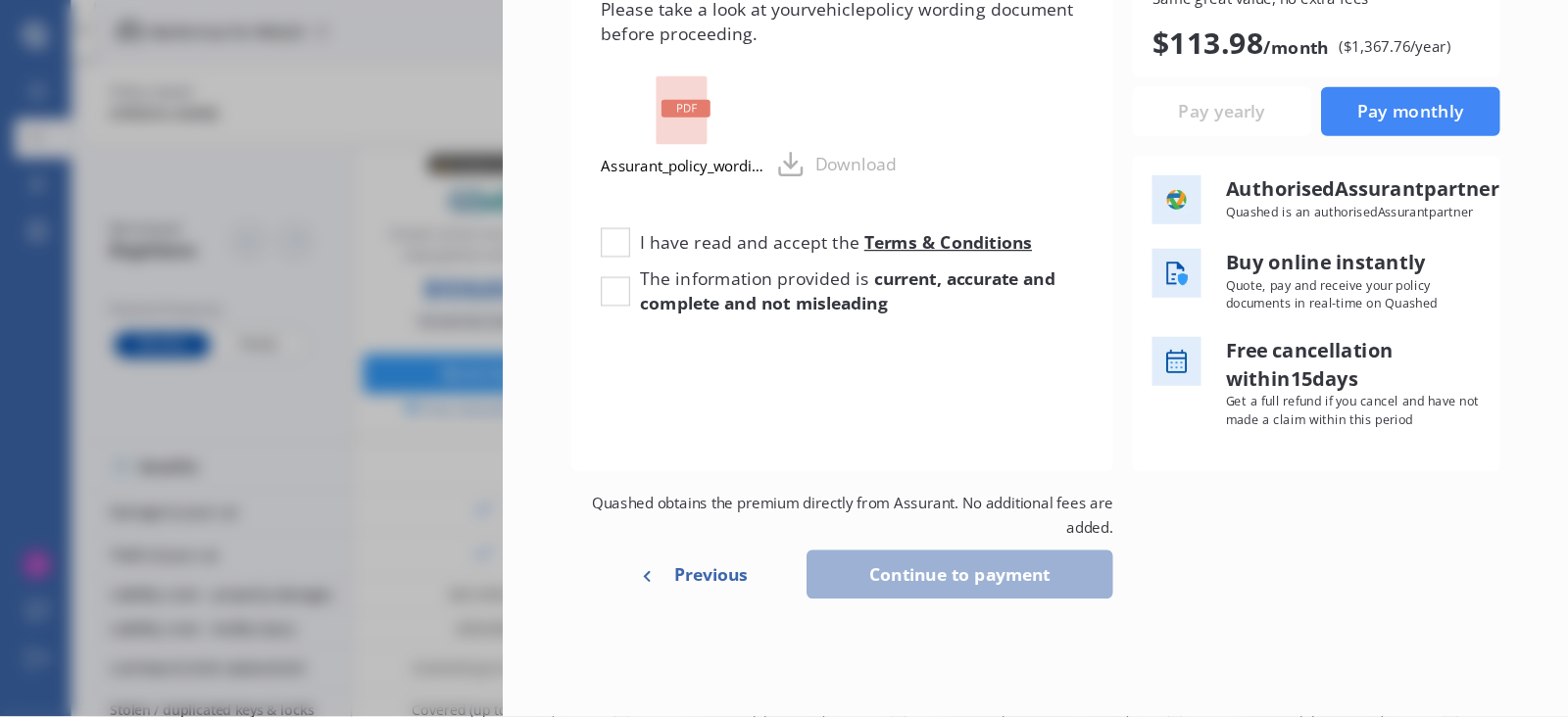 scroll, scrollTop: 0, scrollLeft: 0, axis: both 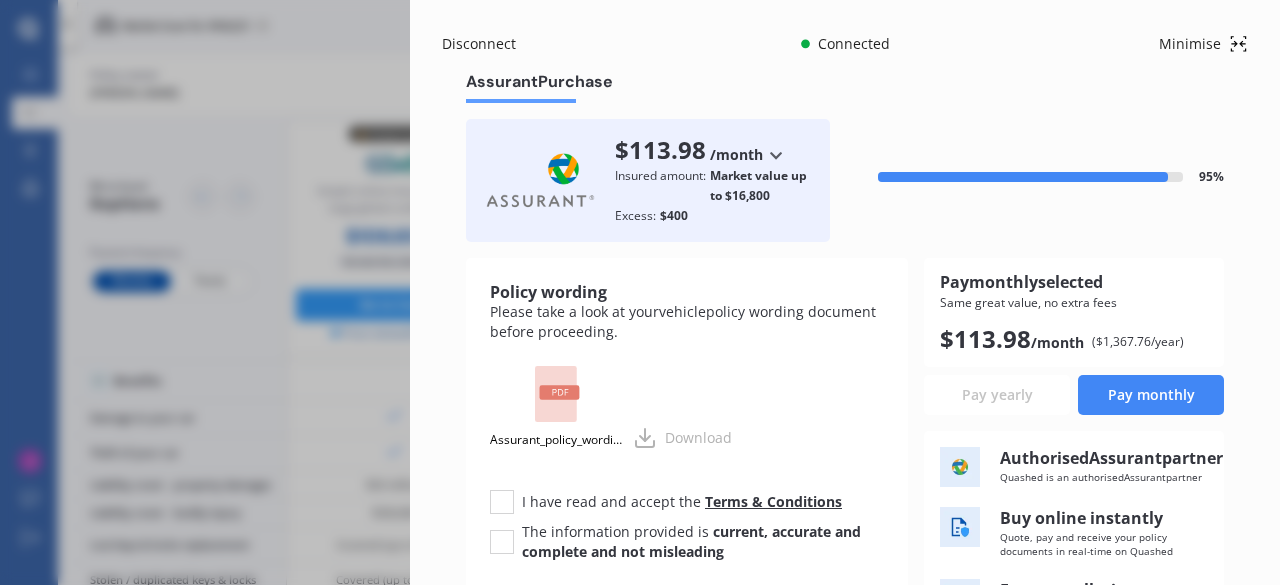 click on "Minimise" at bounding box center [1190, 44] 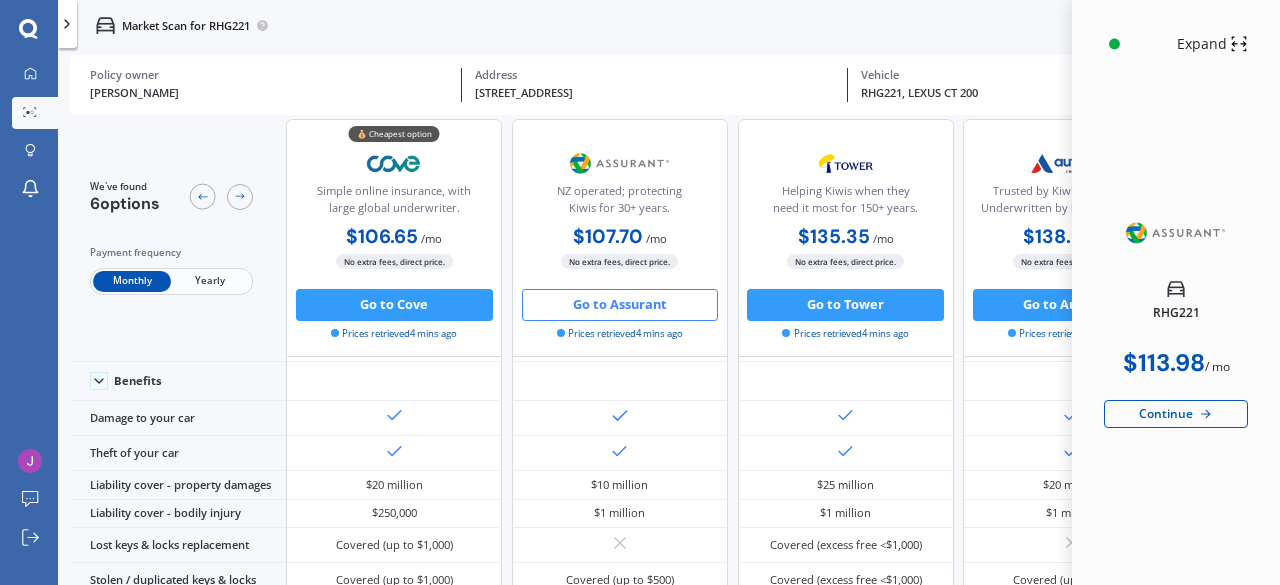 click on "Expand" at bounding box center (1202, 44) 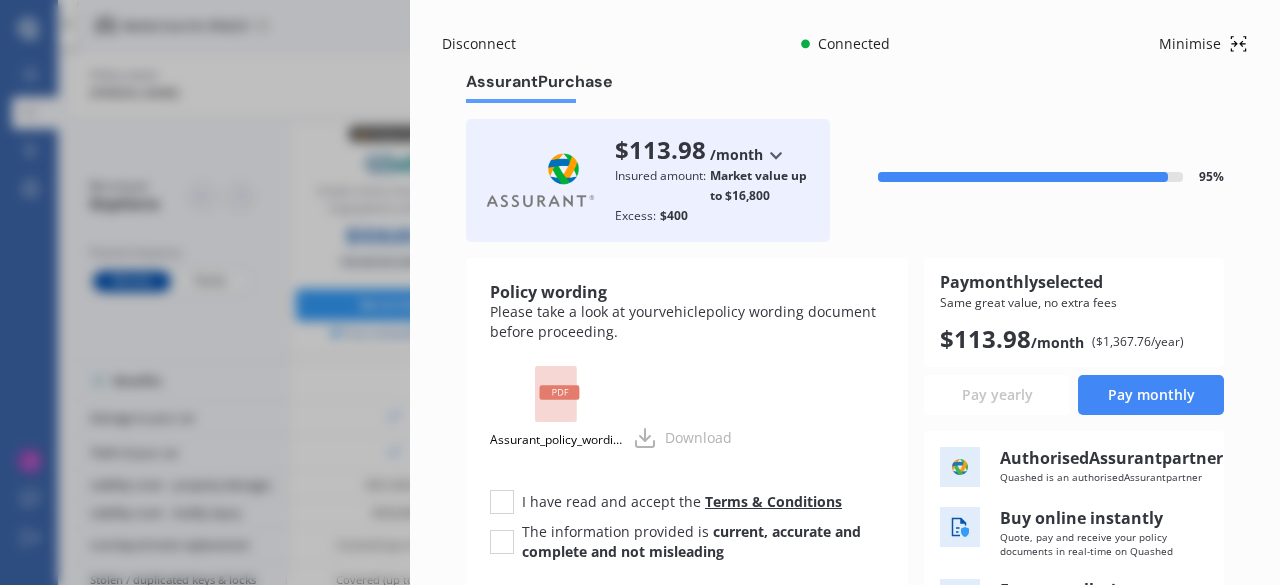 click on "Minimise" at bounding box center (1190, 44) 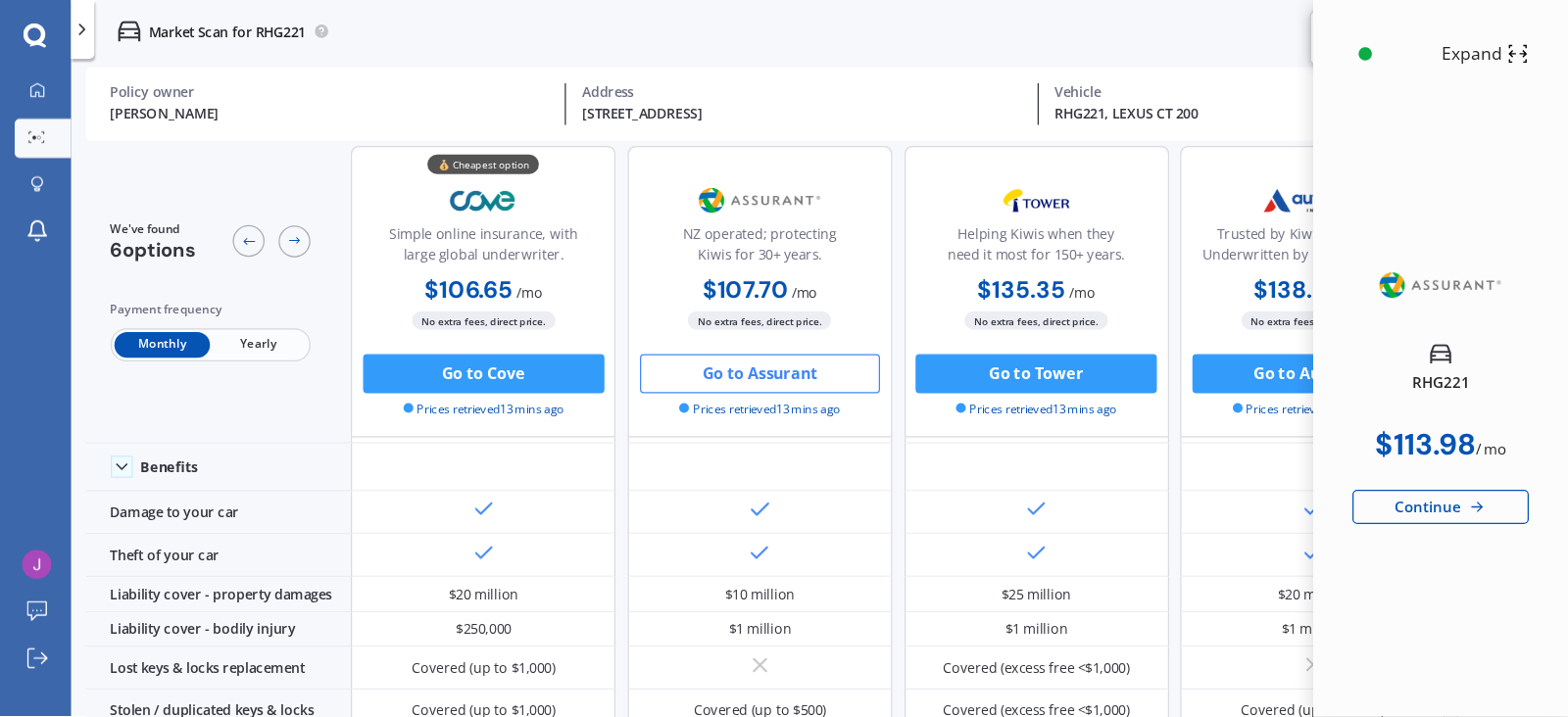 scroll, scrollTop: 78, scrollLeft: 0, axis: vertical 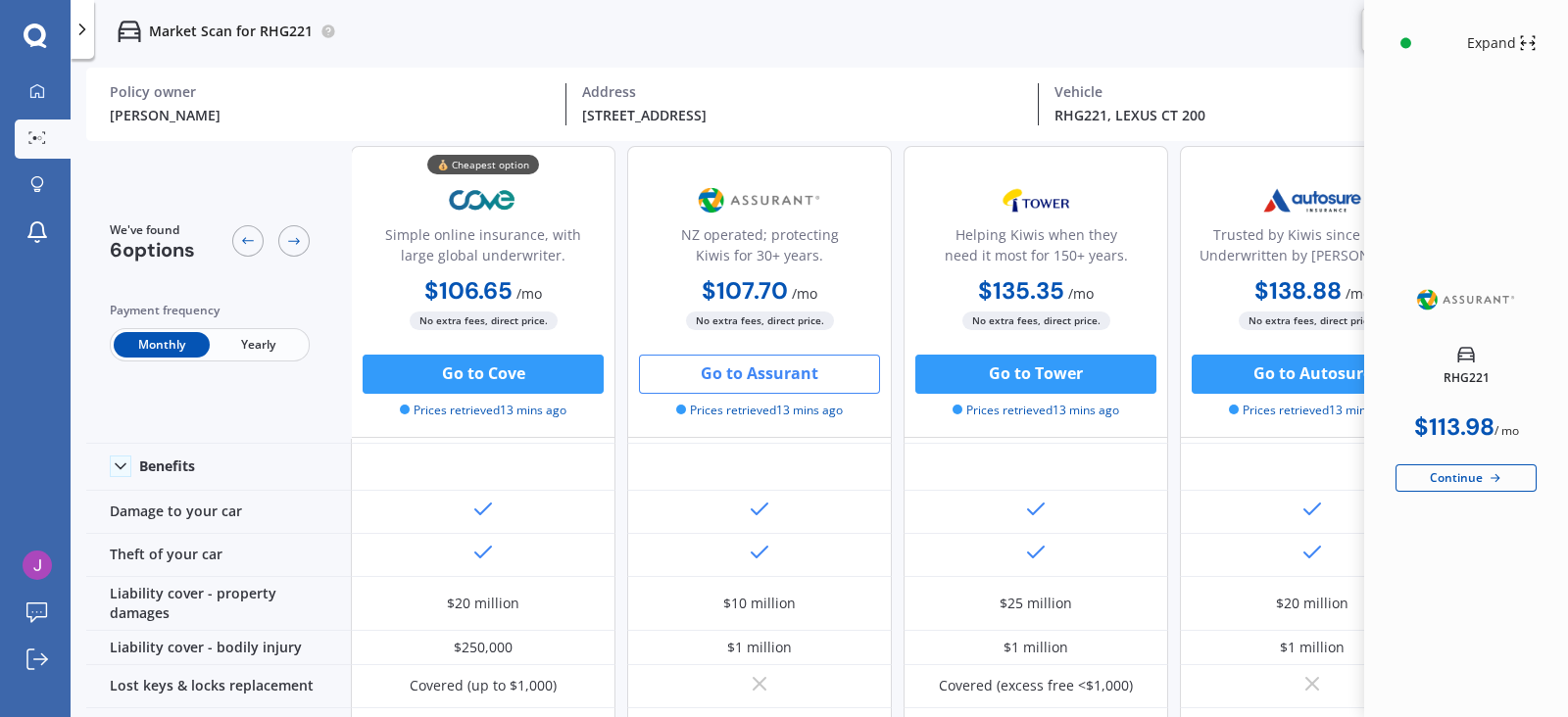 drag, startPoint x: 1072, startPoint y: 3, endPoint x: 1054, endPoint y: 48, distance: 48.46648 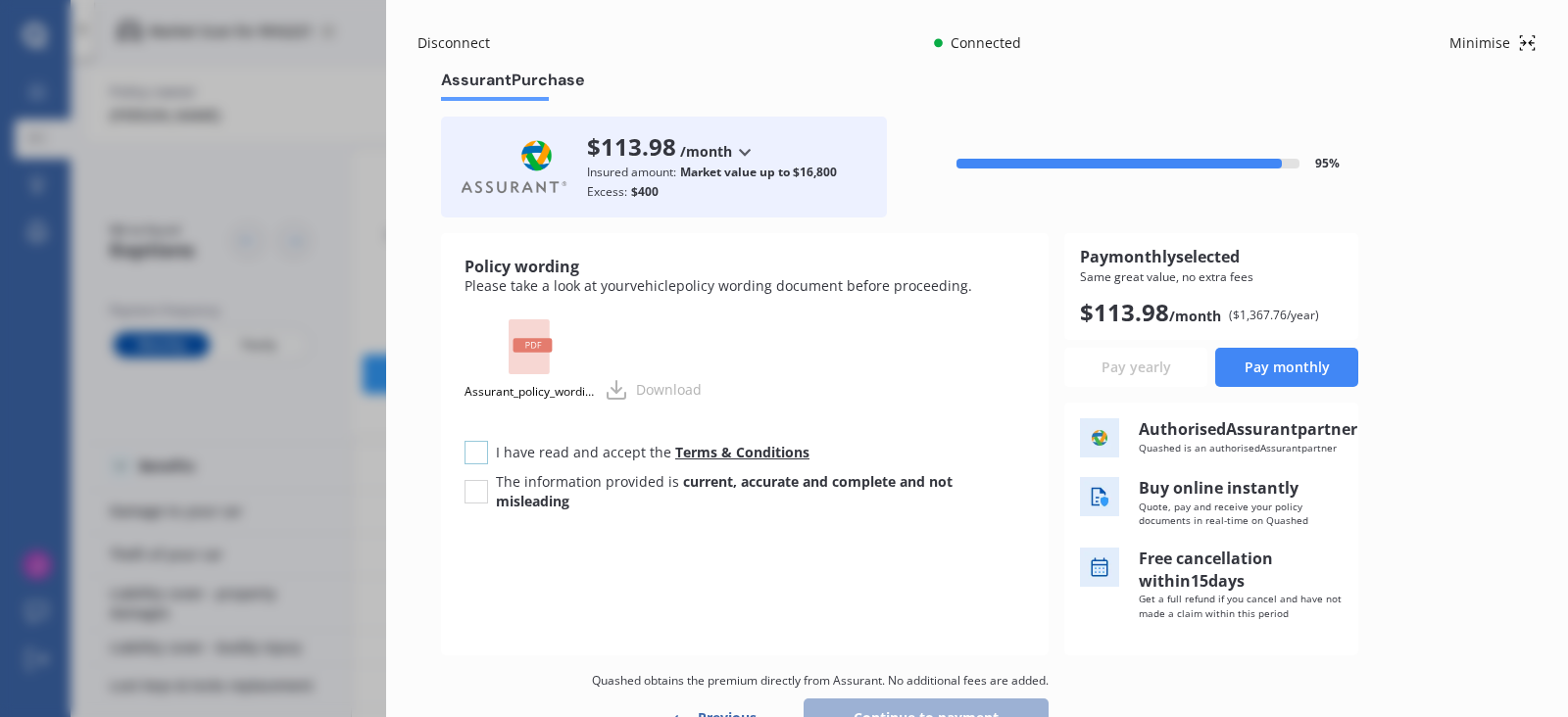 click at bounding box center (476, 441) 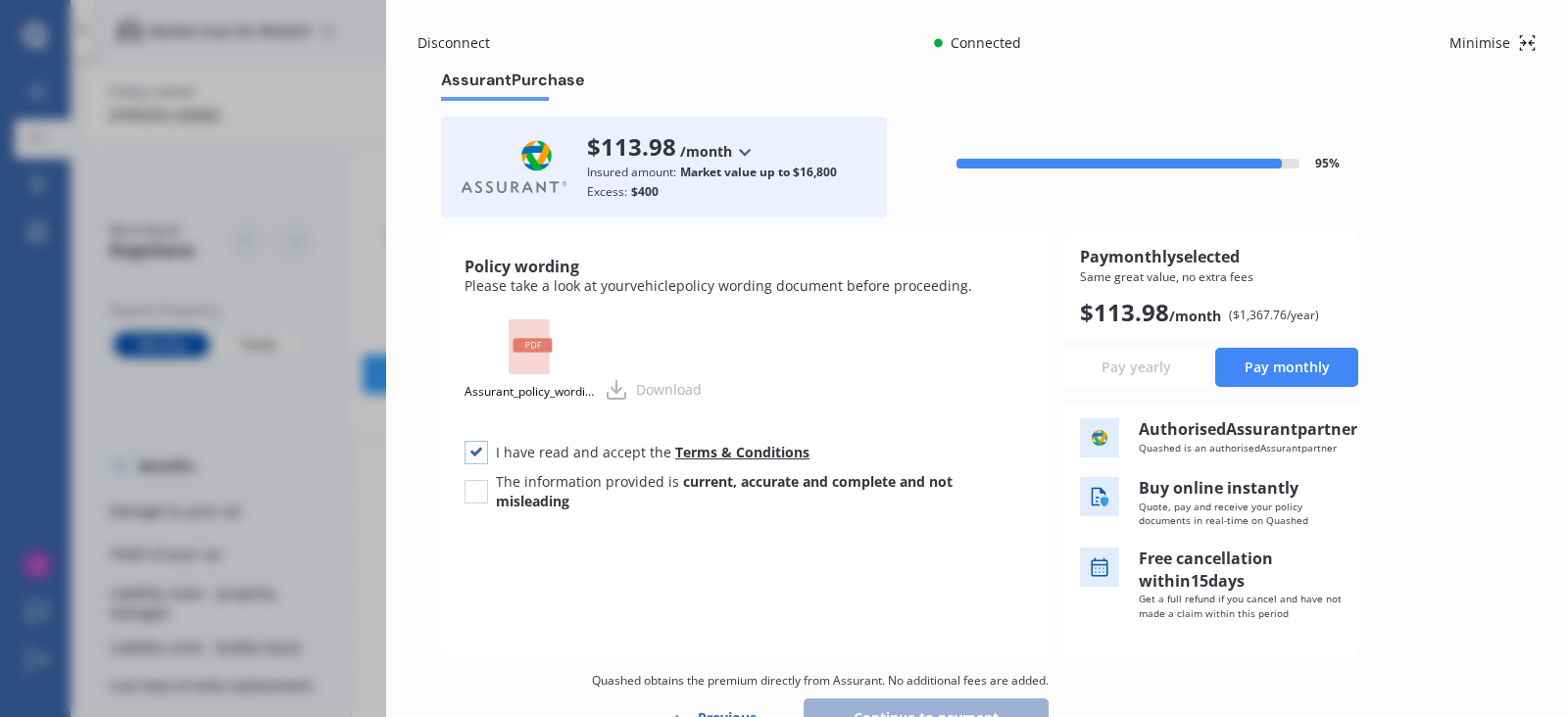 checkbox on "true" 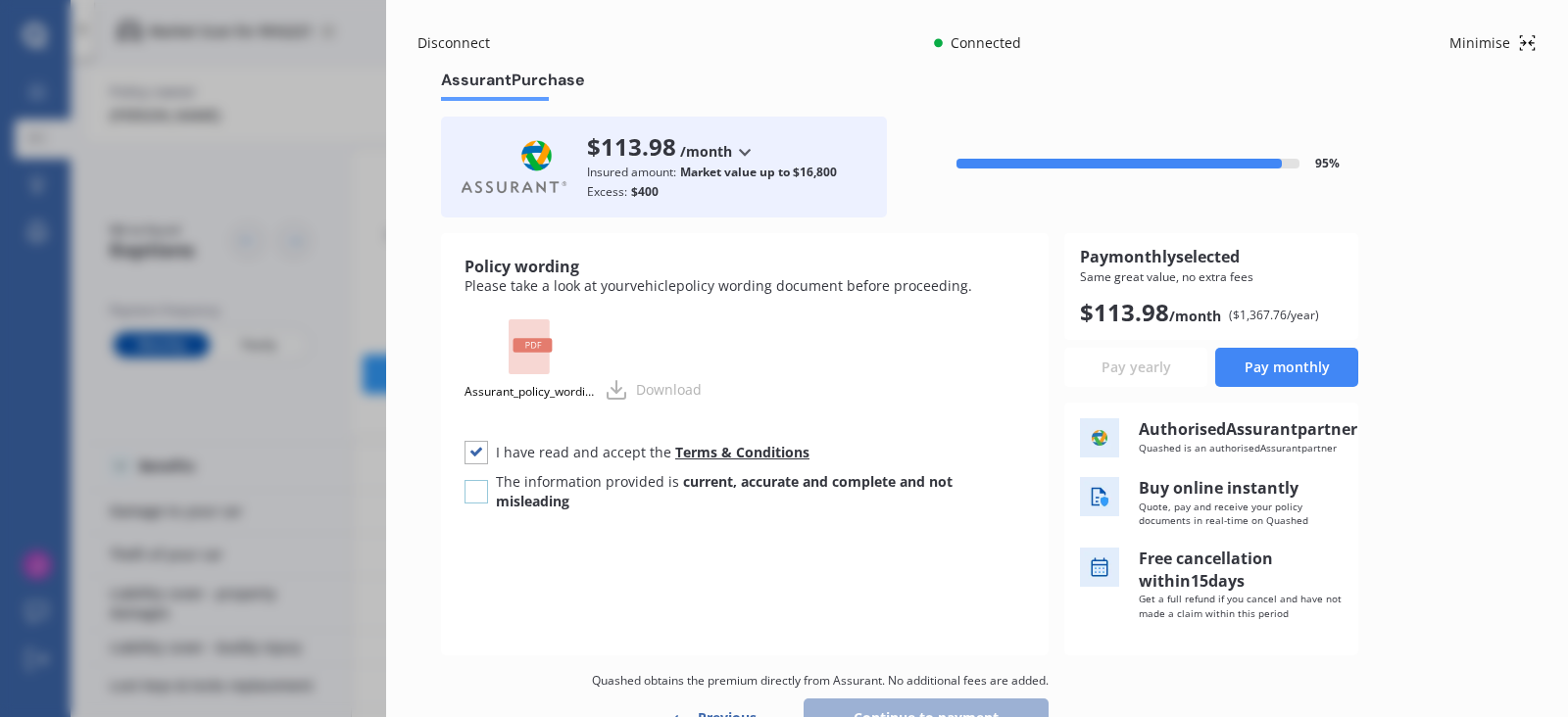 click at bounding box center [476, 480] 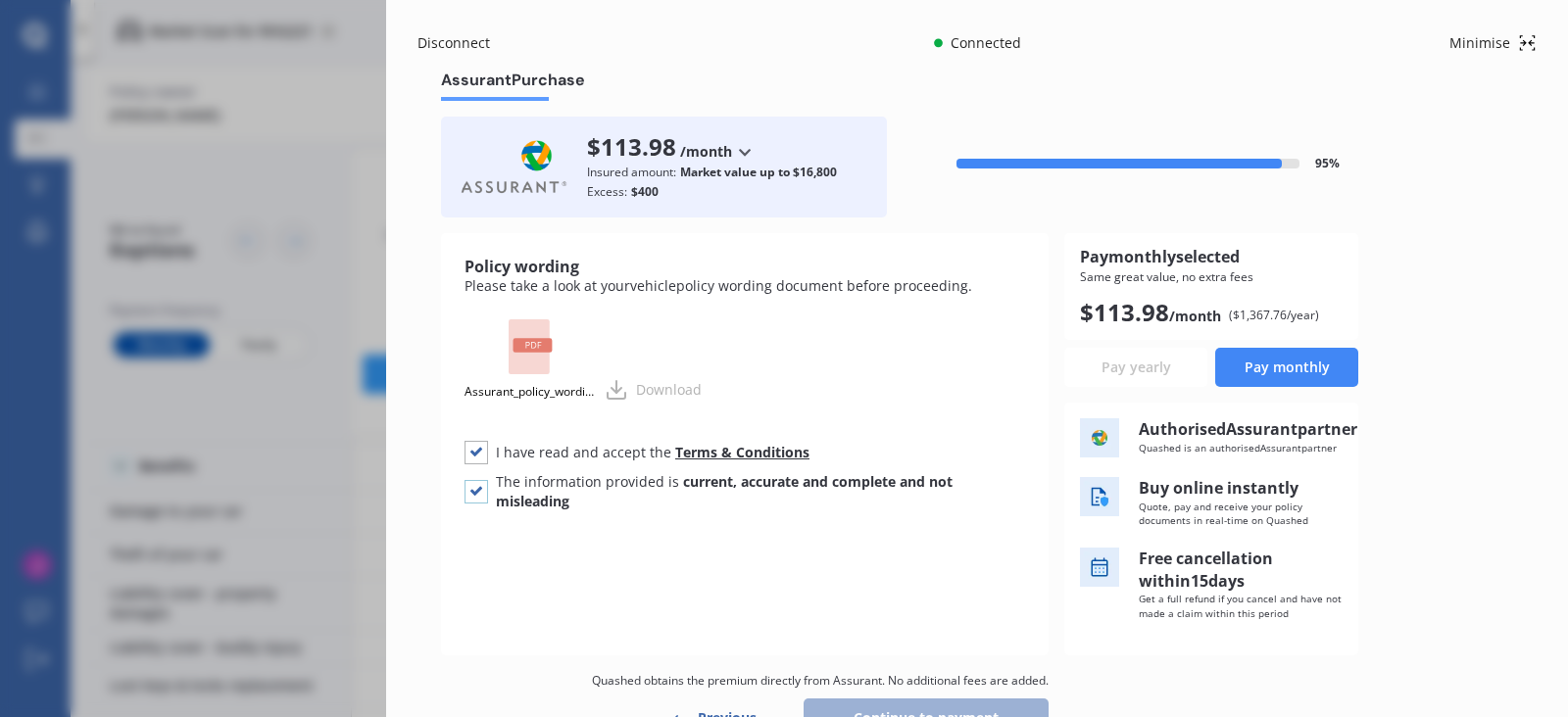 checkbox on "true" 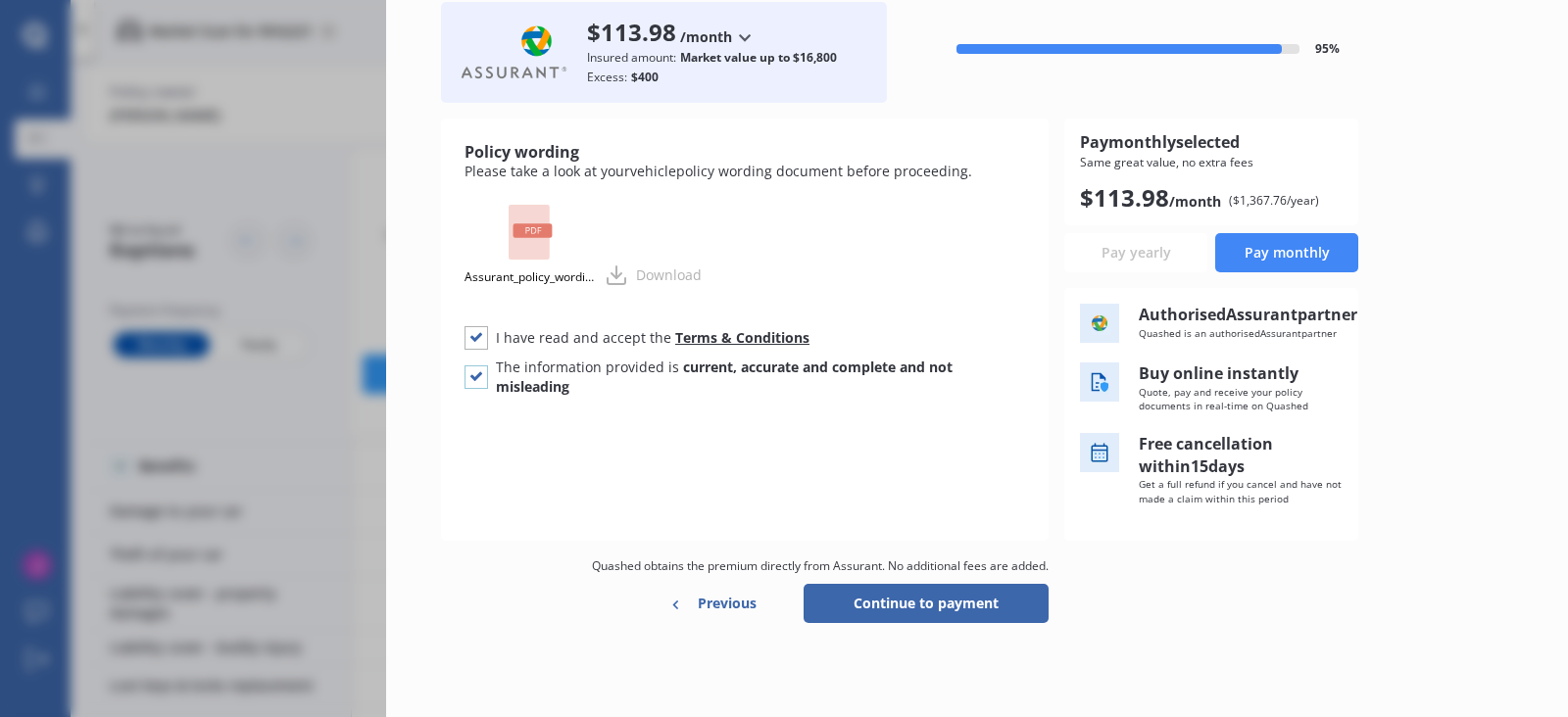 scroll, scrollTop: 124, scrollLeft: 0, axis: vertical 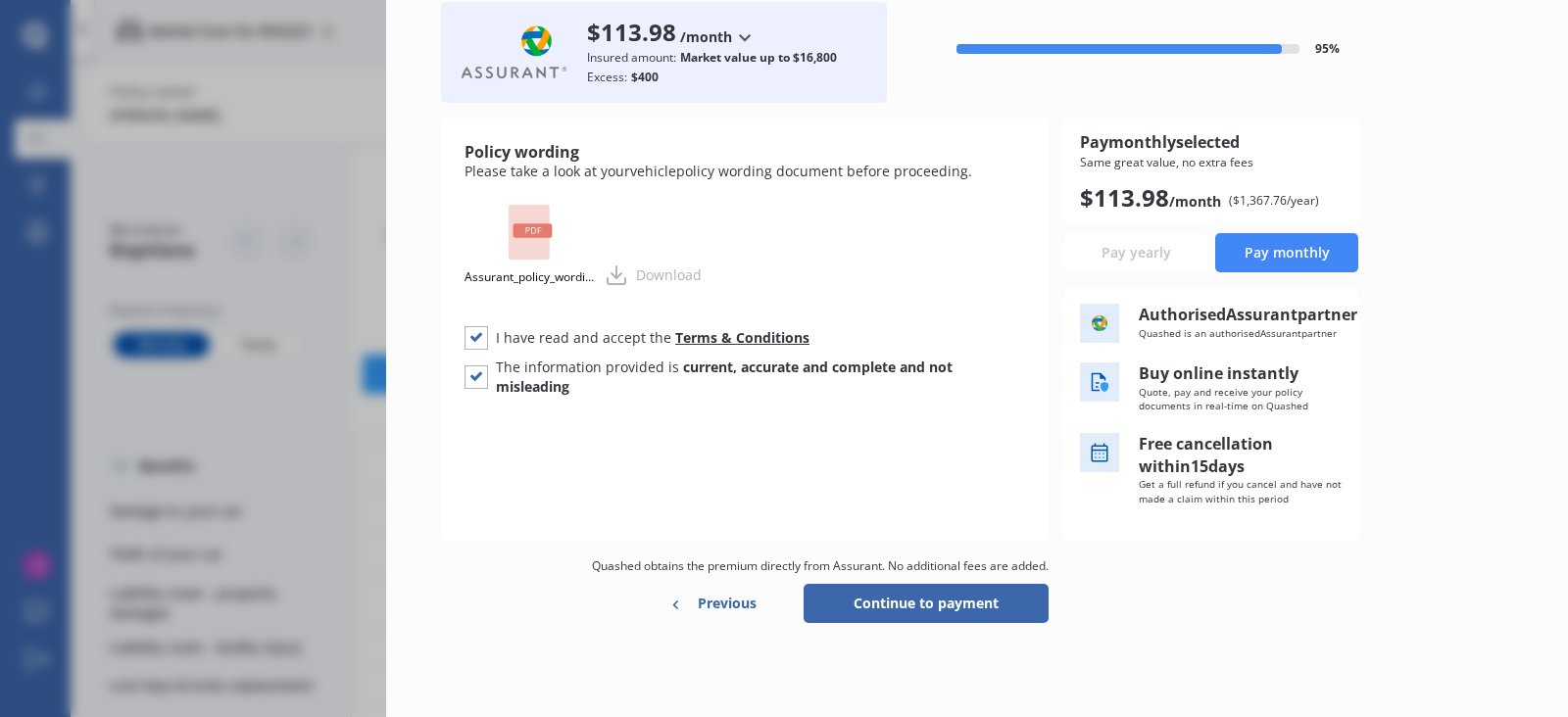 click on "Continue to payment" at bounding box center [926, 603] 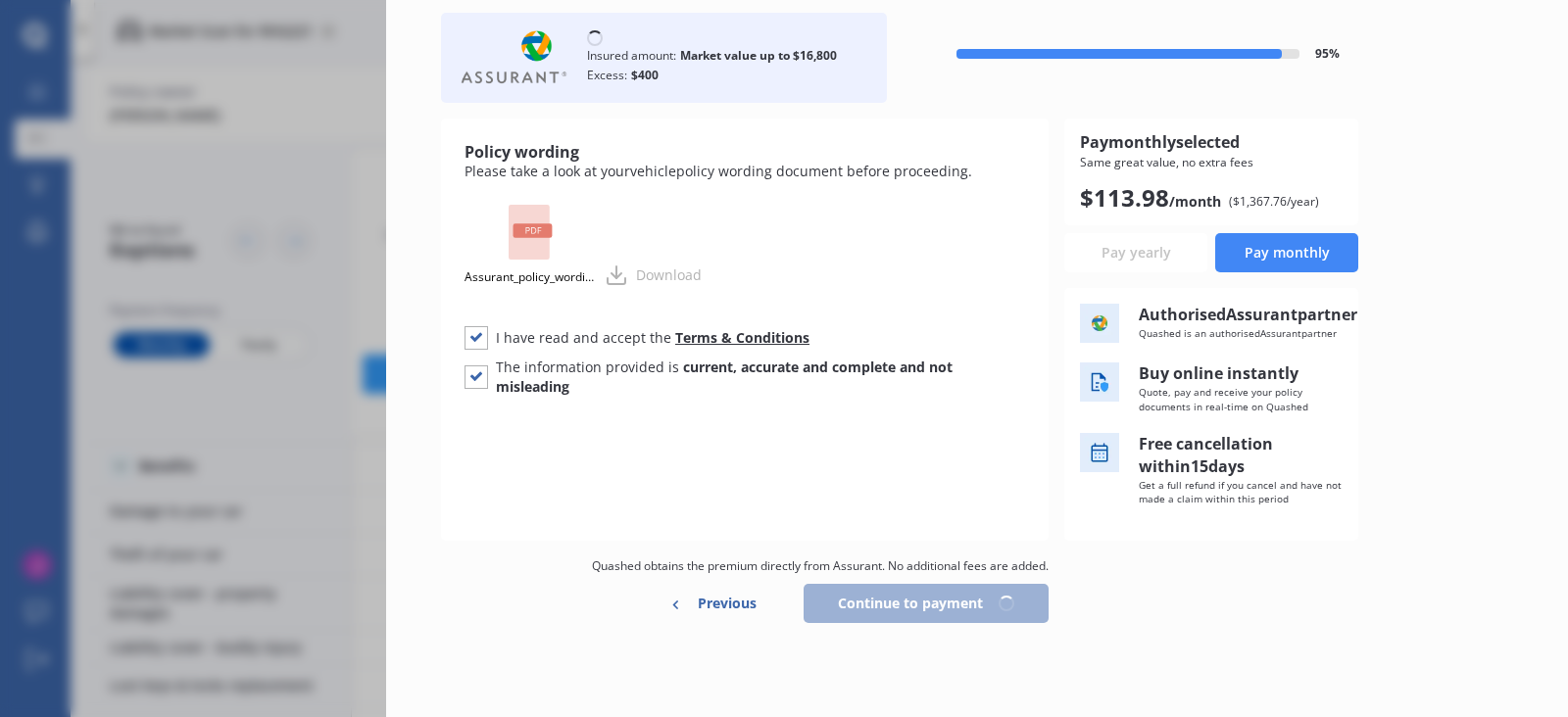 scroll, scrollTop: 124, scrollLeft: 0, axis: vertical 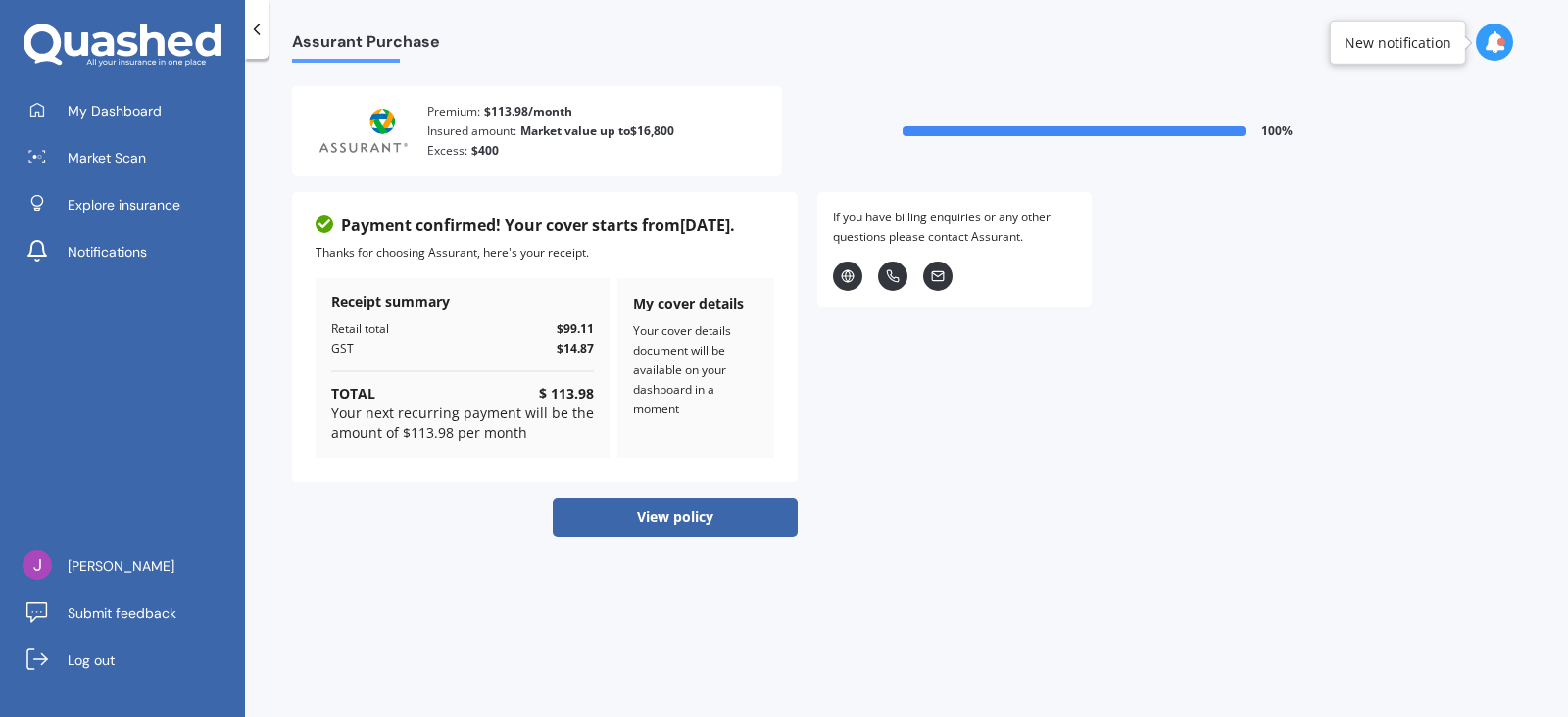 click on "View policy" at bounding box center [675, 517] 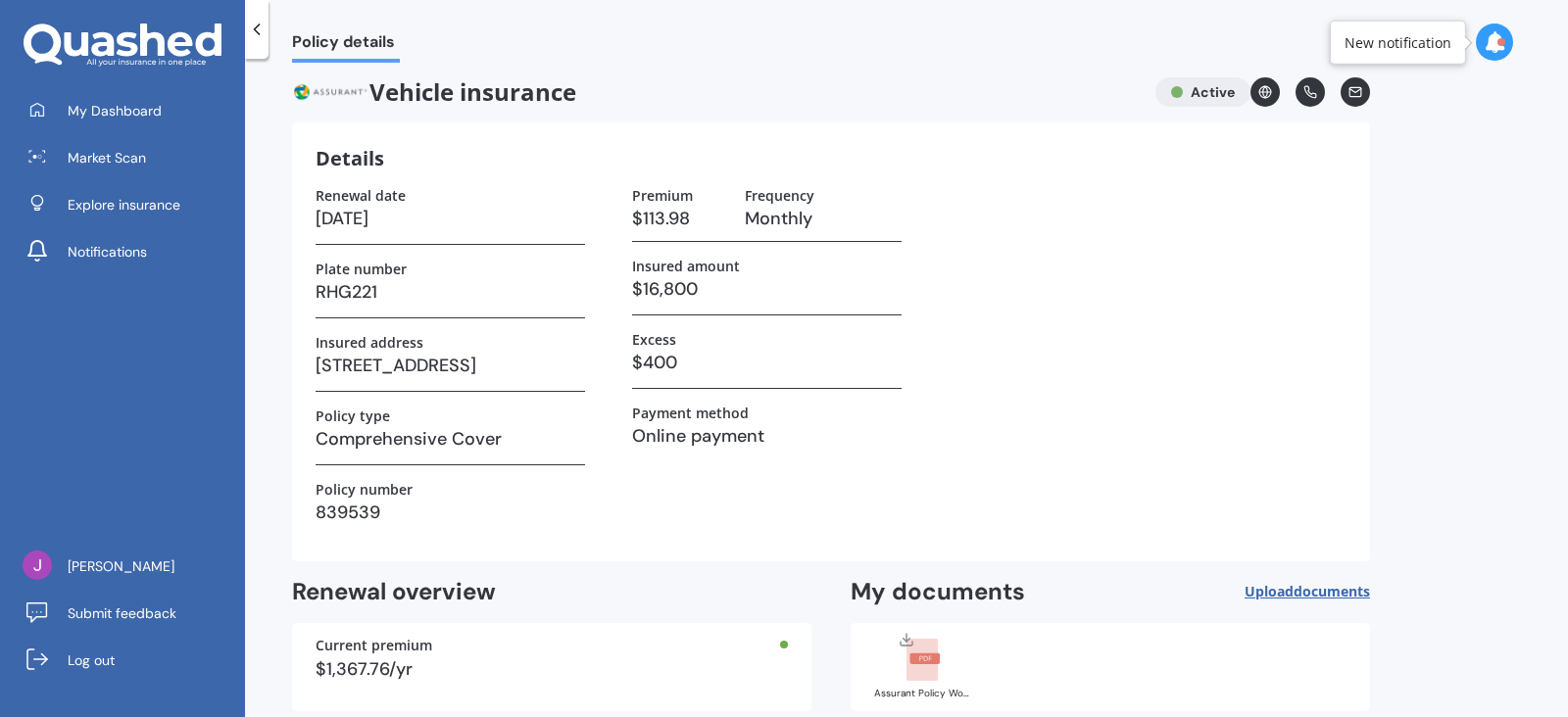 scroll, scrollTop: 107, scrollLeft: 0, axis: vertical 